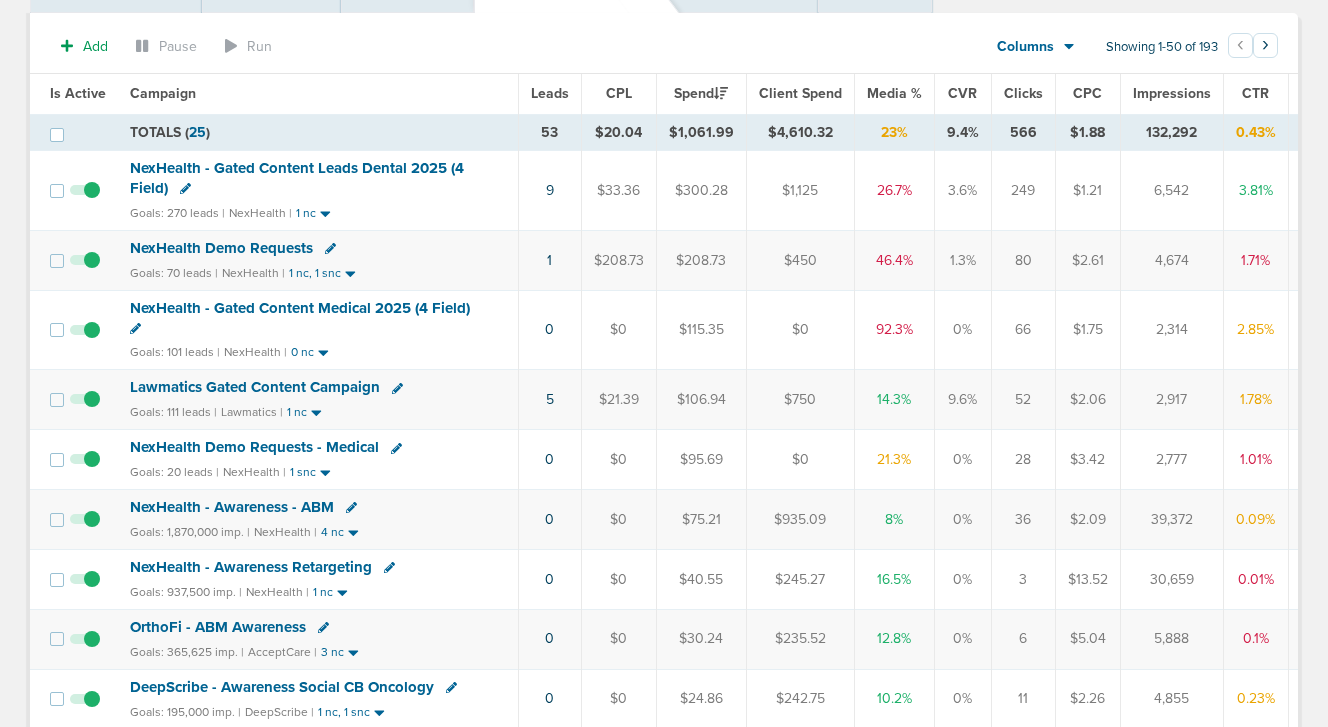 scroll, scrollTop: 0, scrollLeft: 0, axis: both 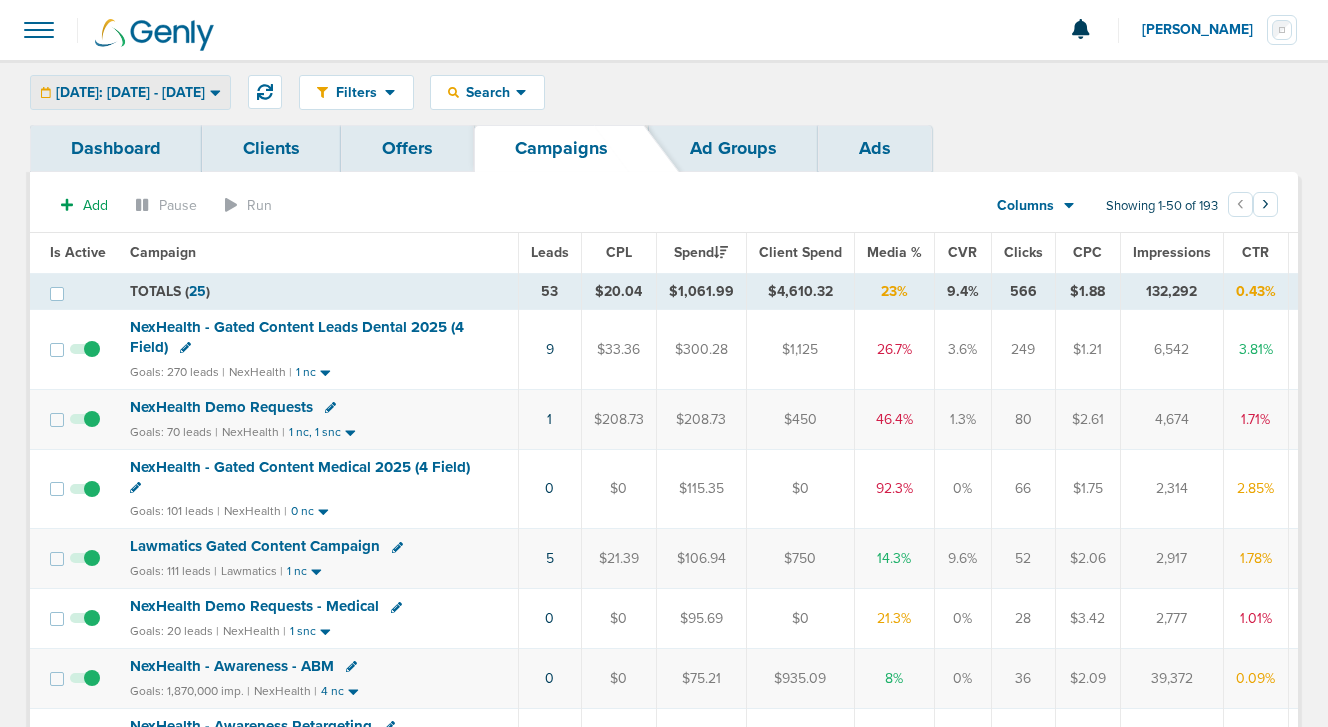 click on "[DATE]: [DATE] - [DATE]" at bounding box center (130, 93) 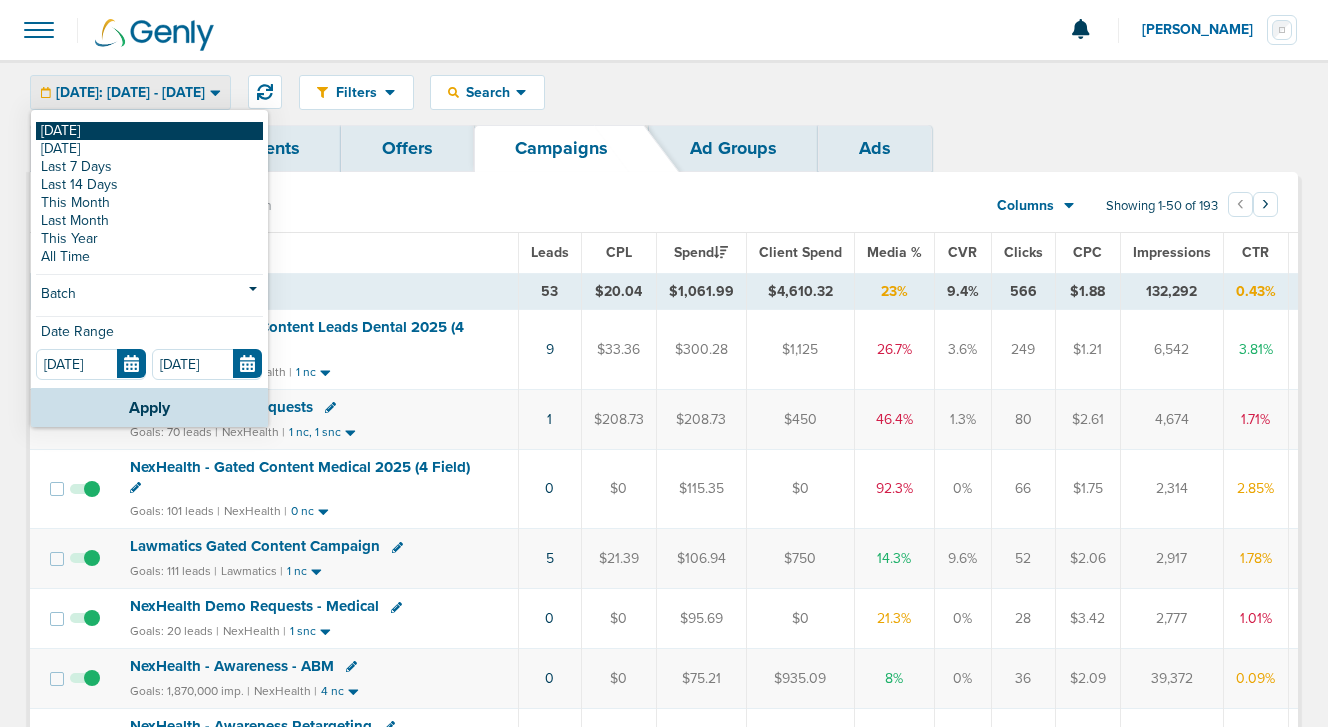 click on "[DATE]" at bounding box center [149, 131] 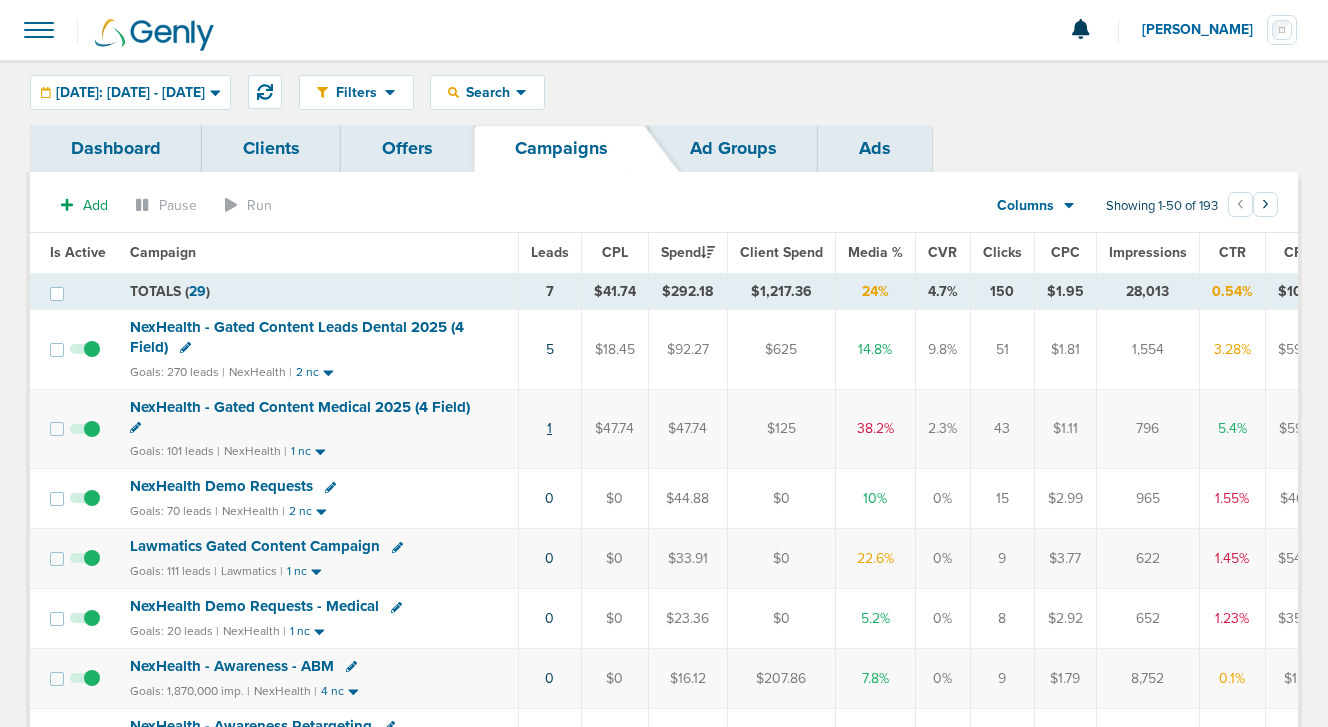 click on "1" at bounding box center [549, 428] 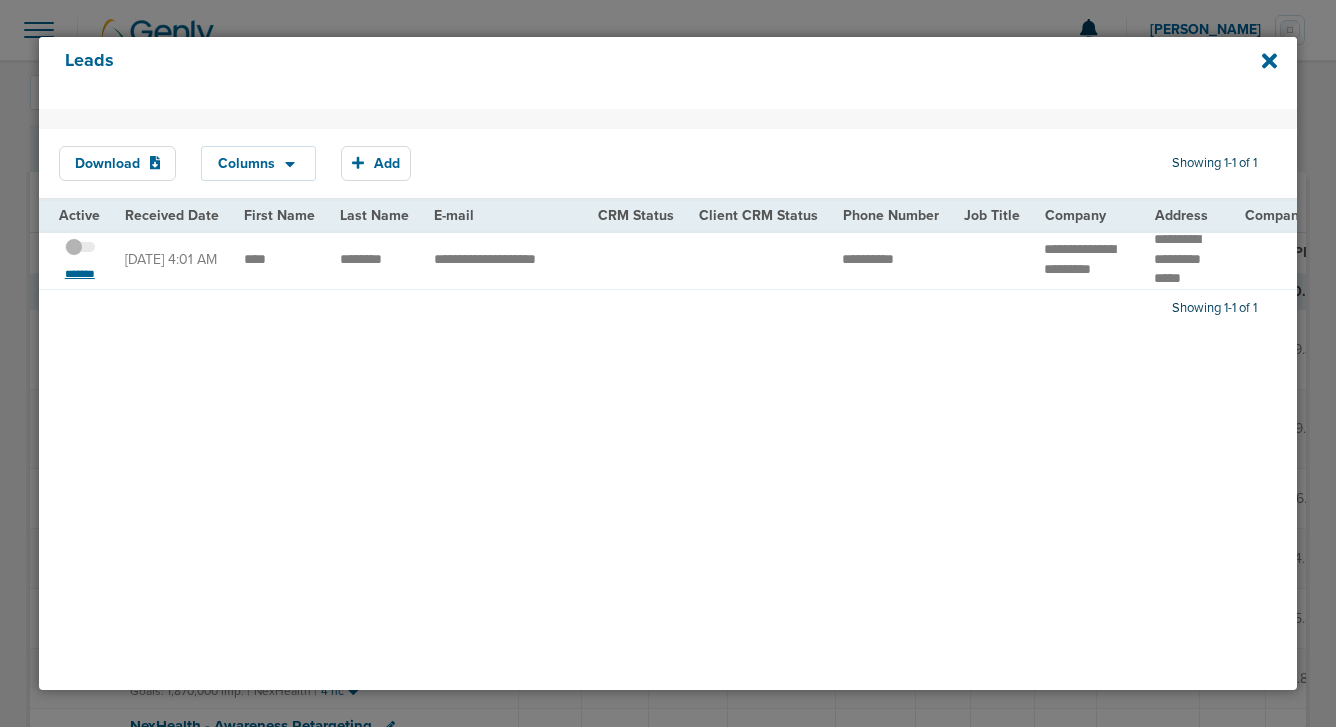 click on "*******" at bounding box center [80, 274] 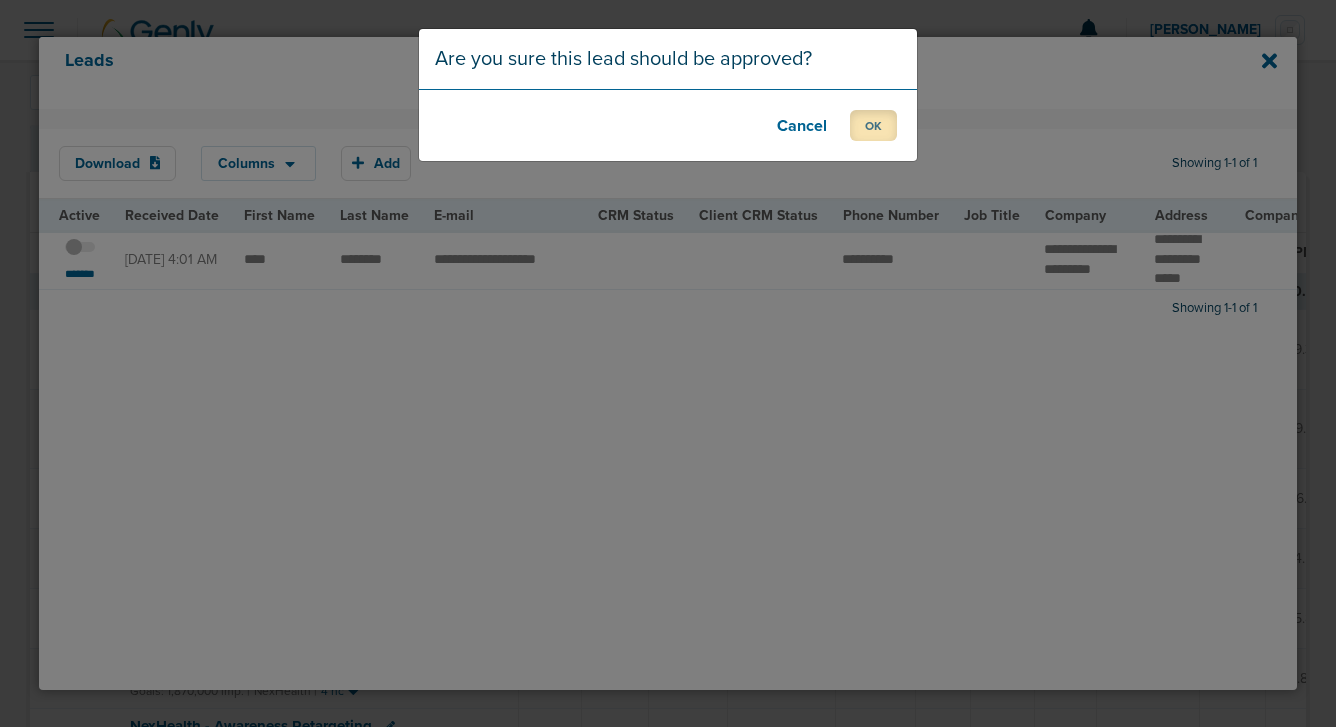 click on "OK" at bounding box center [873, 125] 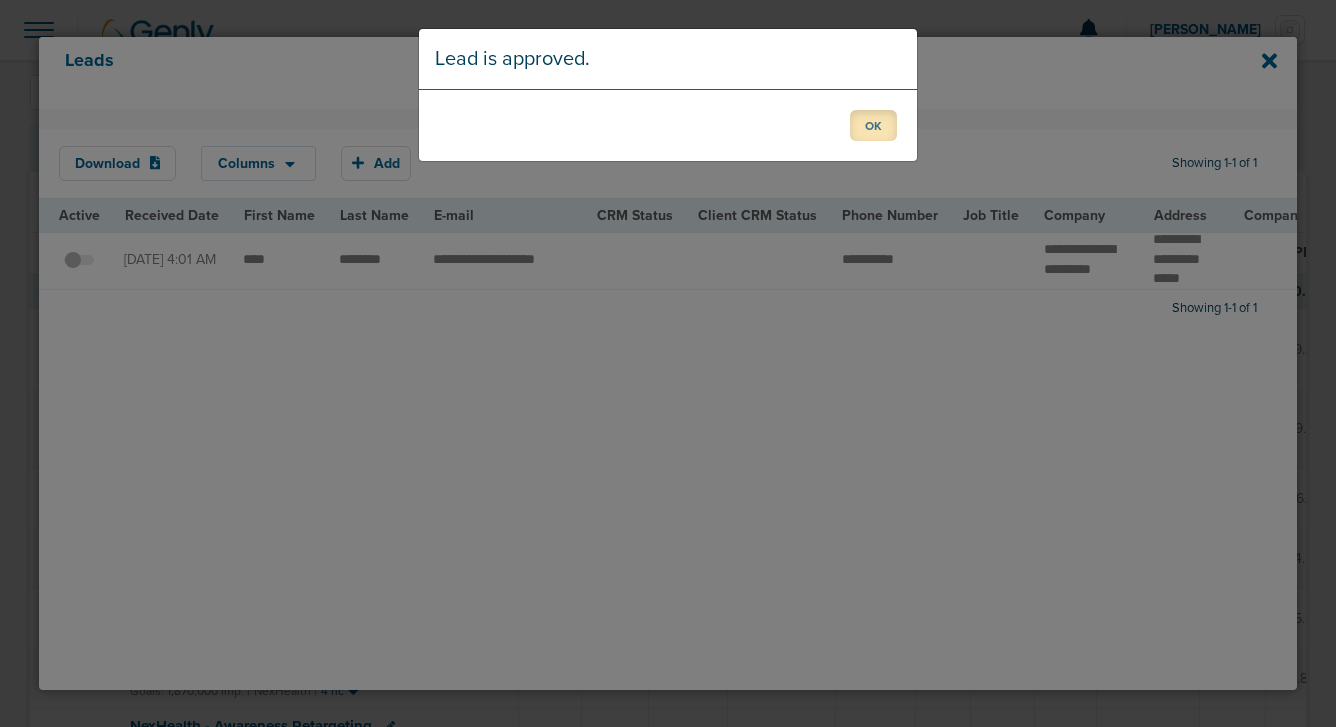 click on "OK" at bounding box center [873, 125] 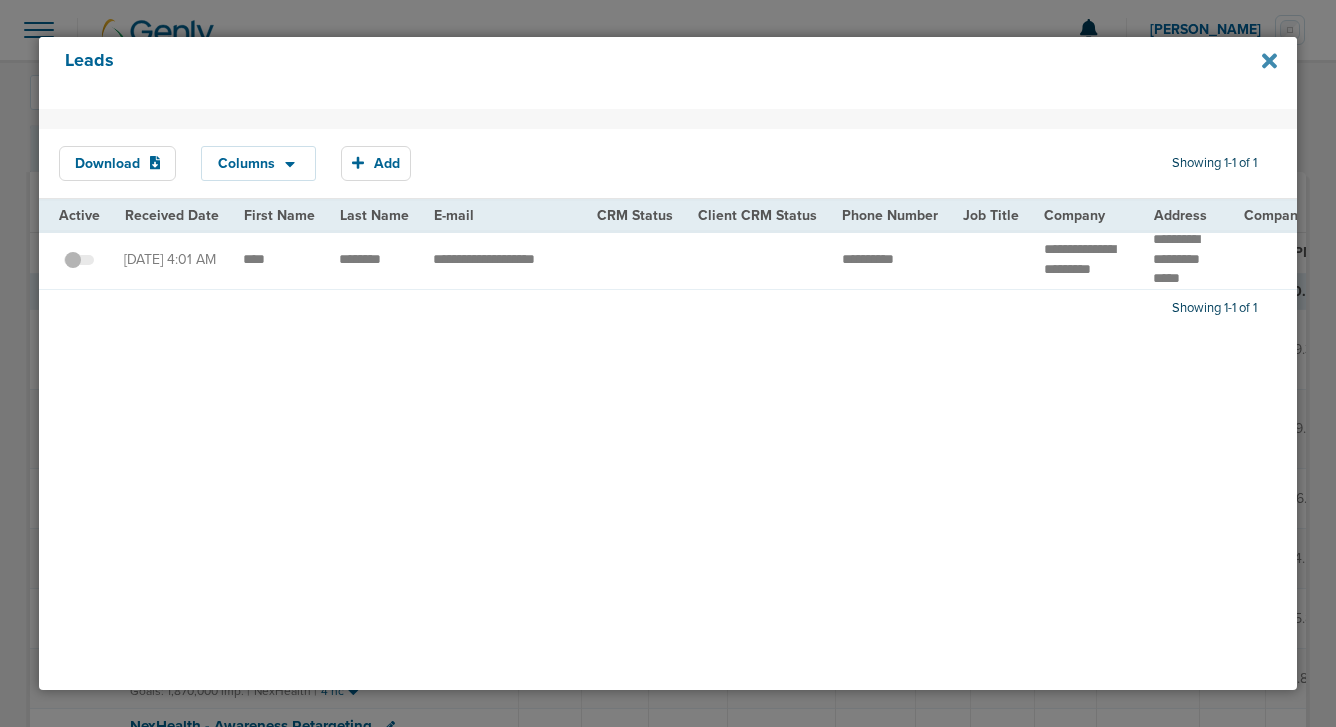 click 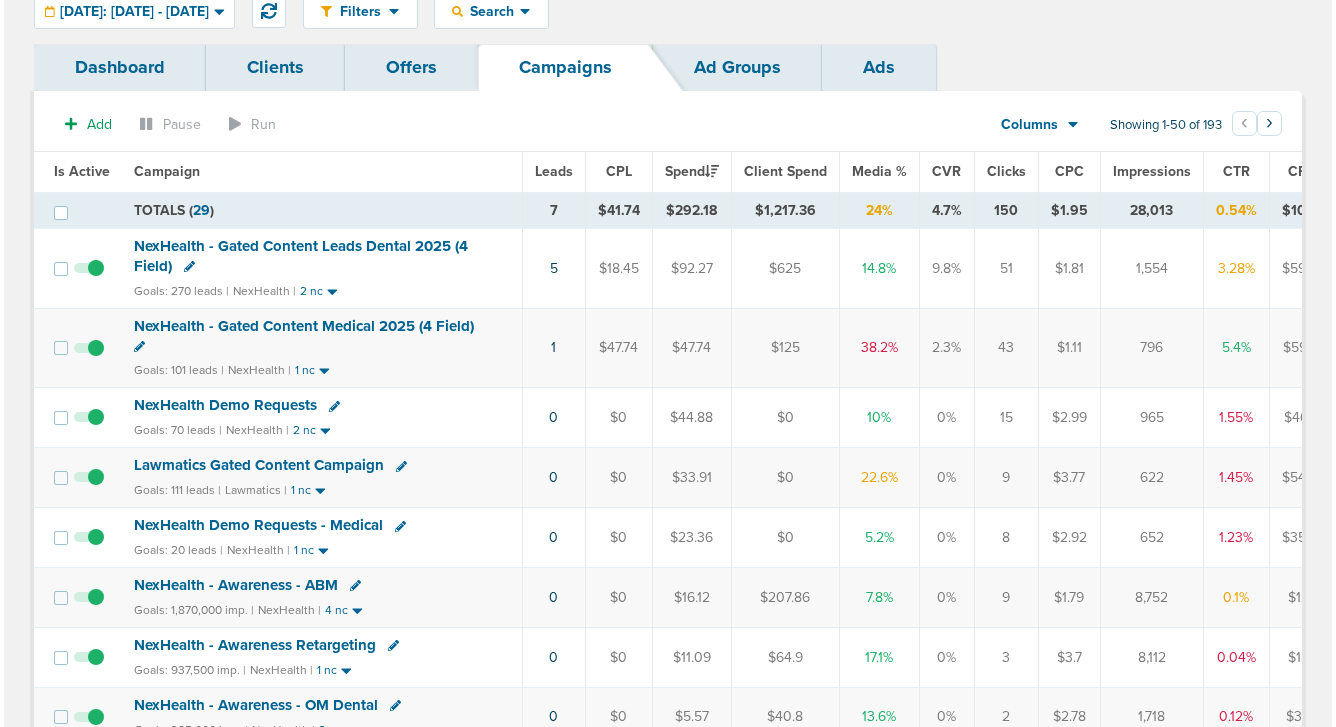 scroll, scrollTop: 88, scrollLeft: 0, axis: vertical 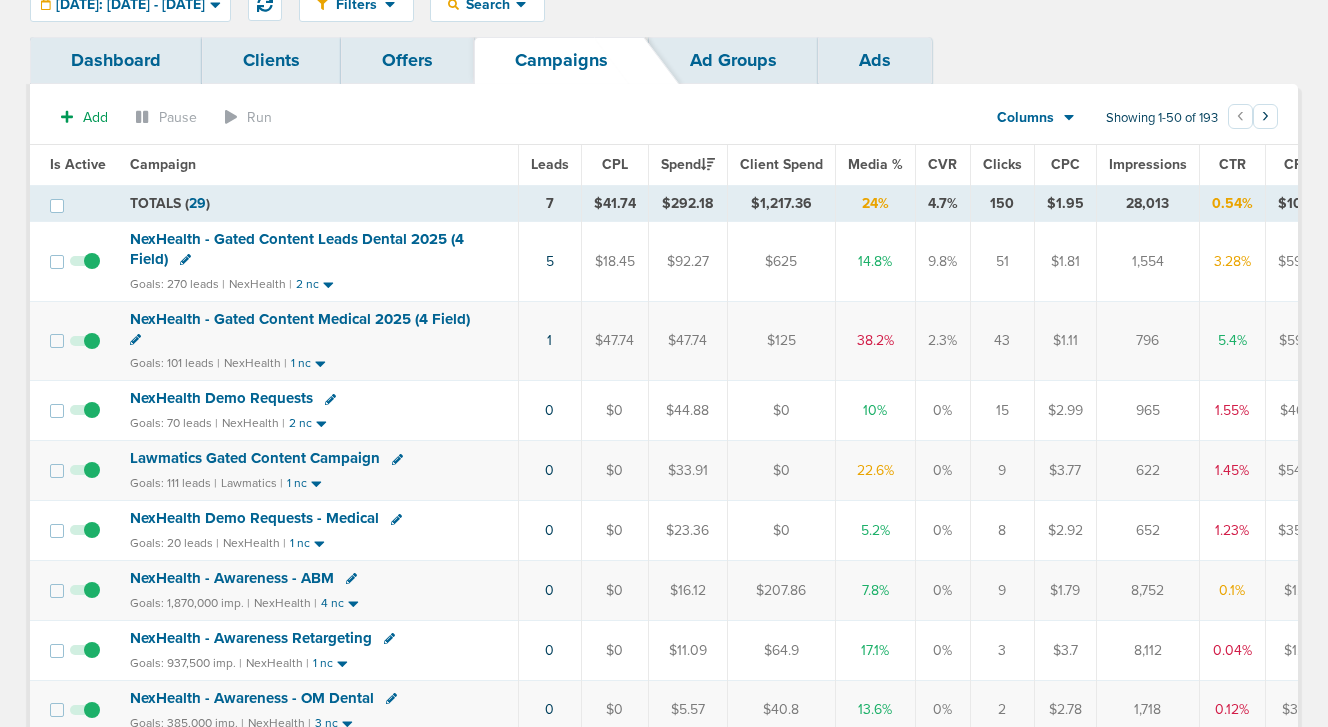 click 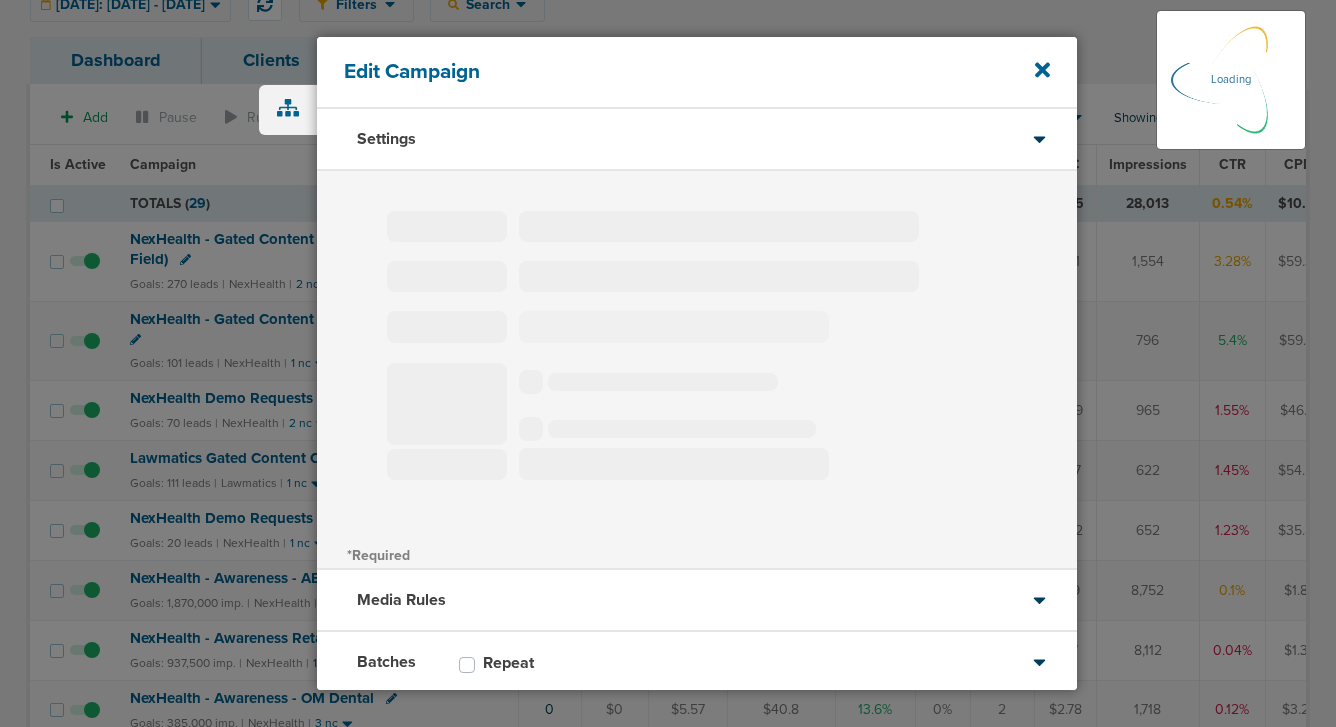 select on "1" 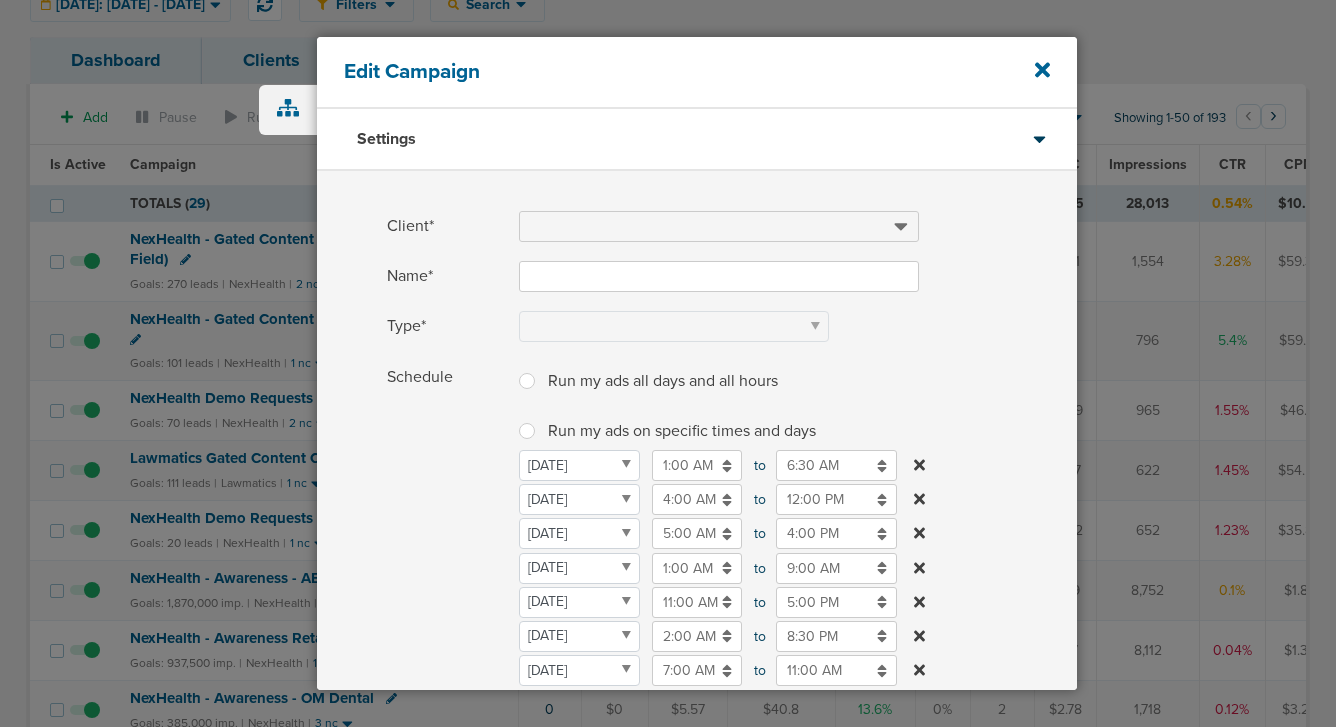 type on "Lawmatics Gated Content Campaign" 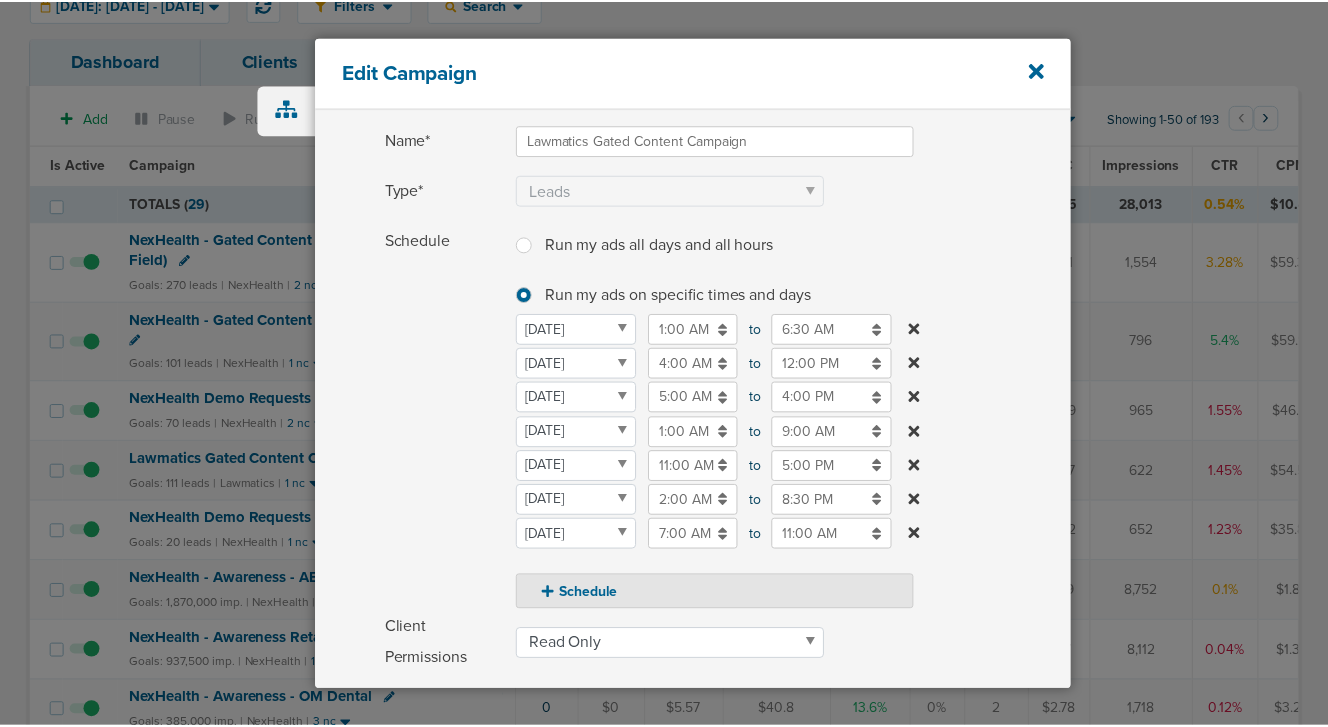 scroll, scrollTop: 137, scrollLeft: 0, axis: vertical 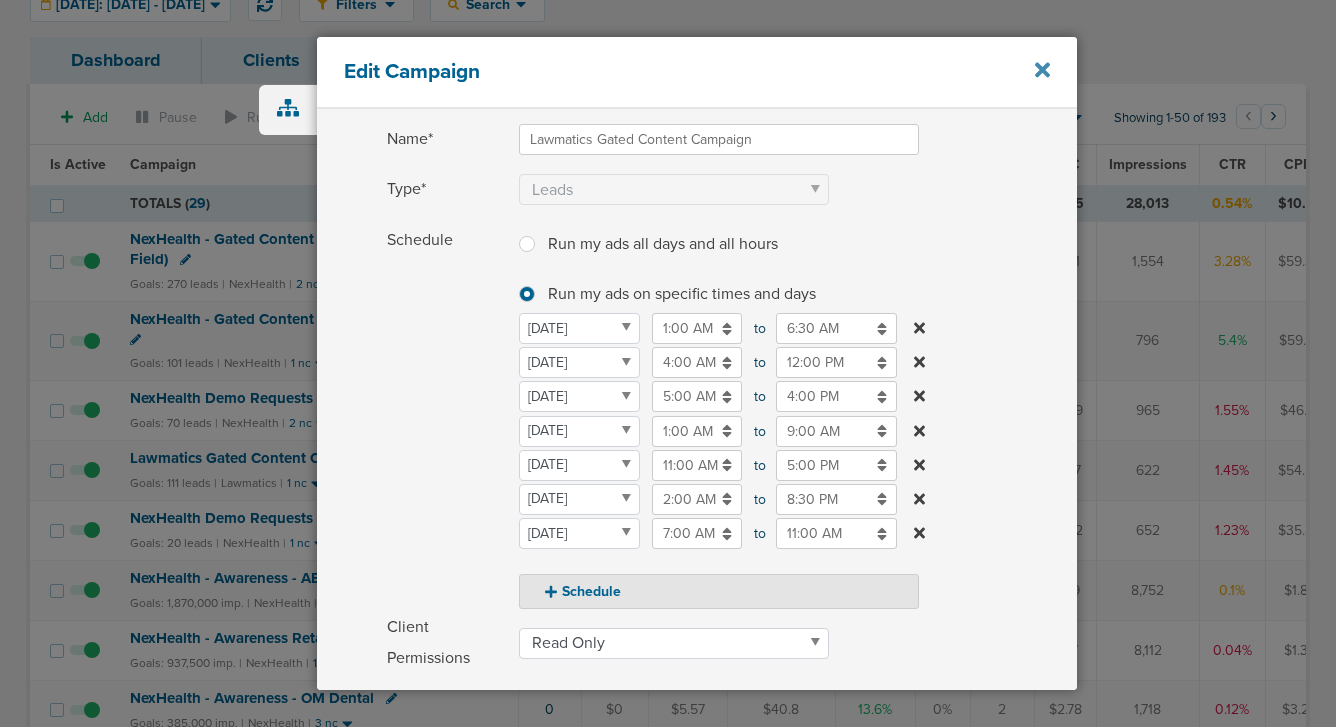 click 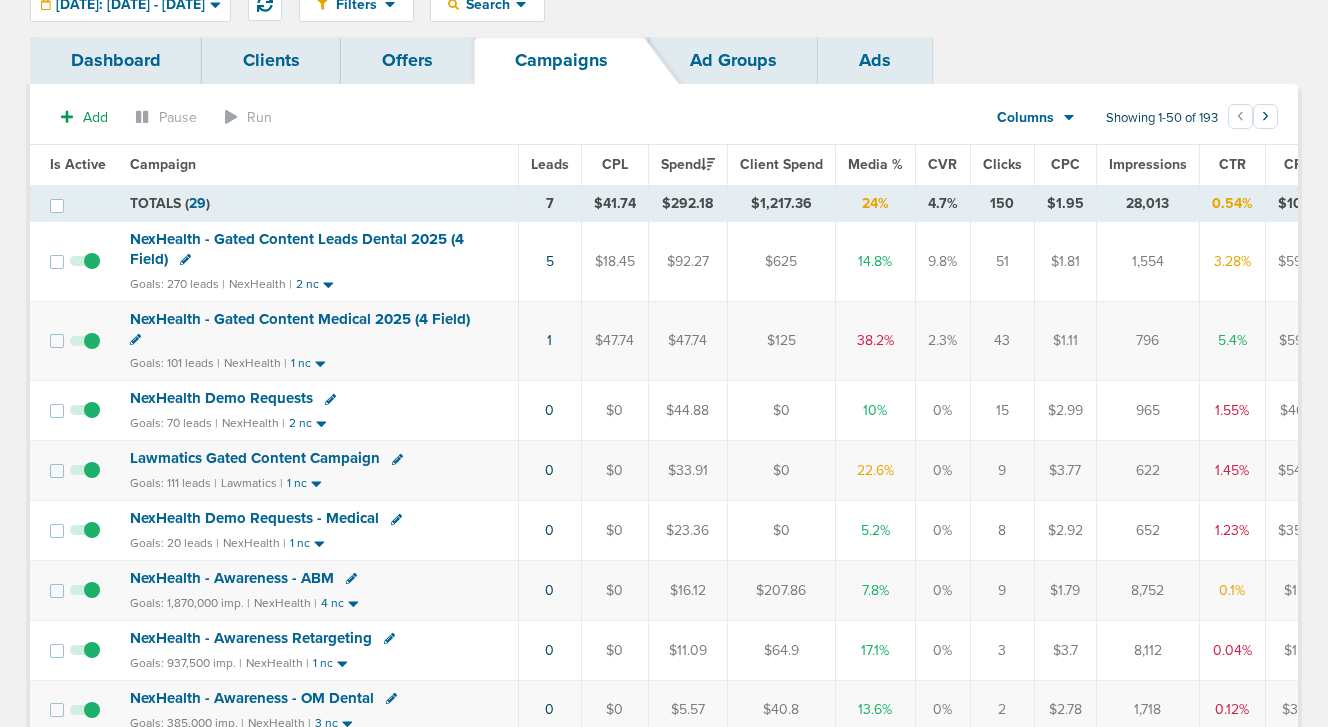 click on "Lawmatics Gated Content Campaign" at bounding box center (255, 458) 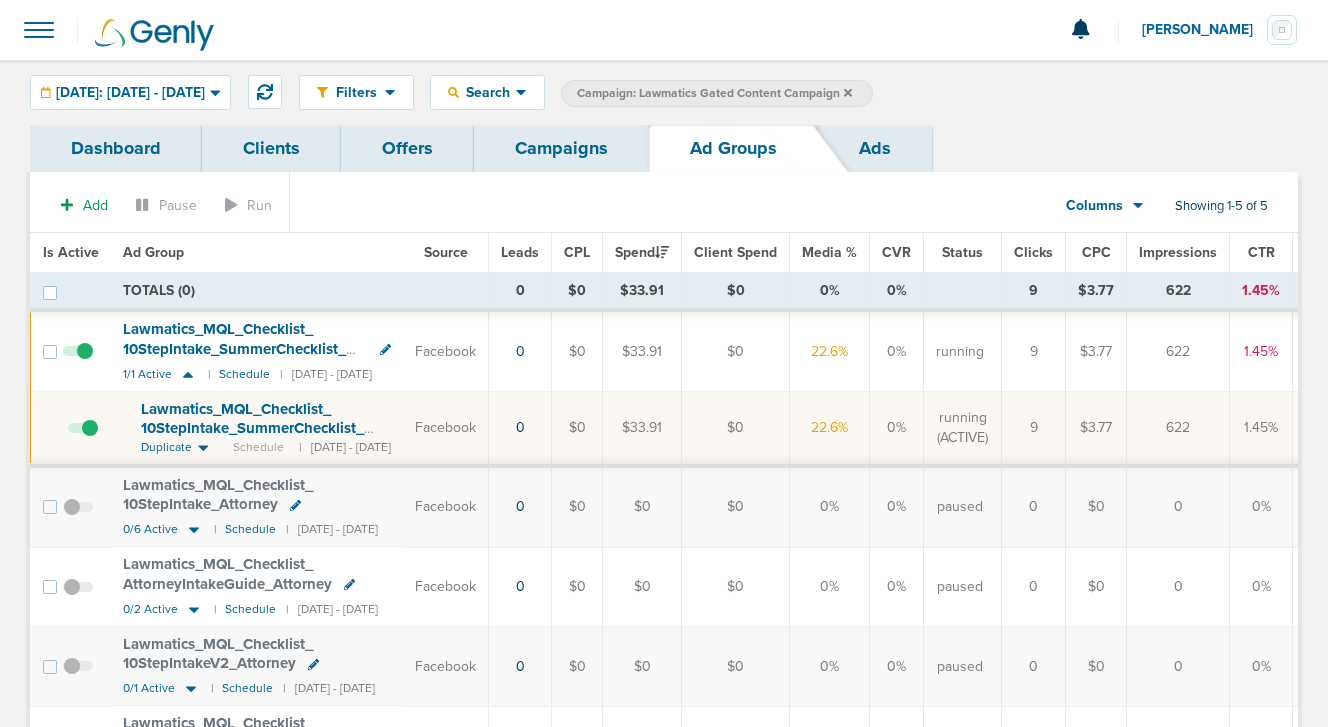 scroll, scrollTop: 0, scrollLeft: 0, axis: both 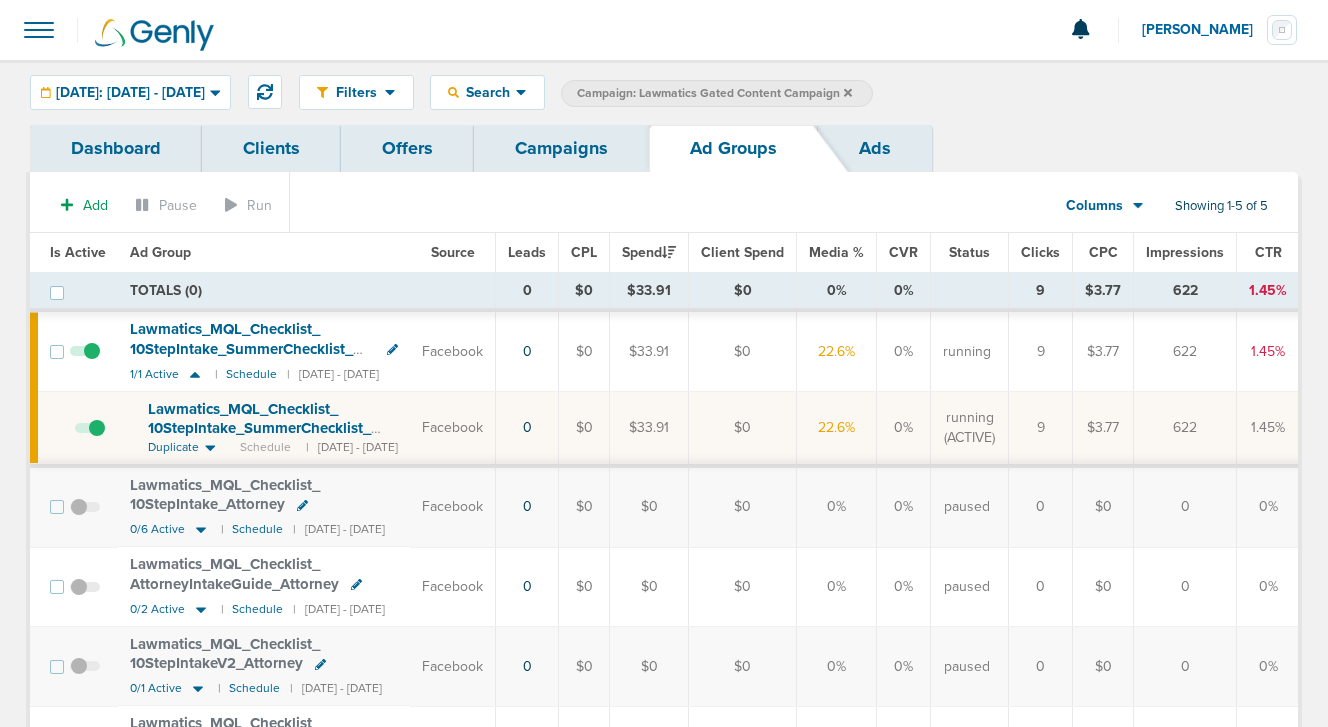 click at bounding box center (90, 438) 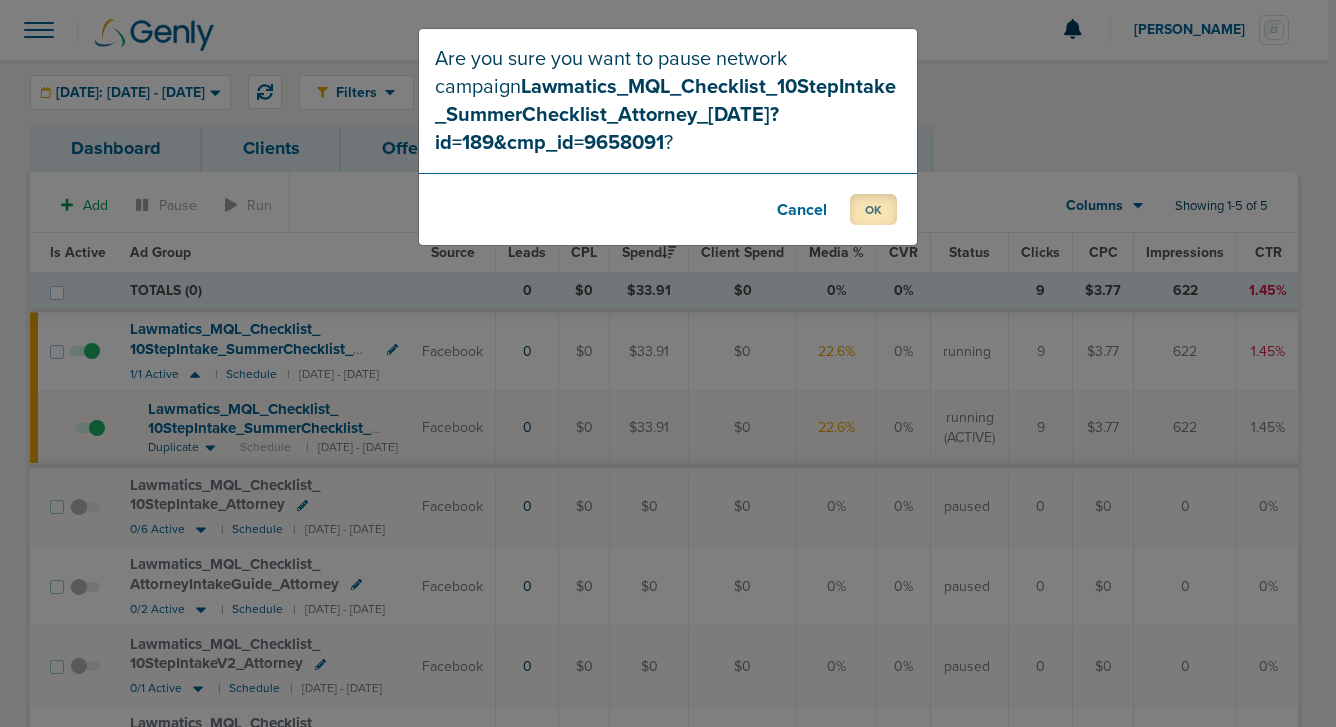 click on "OK" at bounding box center [873, 209] 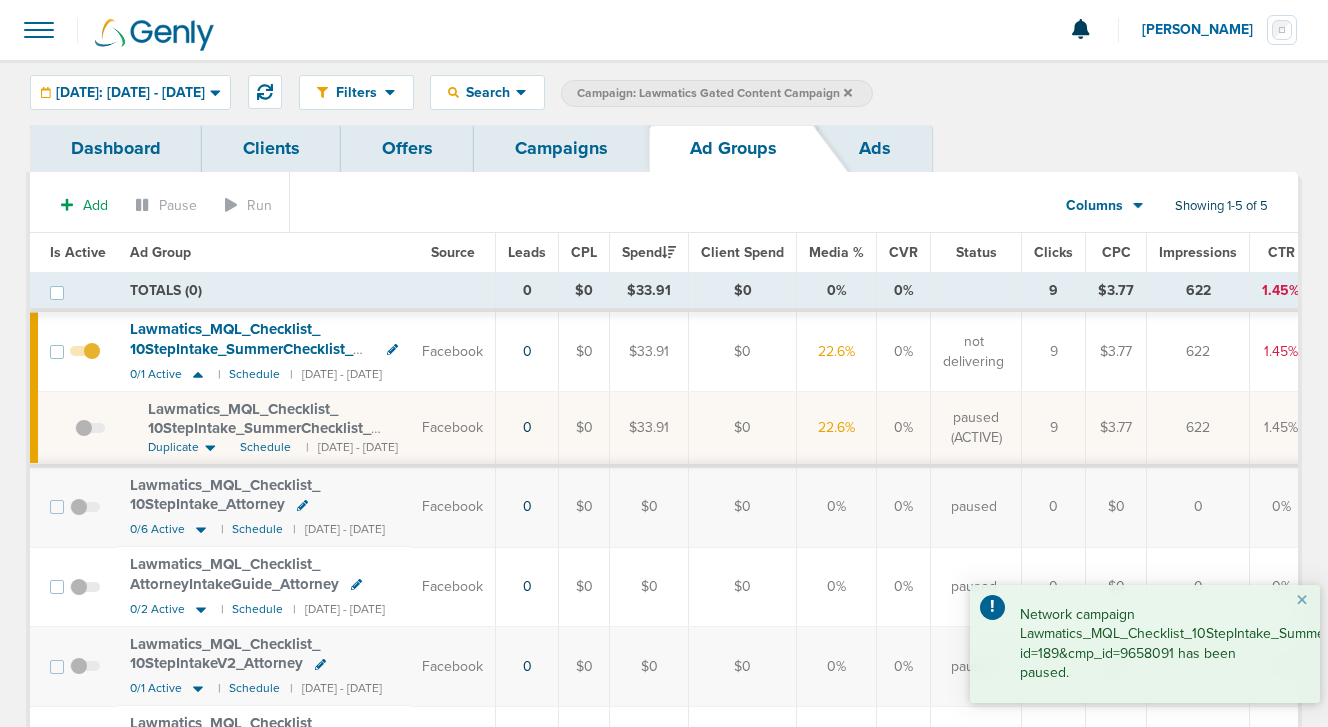 click on "Campaigns" at bounding box center (561, 148) 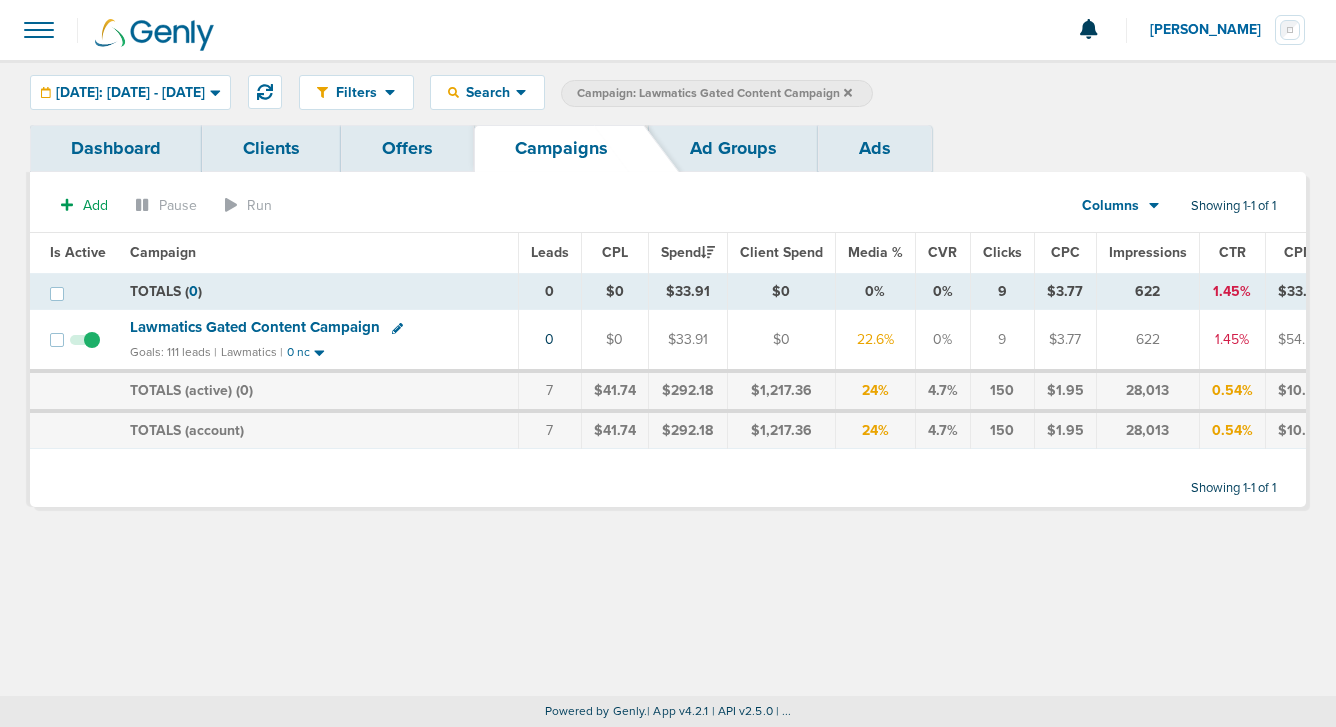 click 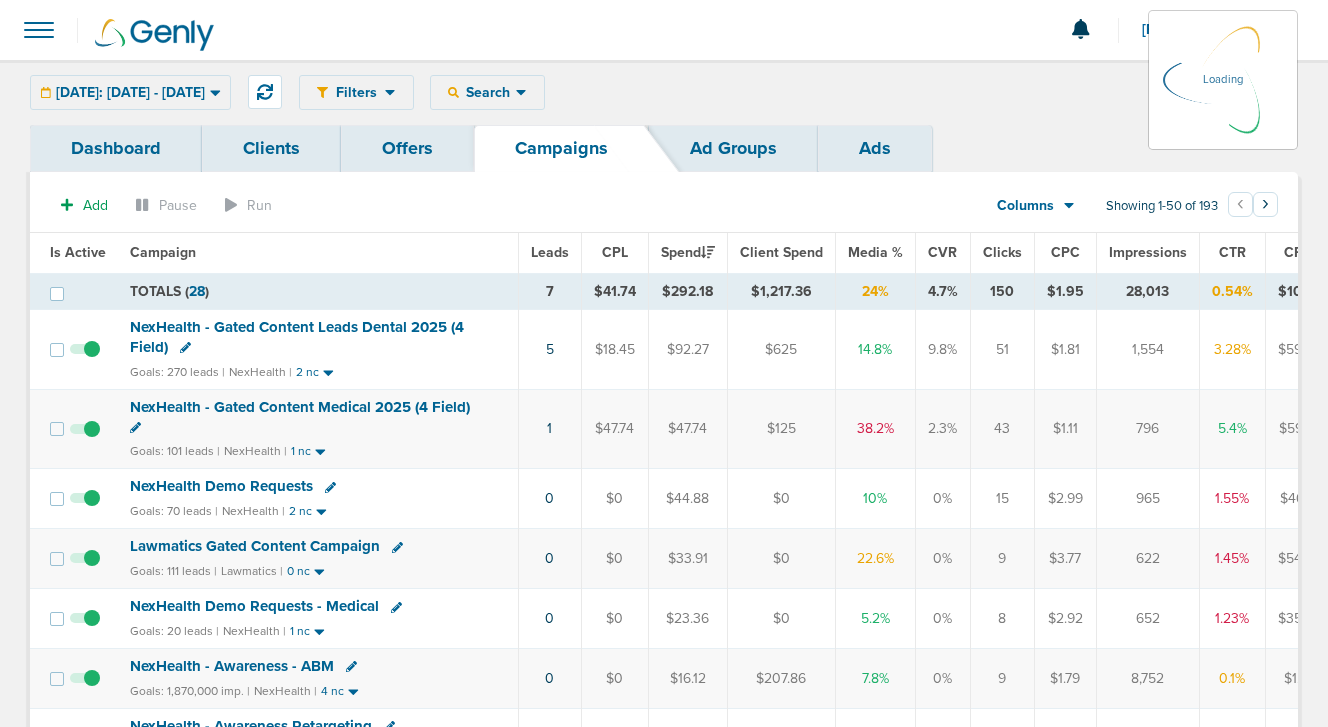 scroll, scrollTop: 0, scrollLeft: 36, axis: horizontal 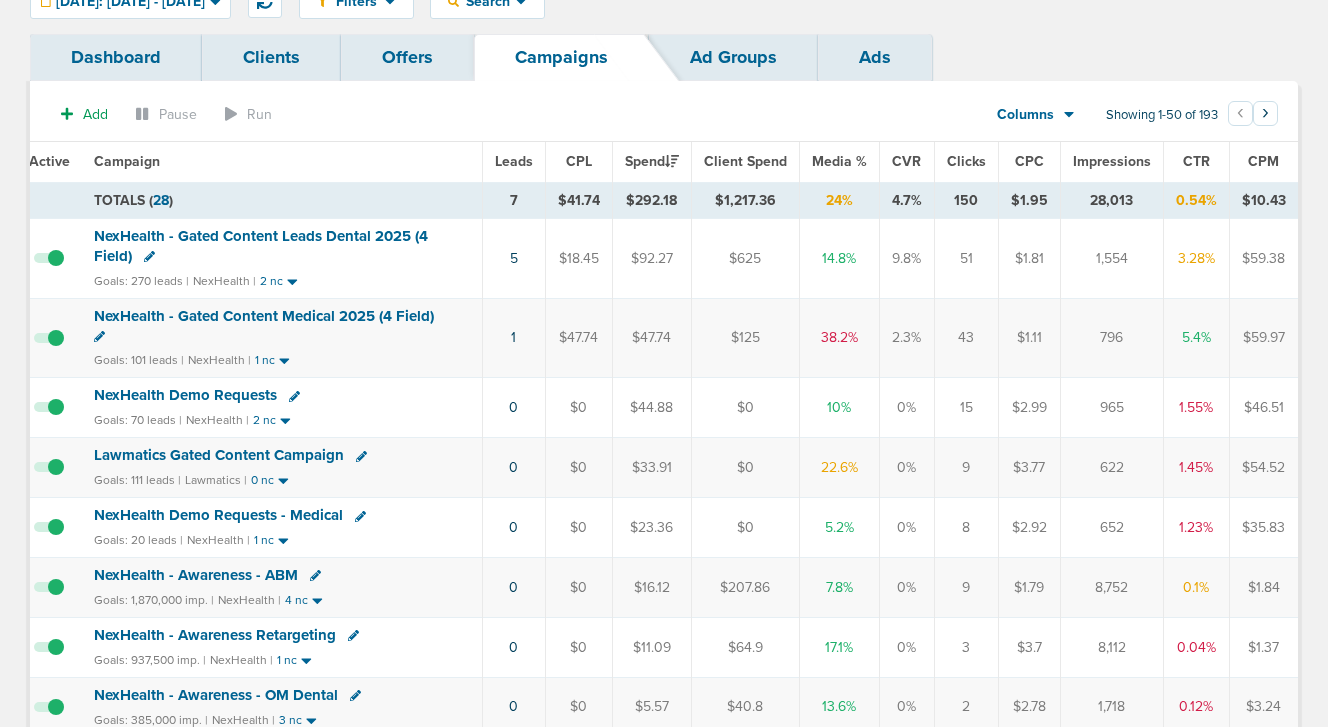 click on "NexHealth Demo Requests" at bounding box center [185, 395] 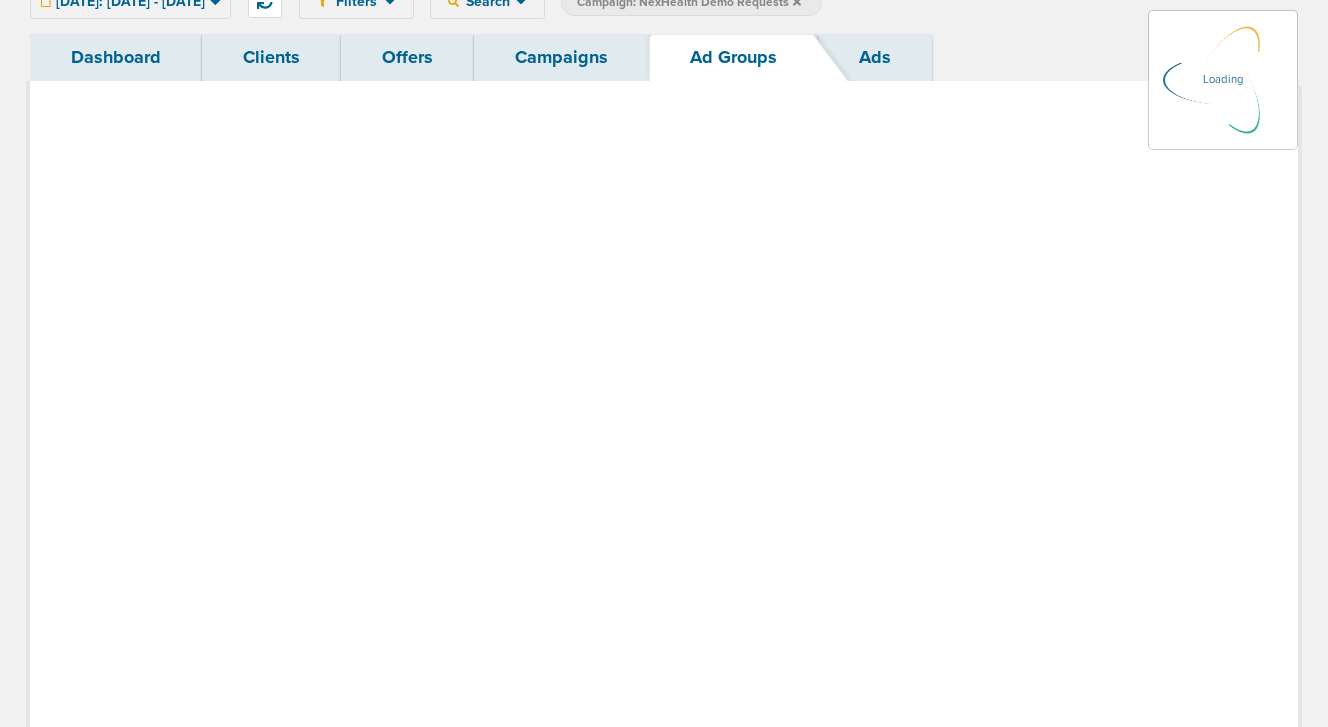 scroll, scrollTop: 0, scrollLeft: 0, axis: both 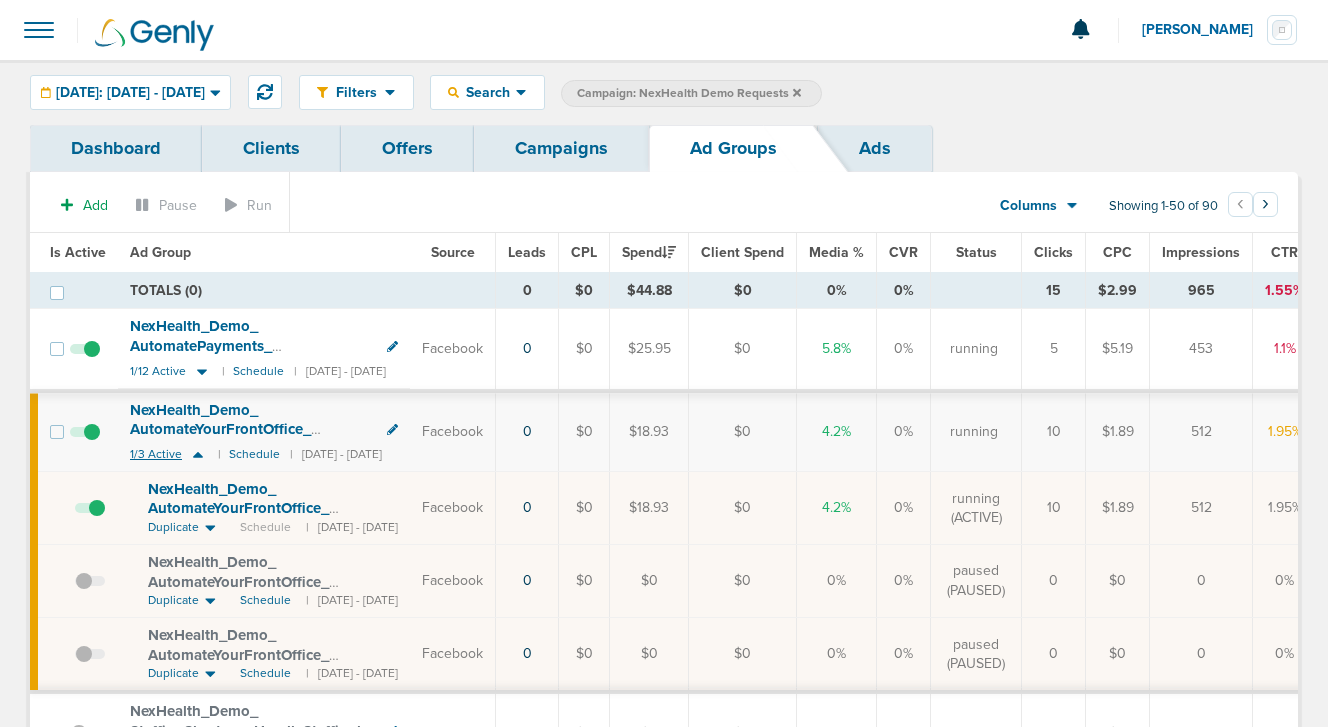 click 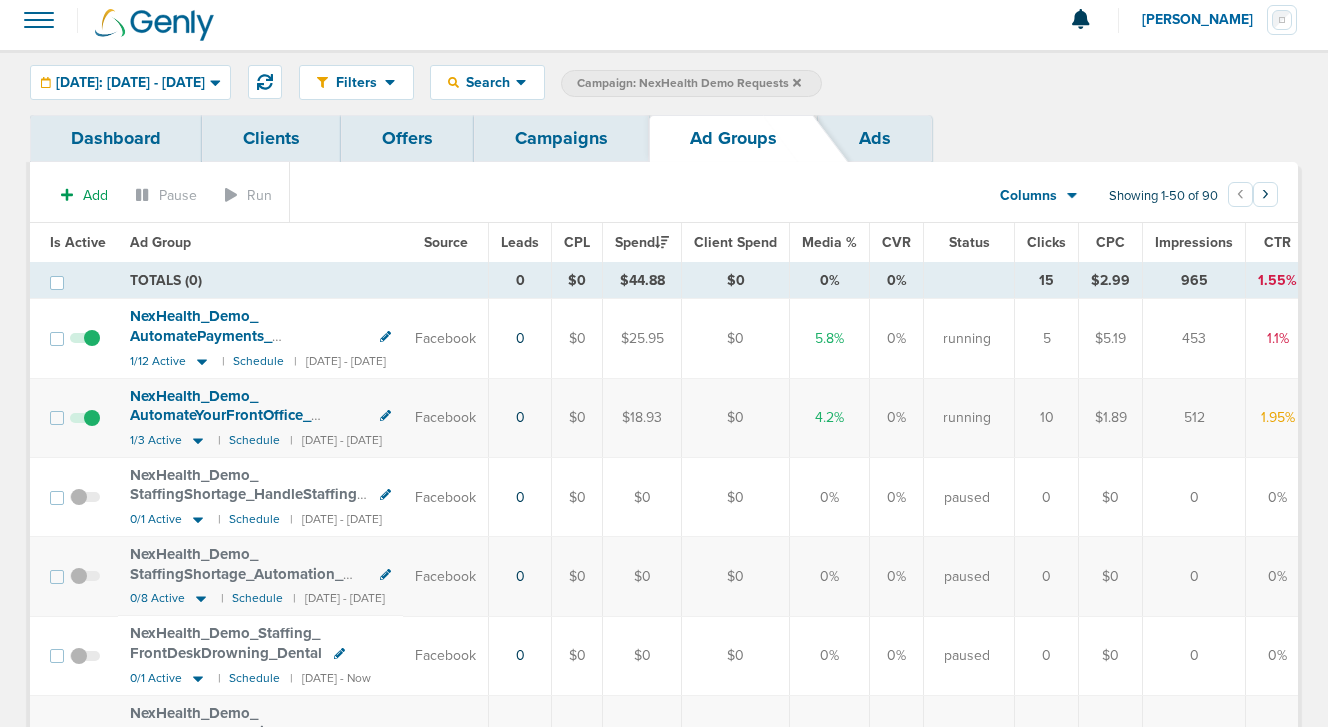 scroll, scrollTop: 0, scrollLeft: 0, axis: both 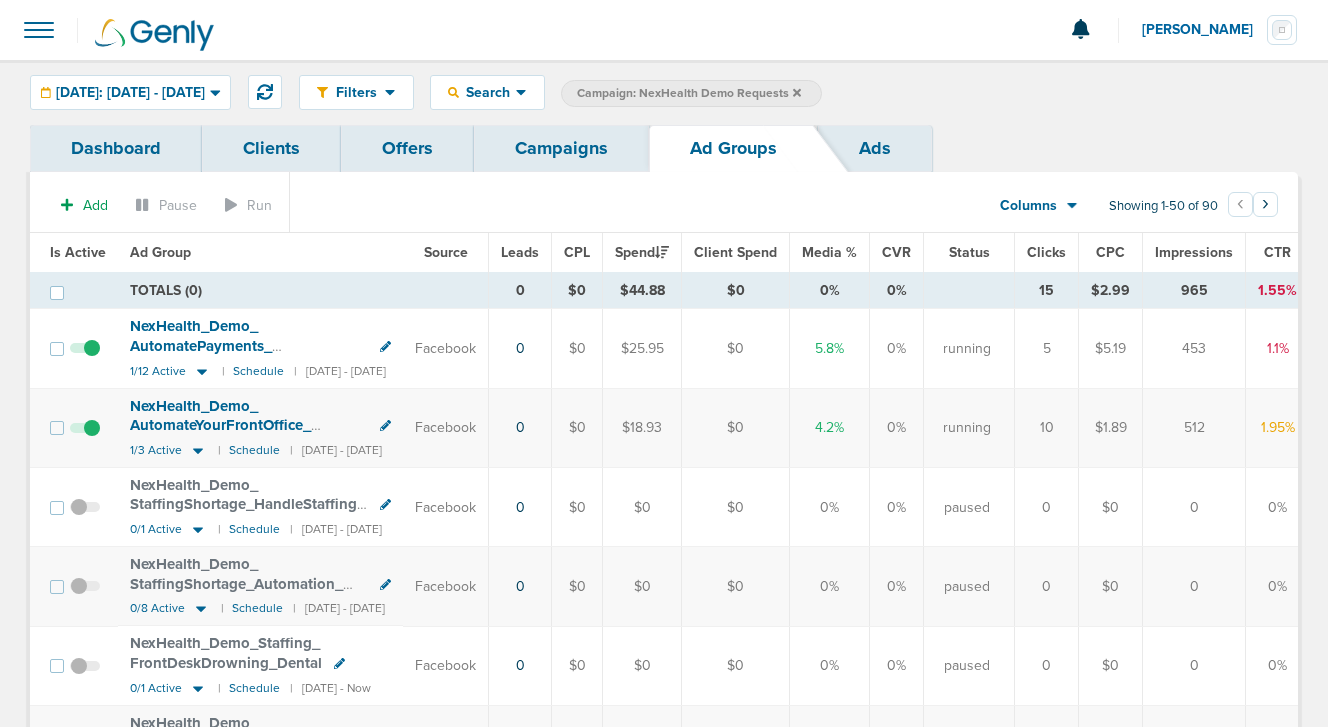 click on "Campaigns" at bounding box center [561, 148] 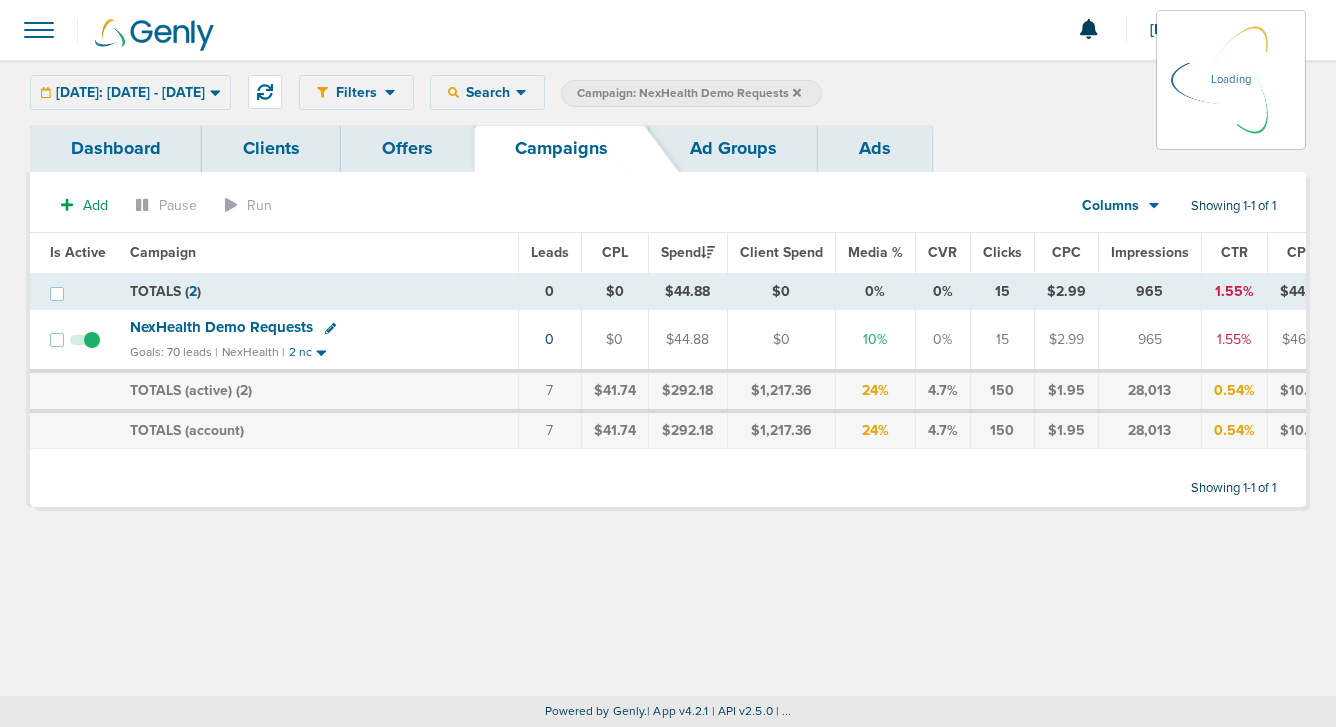 click 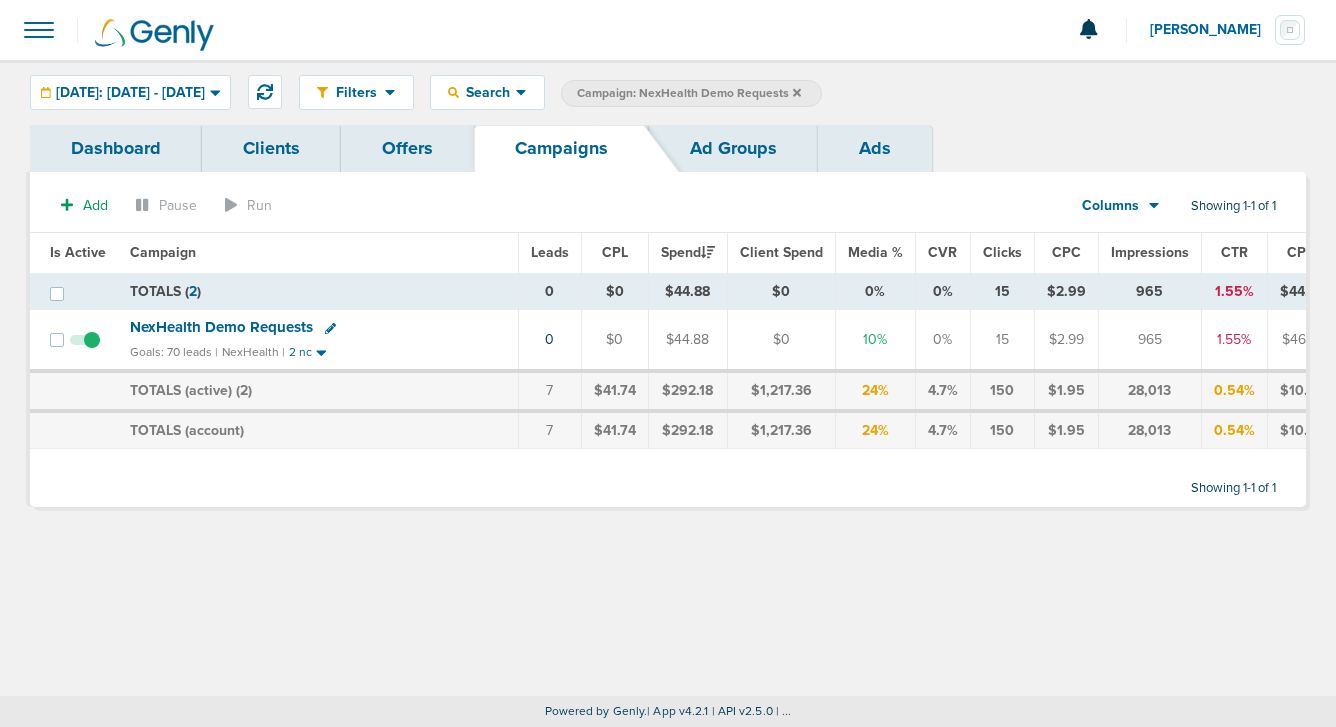 click on "Campaign: NexHealth Demo Requests" at bounding box center [691, 93] 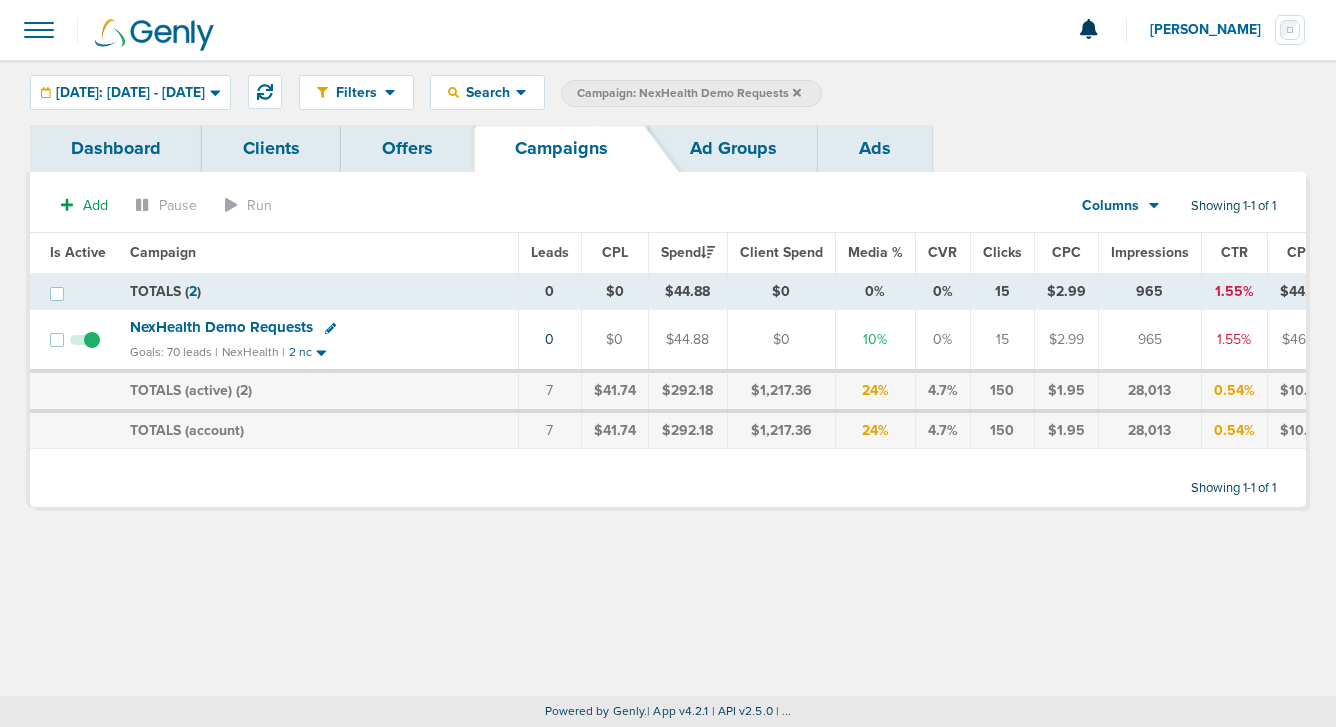 click 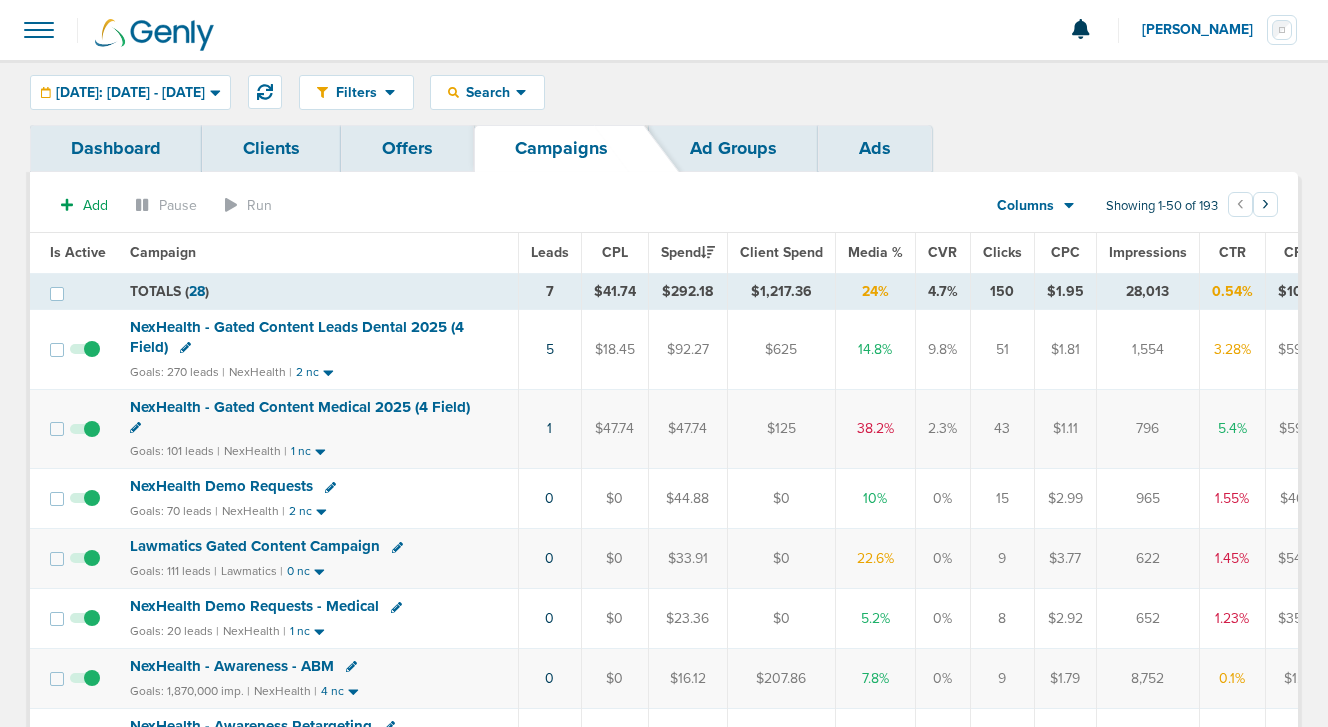 click on "NexHealth Demo Requests" at bounding box center (221, 486) 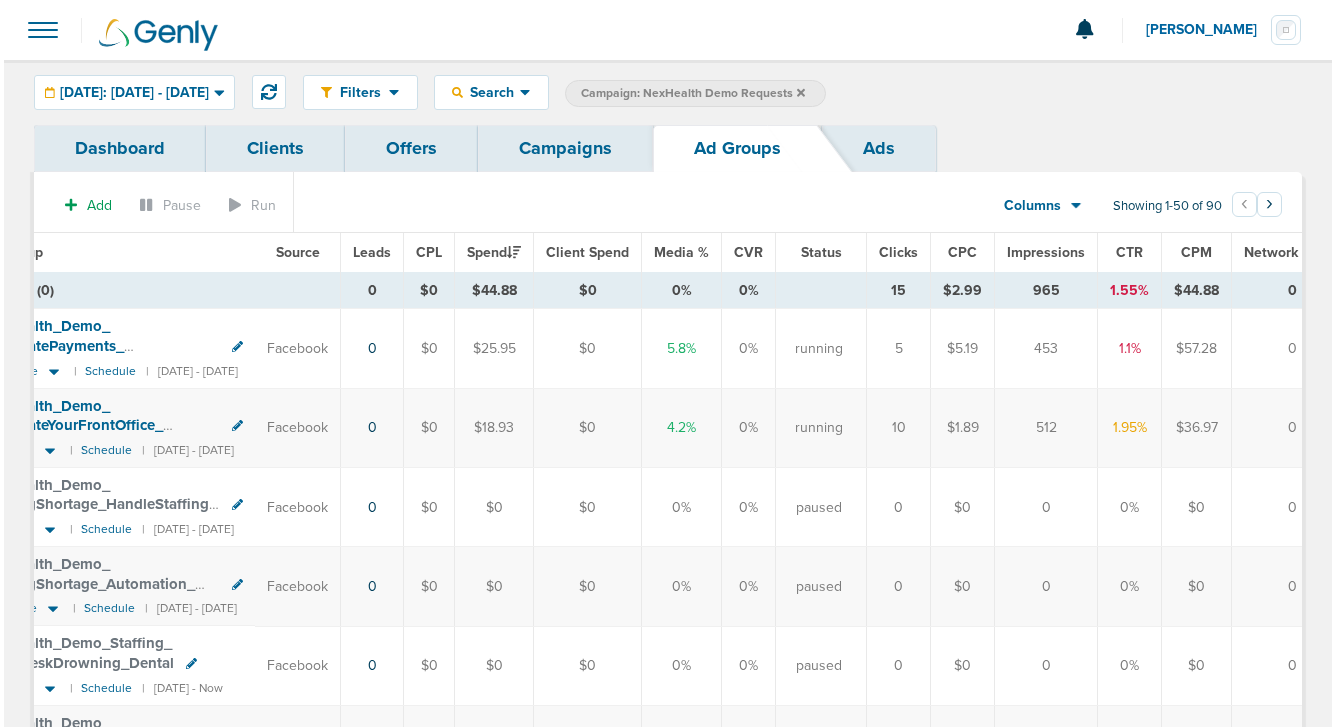 scroll, scrollTop: 0, scrollLeft: 58, axis: horizontal 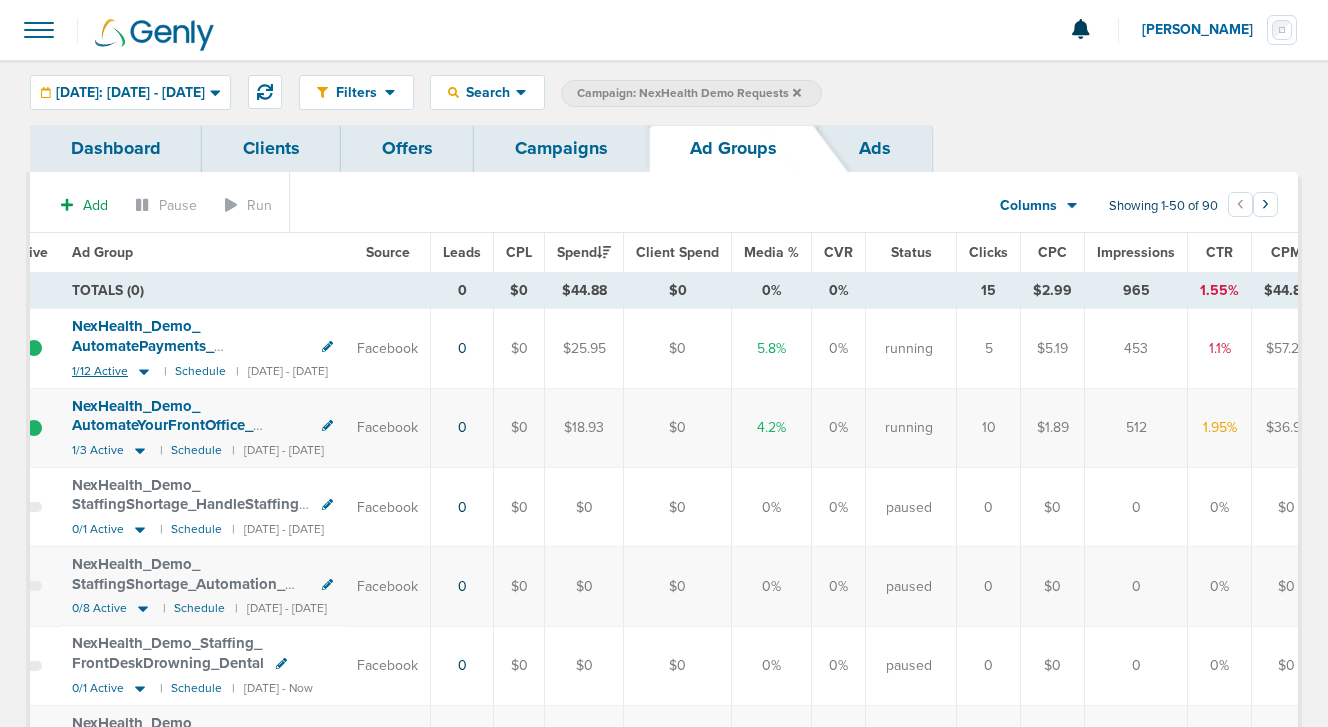 click 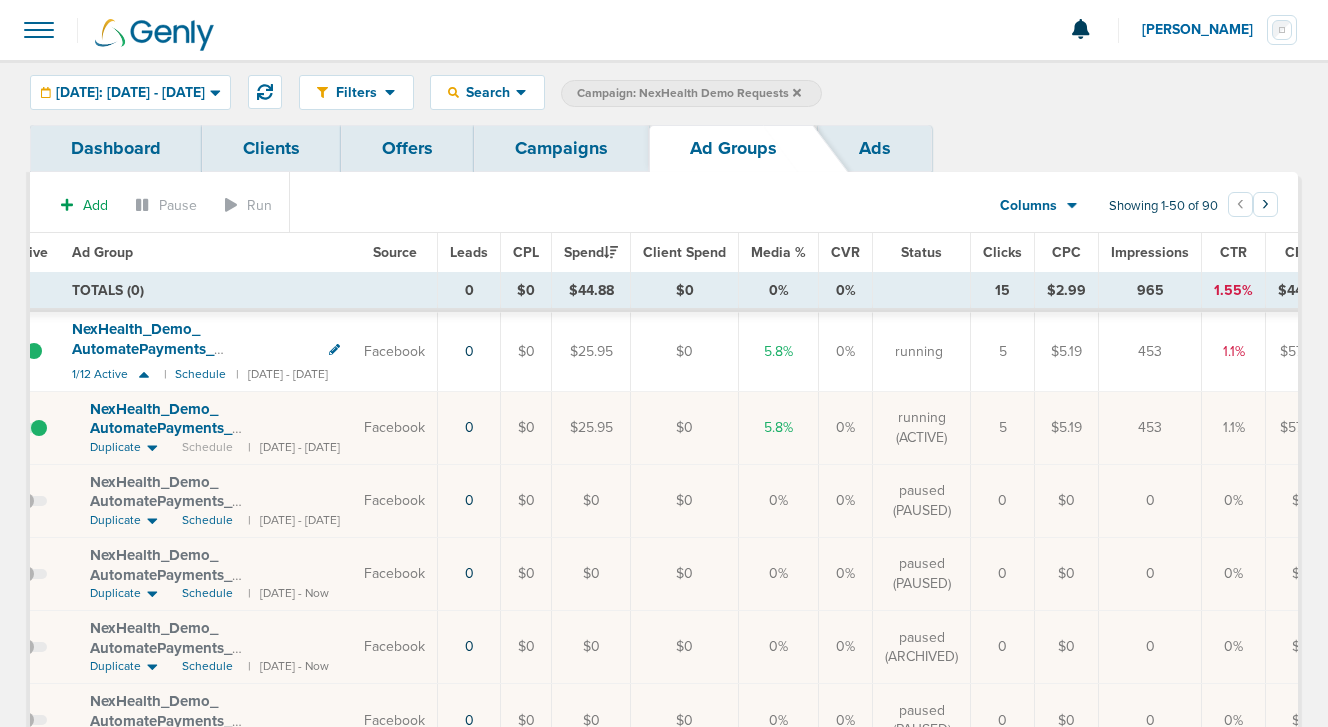click at bounding box center (32, 438) 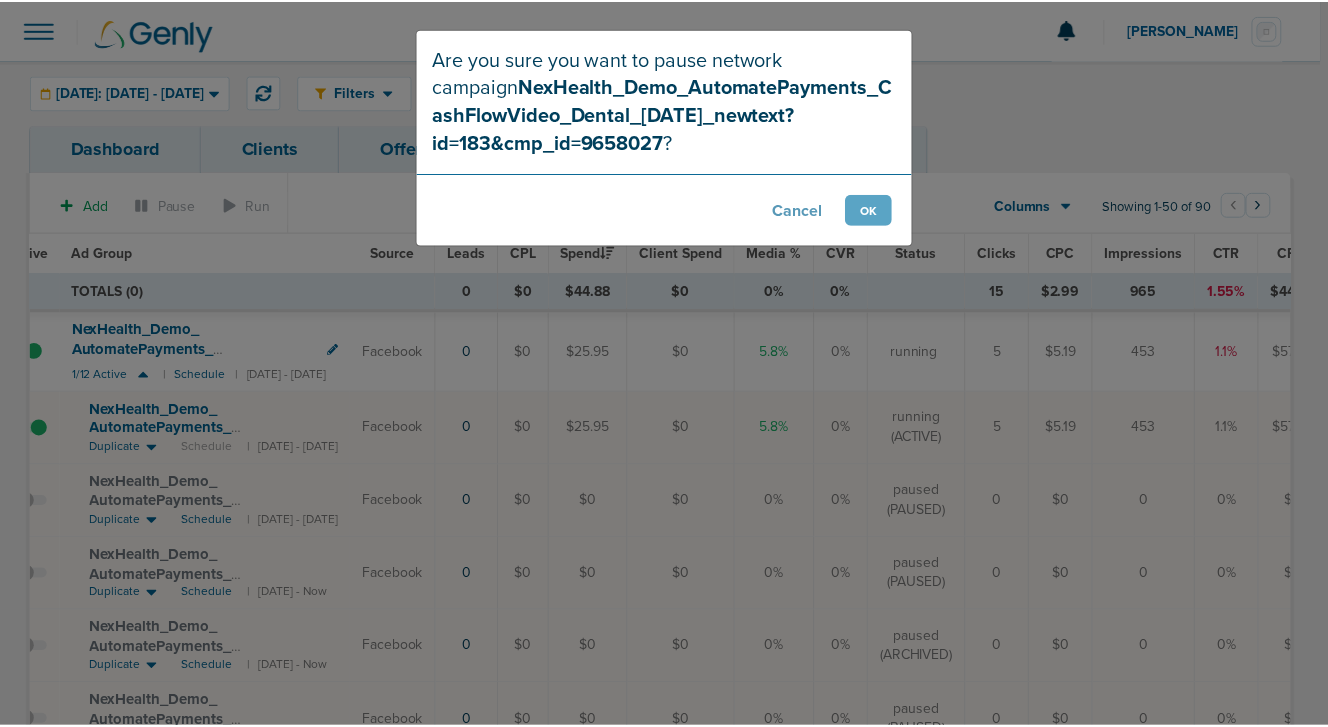 scroll, scrollTop: 0, scrollLeft: 0, axis: both 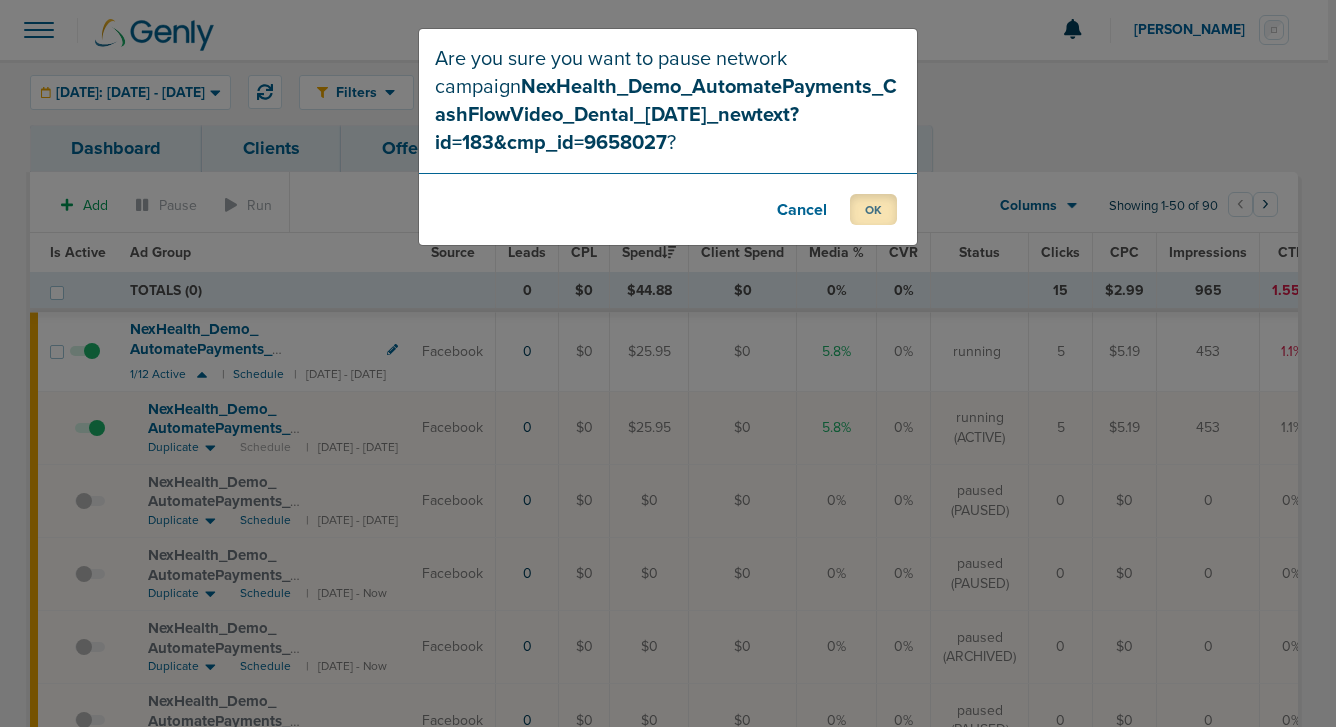 click on "OK" at bounding box center [873, 209] 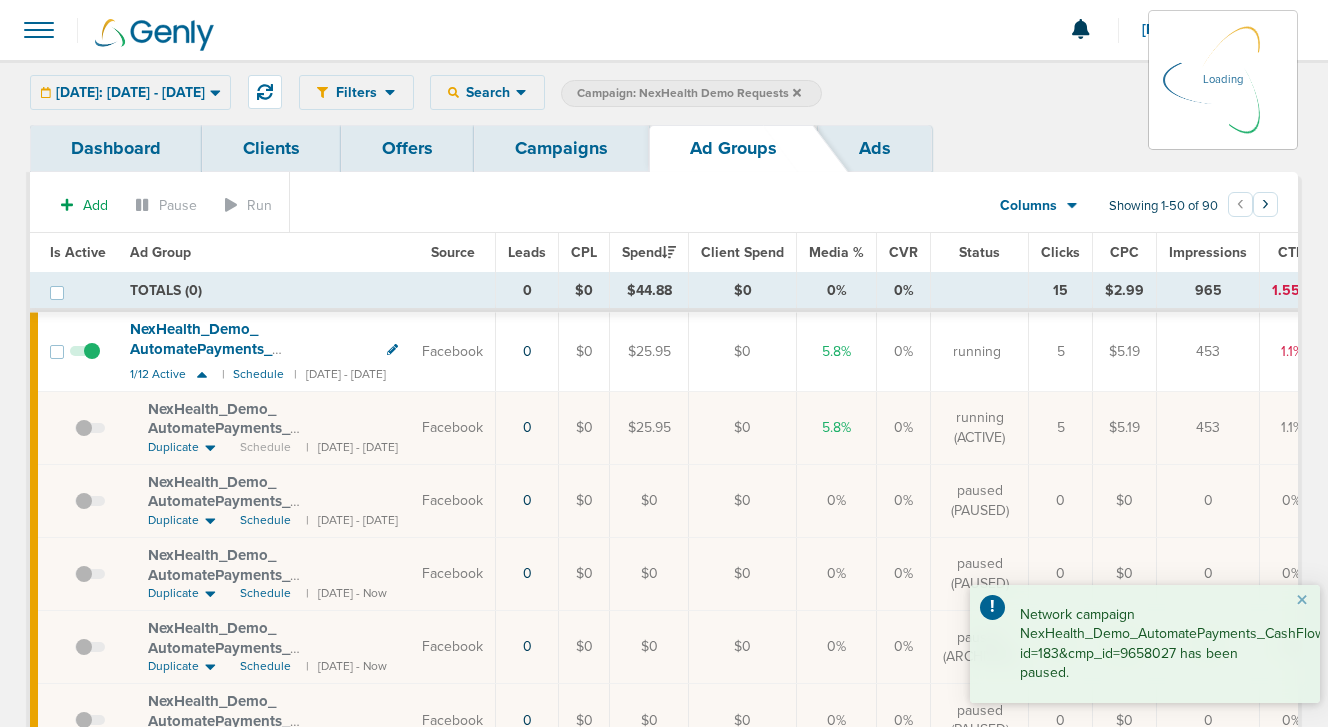 click on "Campaigns" at bounding box center [561, 148] 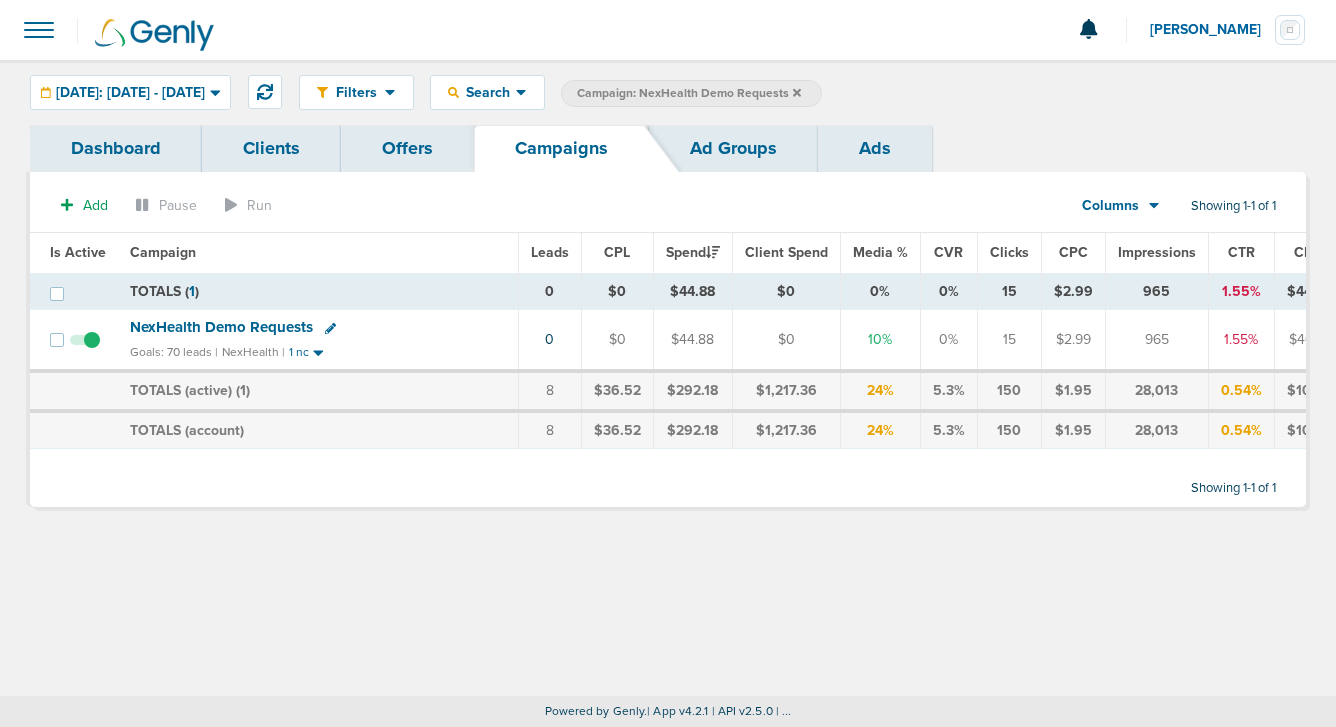 click 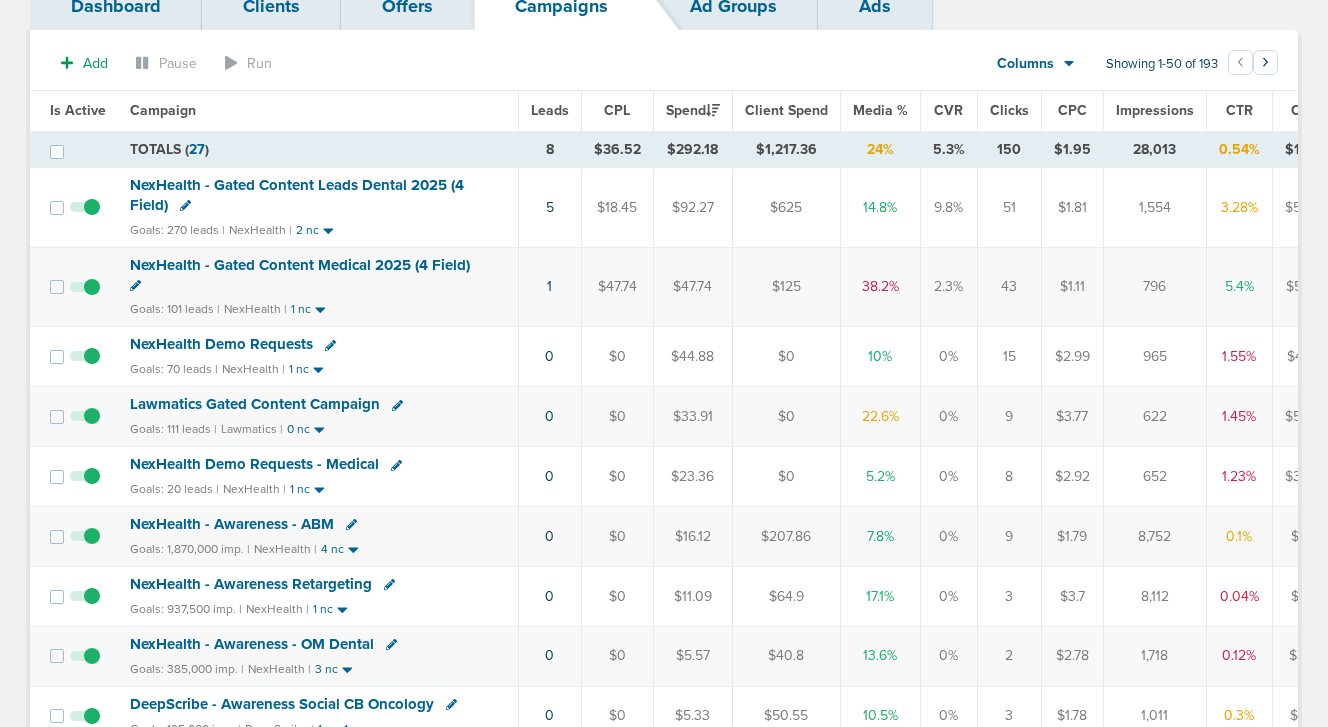 scroll, scrollTop: 143, scrollLeft: 0, axis: vertical 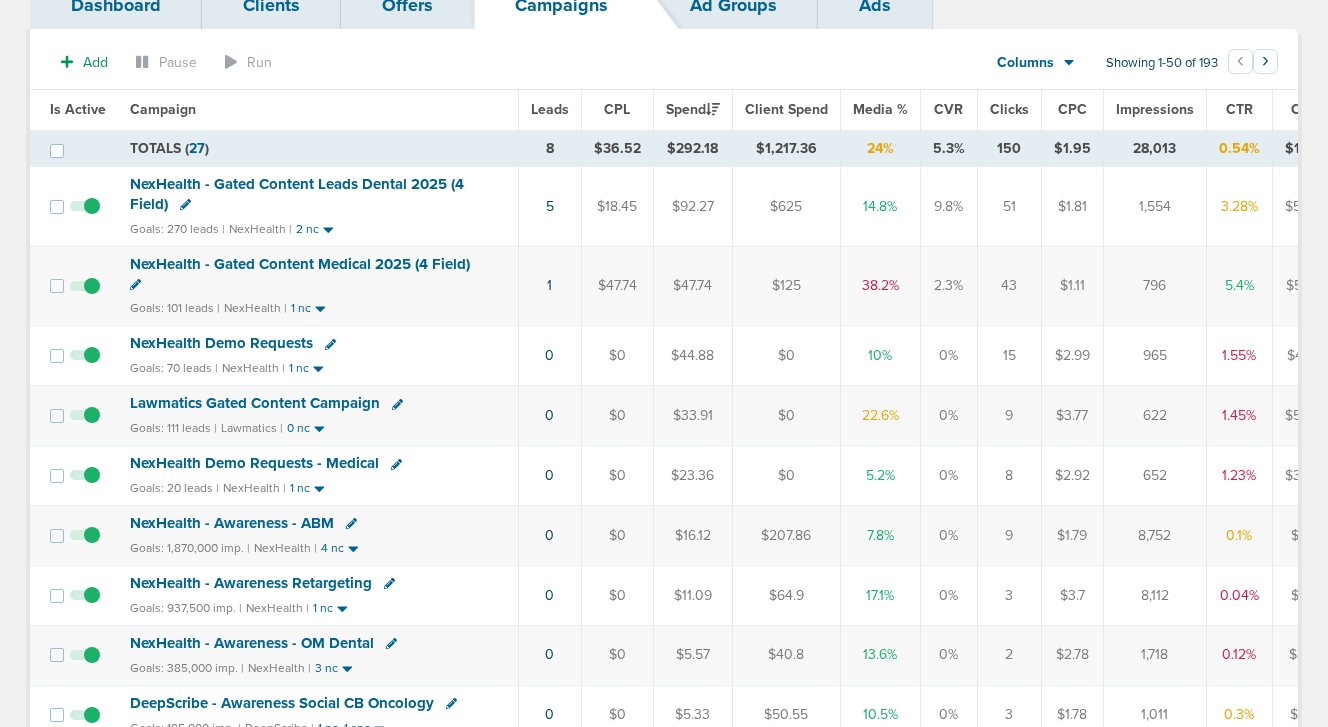 click on "NexHealth Demo Requests - Medical" at bounding box center [254, 463] 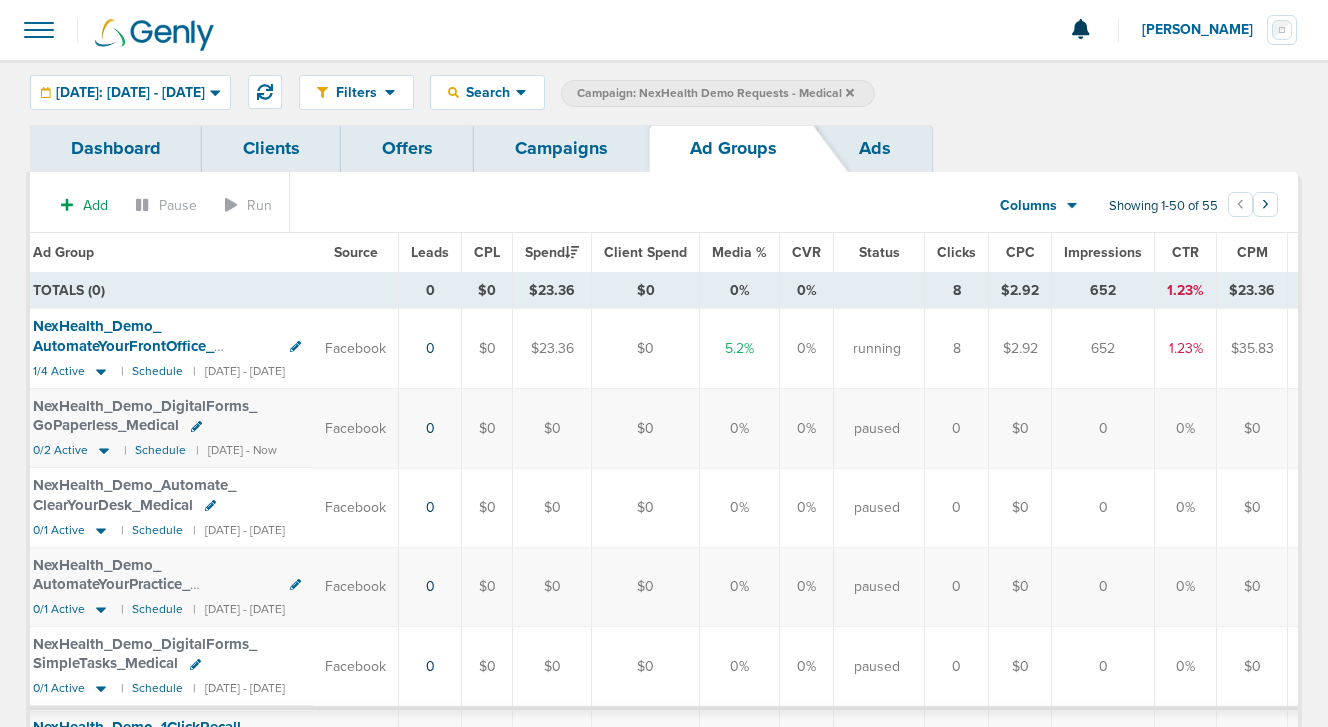 scroll, scrollTop: 0, scrollLeft: 0, axis: both 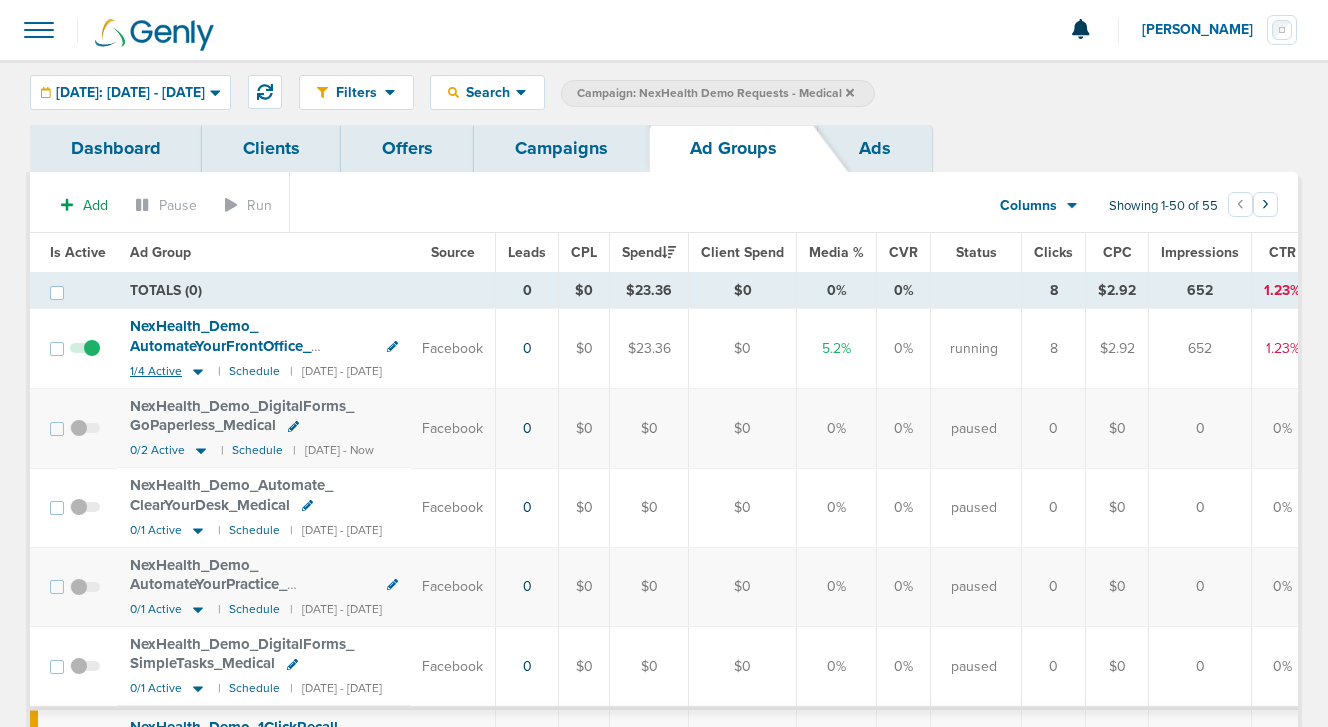 click 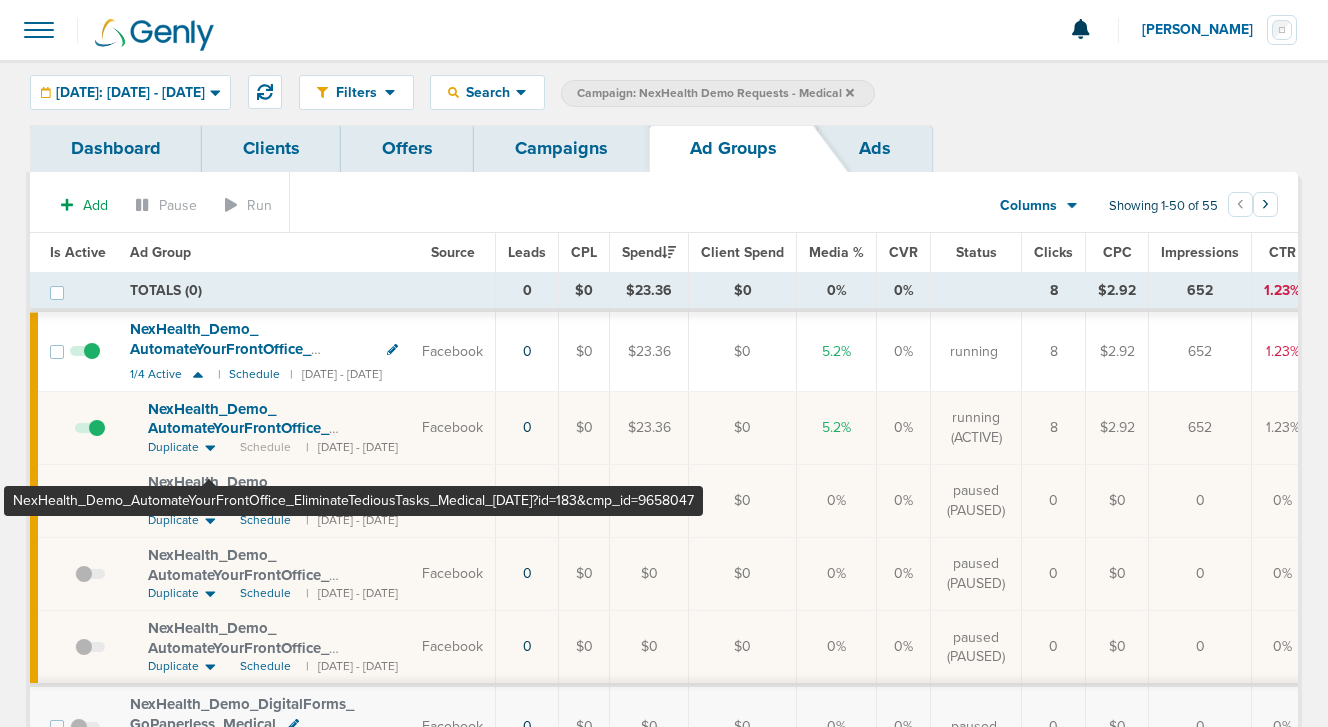 click on "NexHealth_ Demo_ AutomateYourFrontOffice_ EliminateTediousTasks_ Medical_ [DATE]?id=183&cmp_ id=9658047" at bounding box center [261, 438] 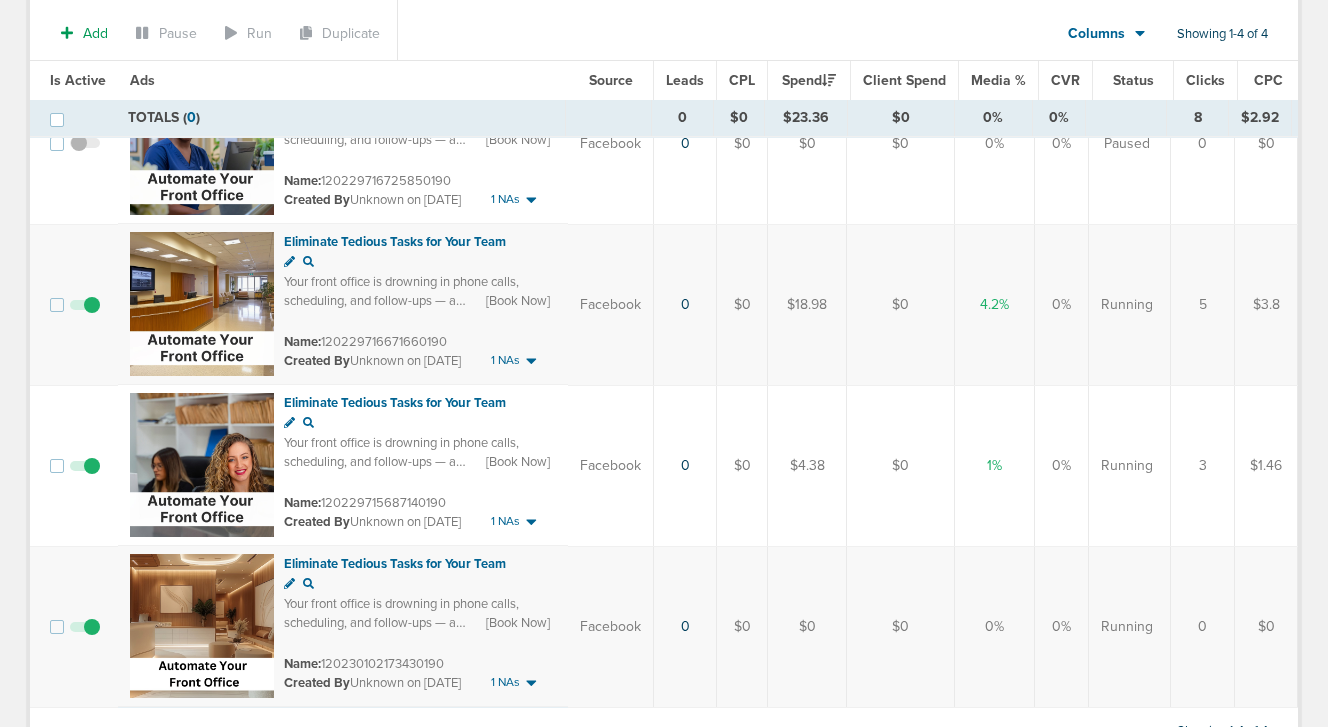 scroll, scrollTop: 365, scrollLeft: 0, axis: vertical 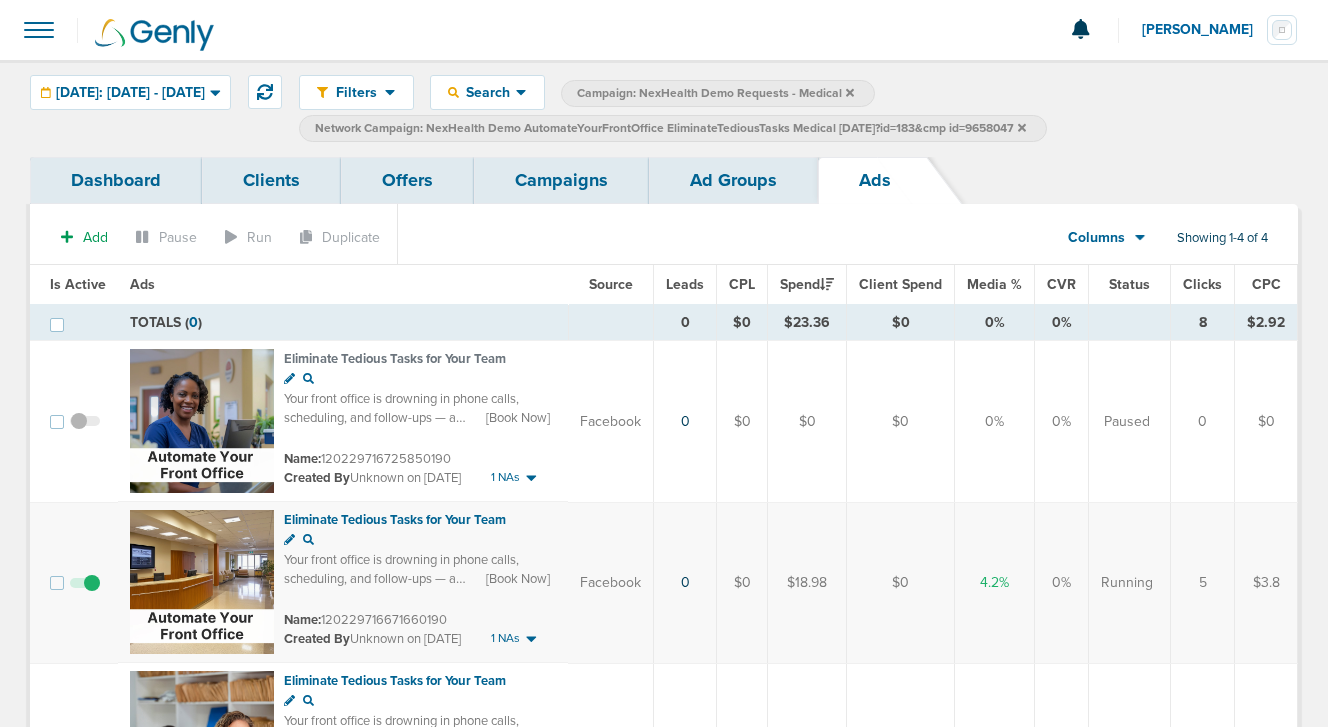 click on "Campaigns" at bounding box center [561, 180] 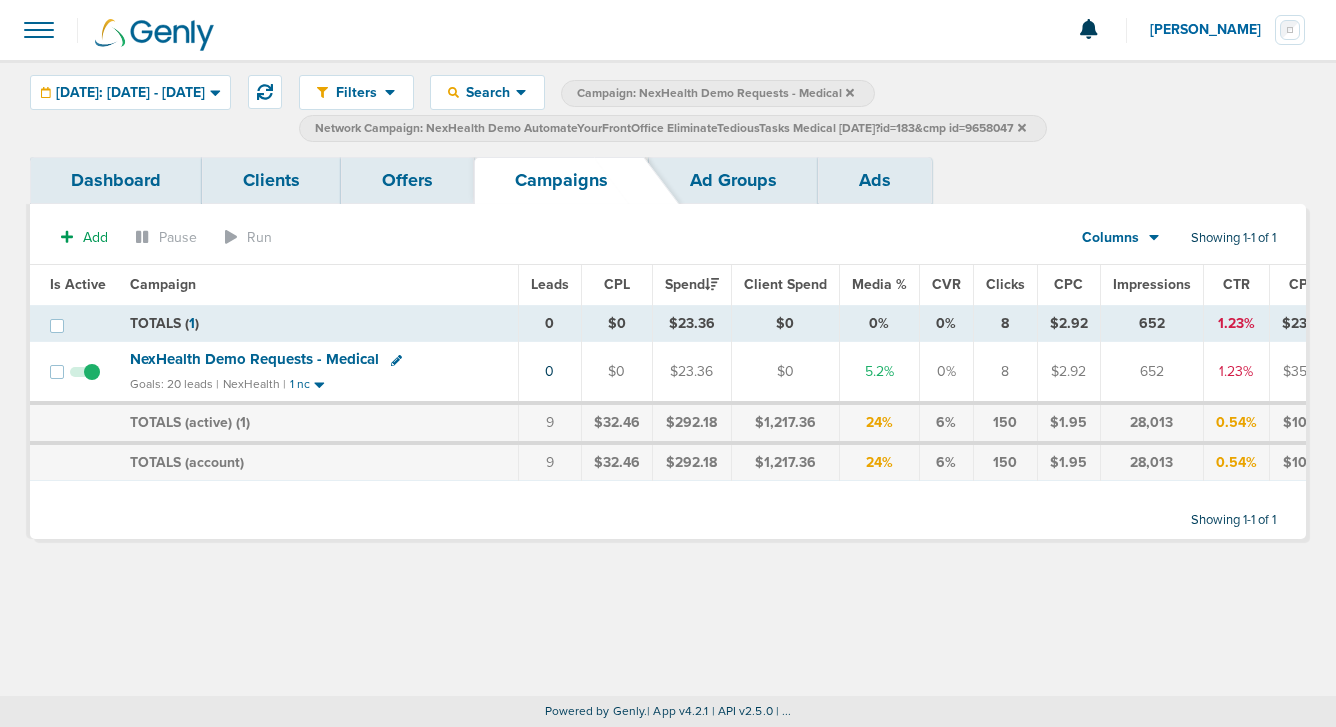 click 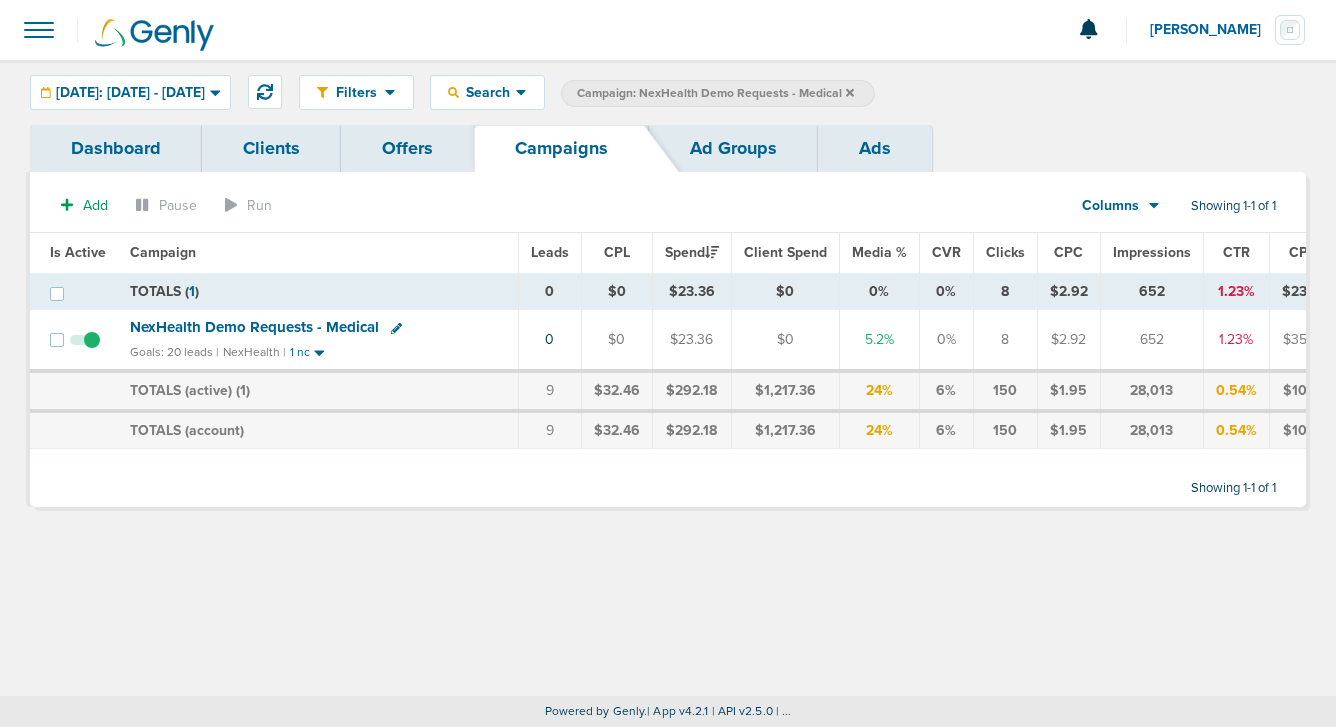 click 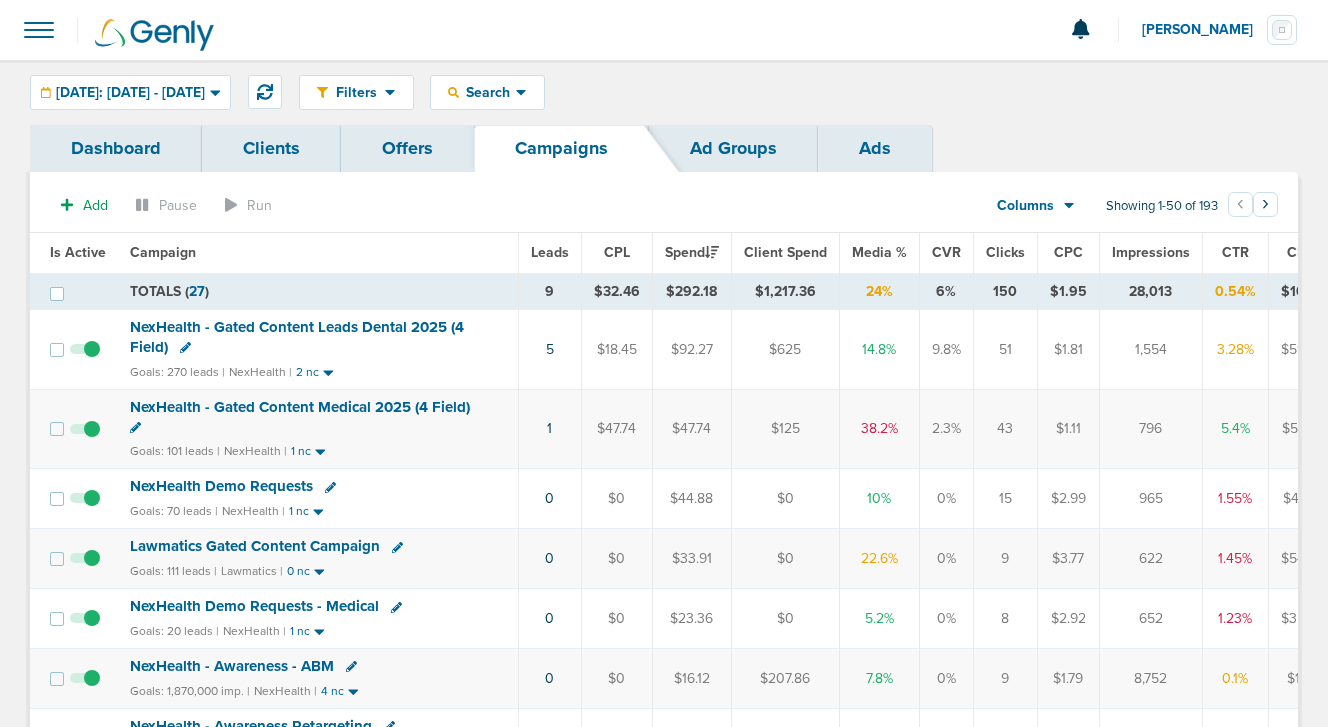 click on "Offers" at bounding box center (407, 148) 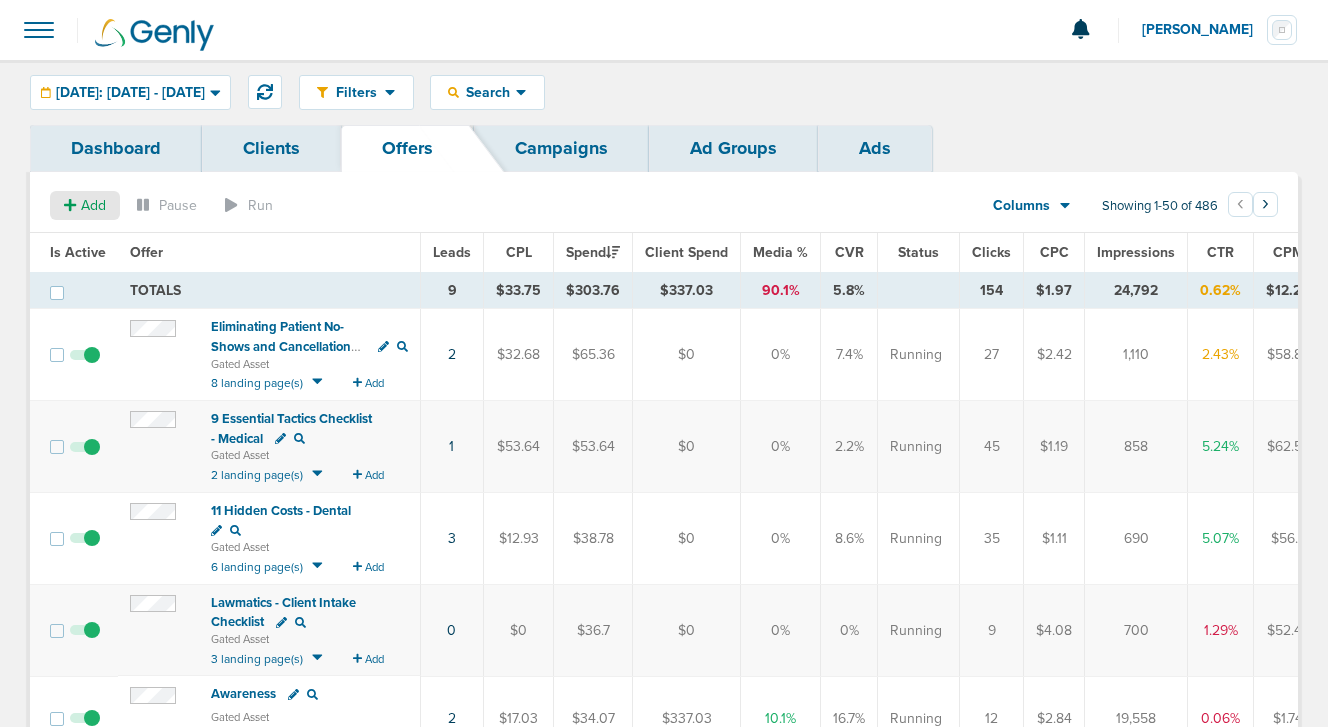 click on "Add" at bounding box center (84, 205) 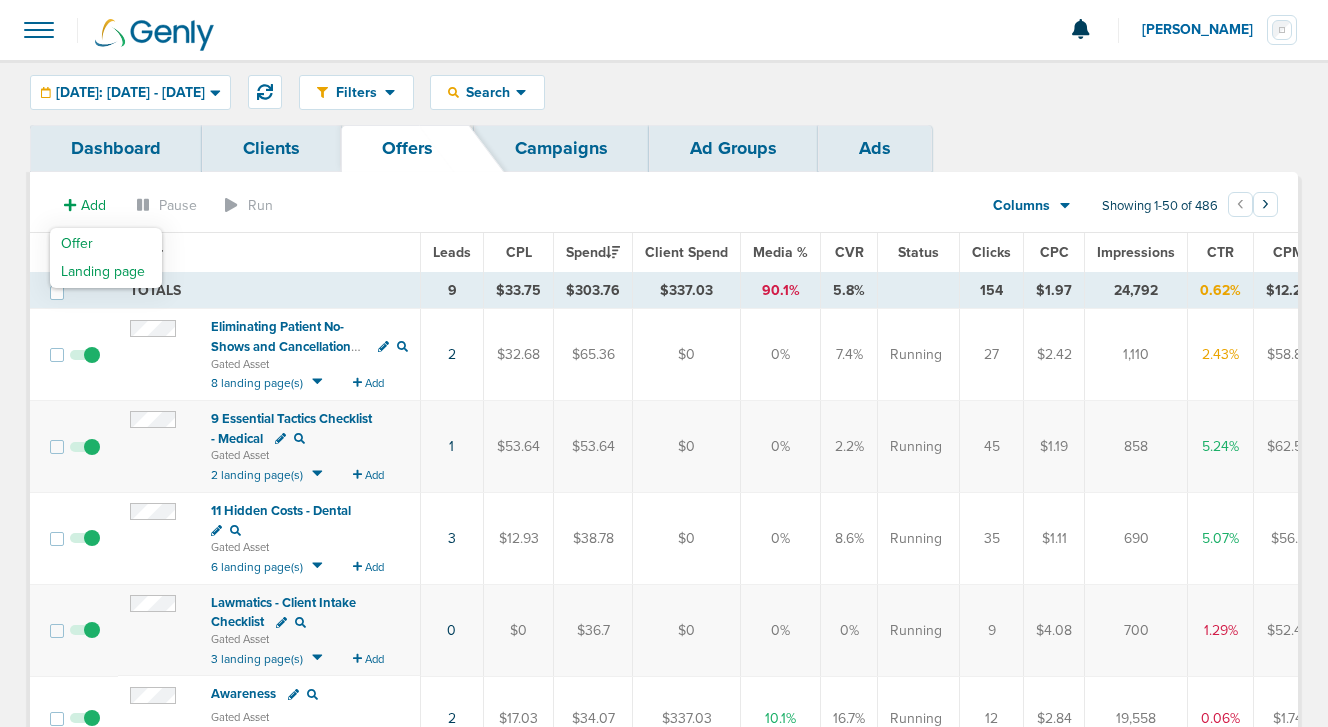 click on "Offers" at bounding box center (407, 148) 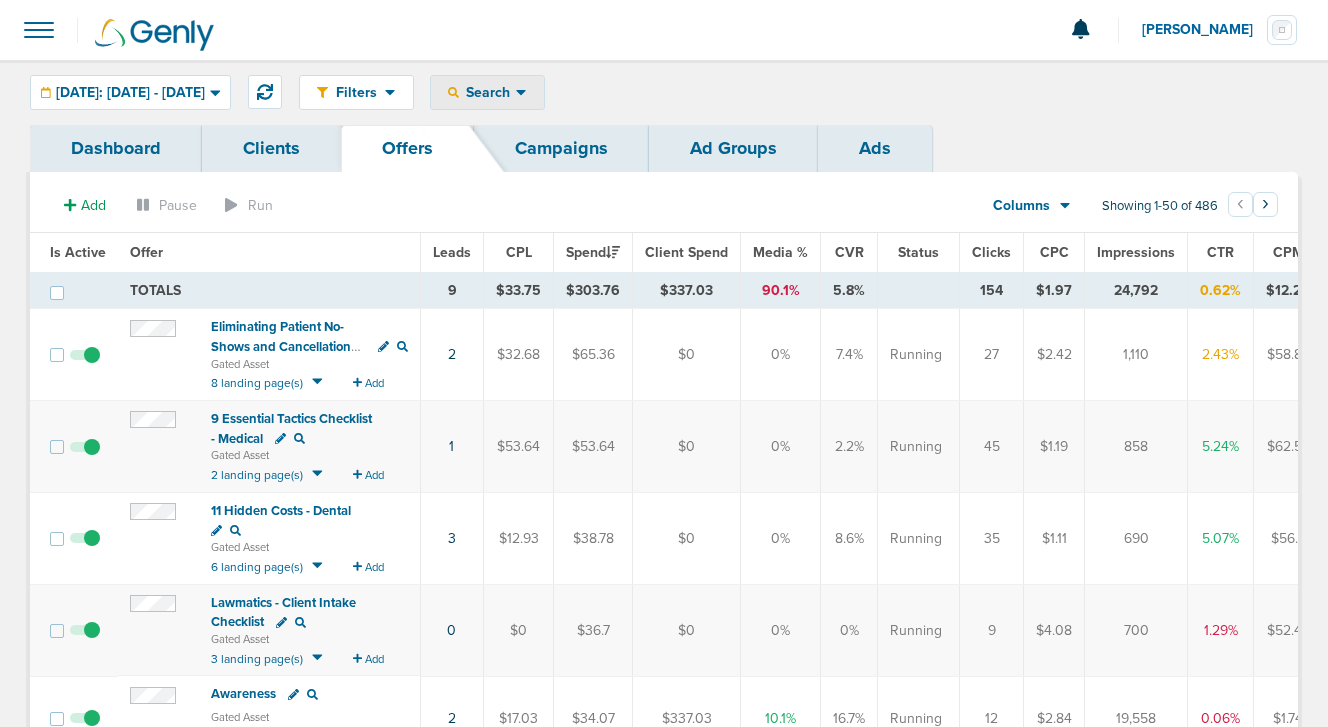 click on "Search" at bounding box center [487, 92] 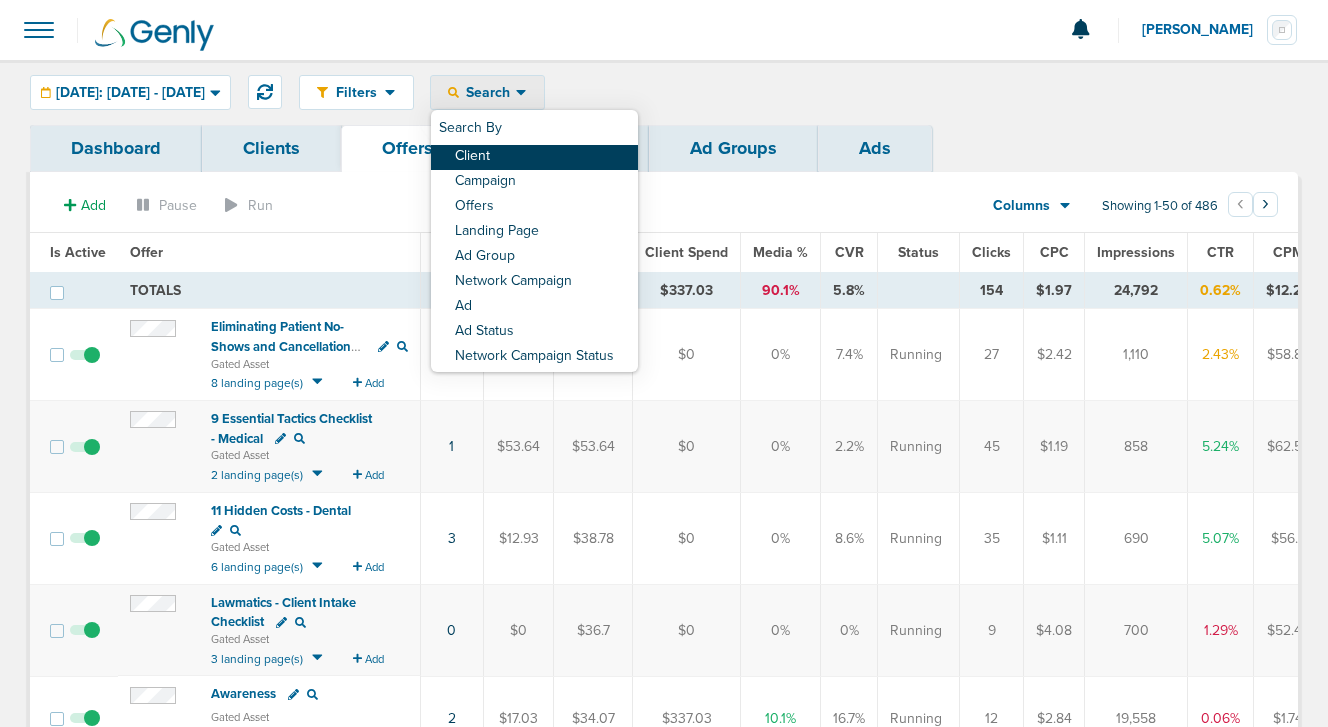 click on "Client" at bounding box center (534, 157) 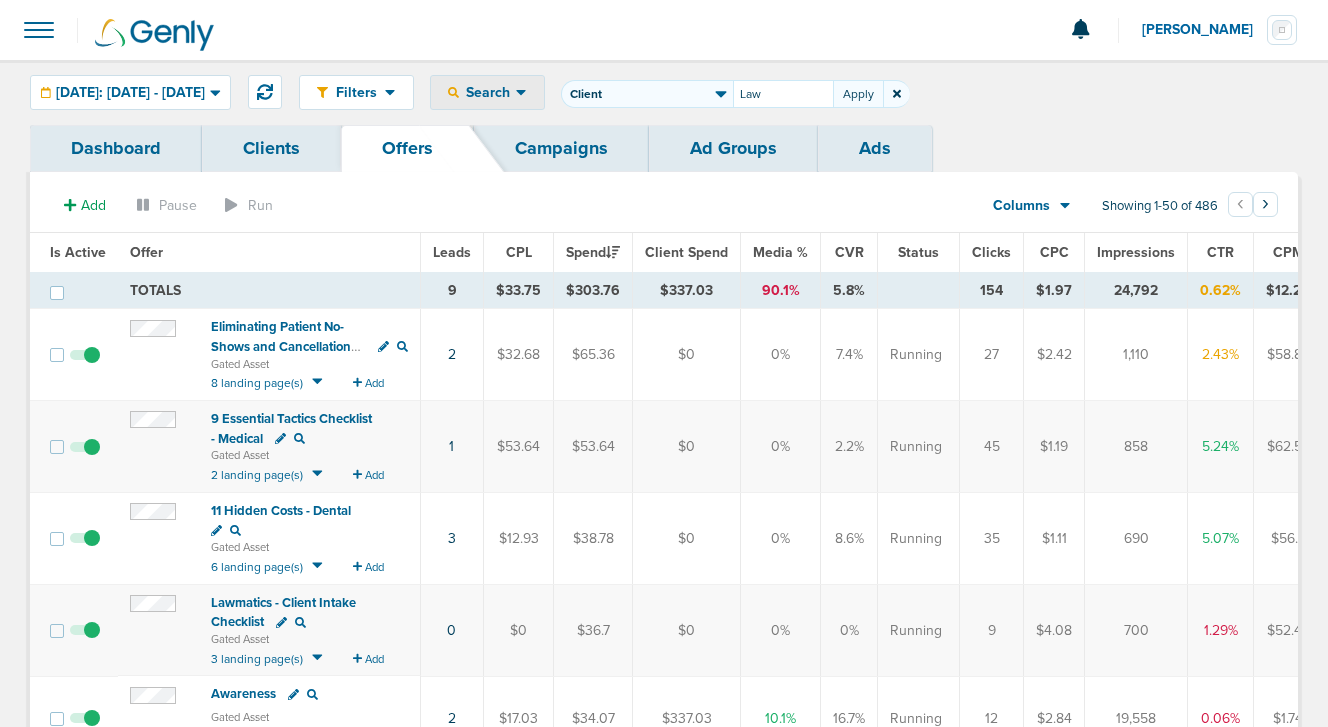 type on "Law" 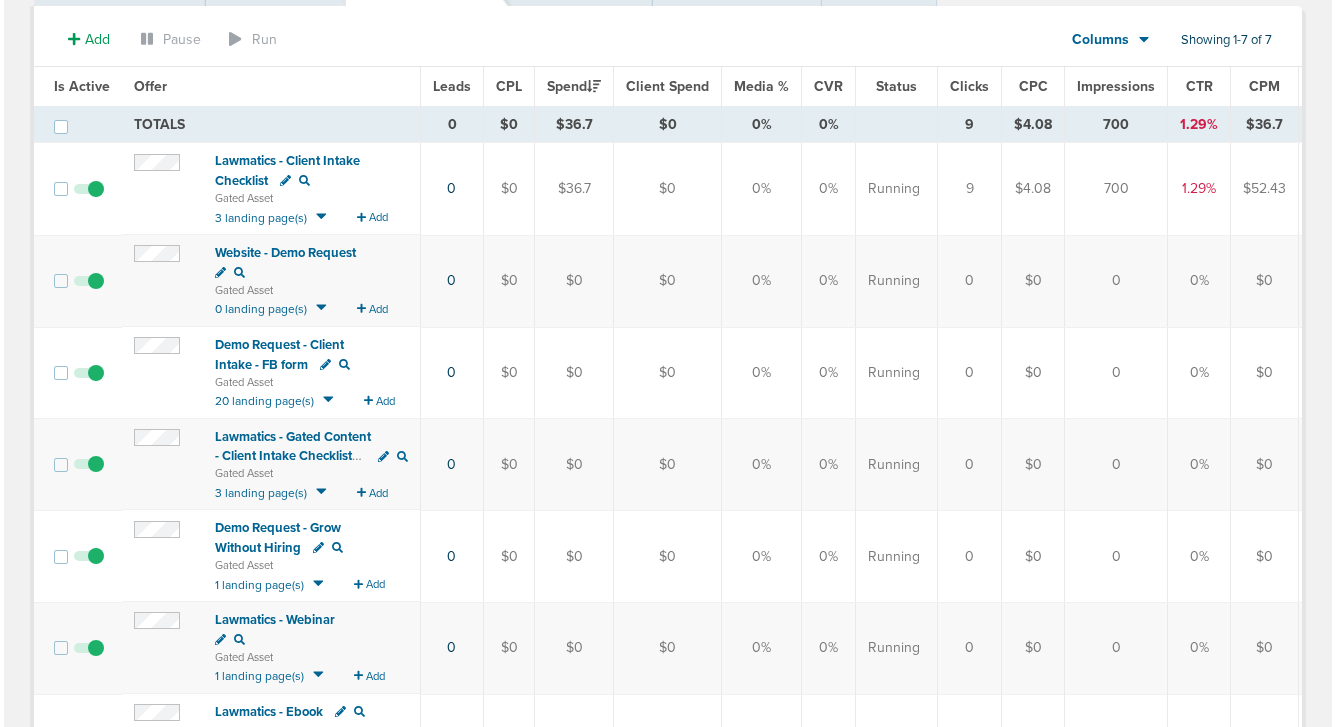 scroll, scrollTop: 0, scrollLeft: 0, axis: both 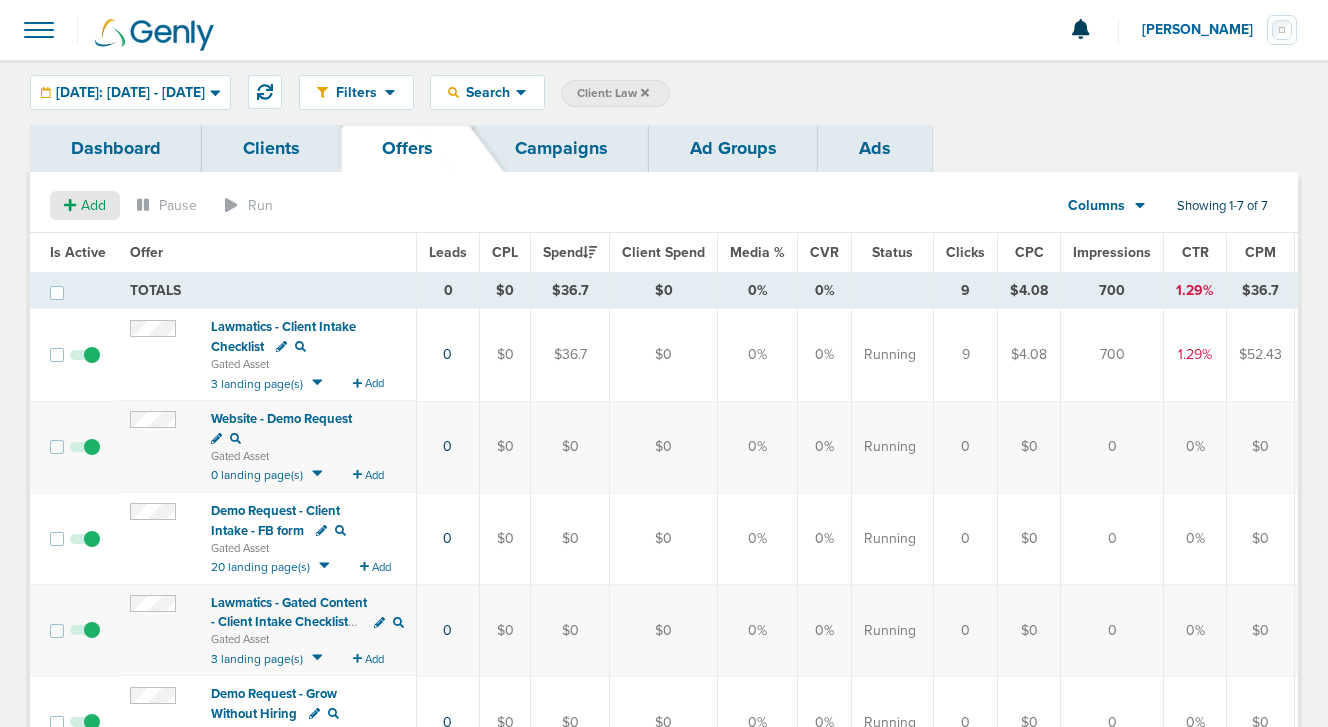 click on "Add" at bounding box center (93, 205) 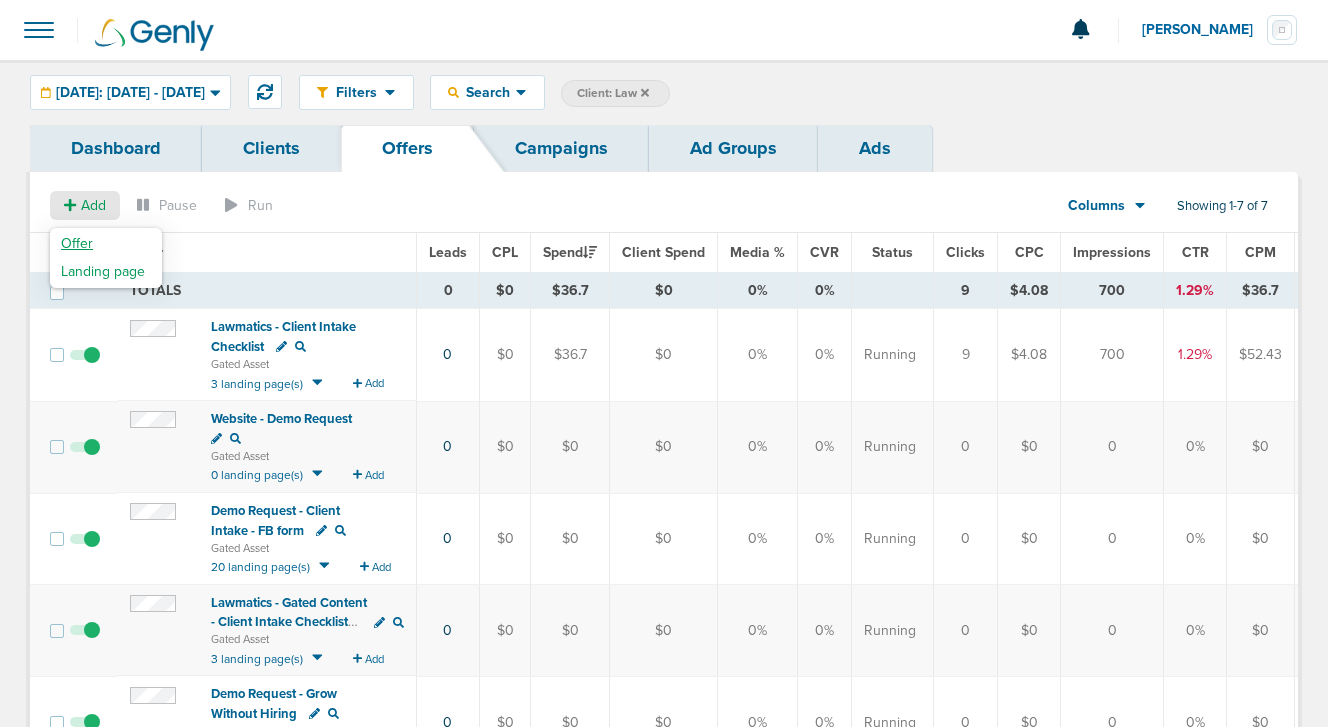 click on "Offer" at bounding box center (77, 243) 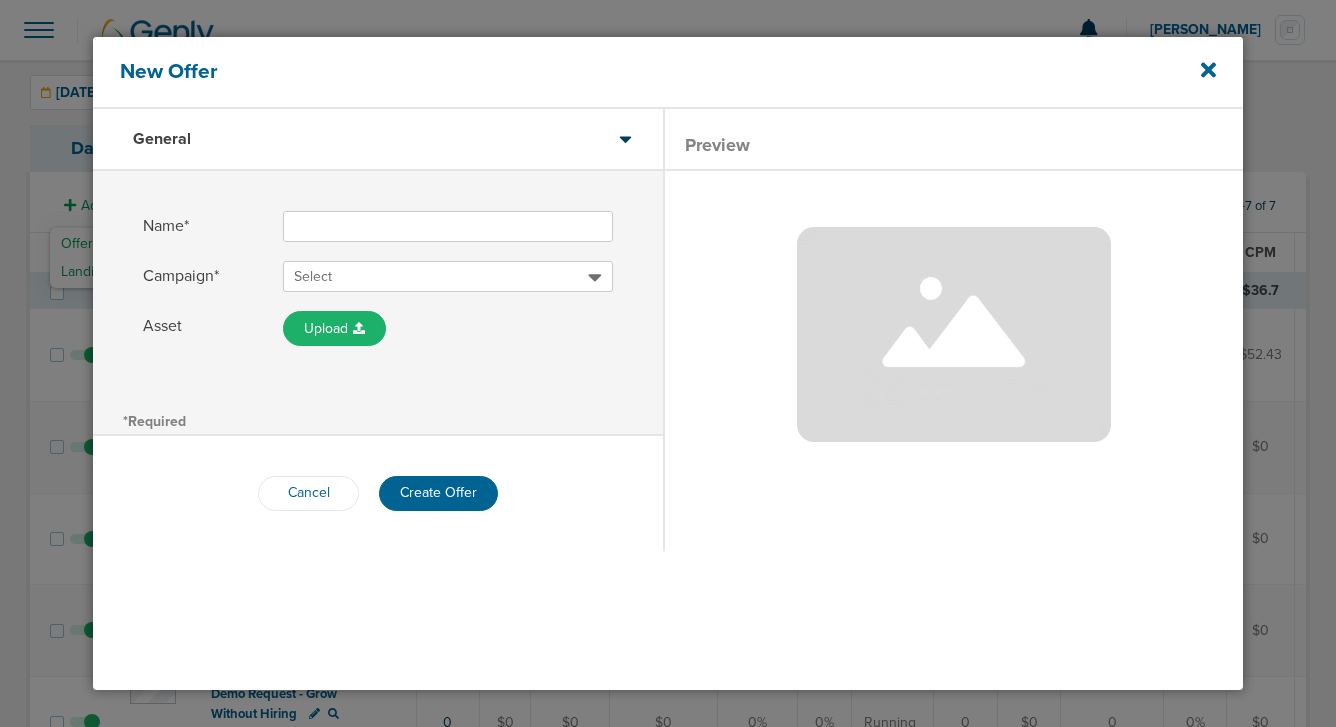 click on "Name*" at bounding box center (448, 226) 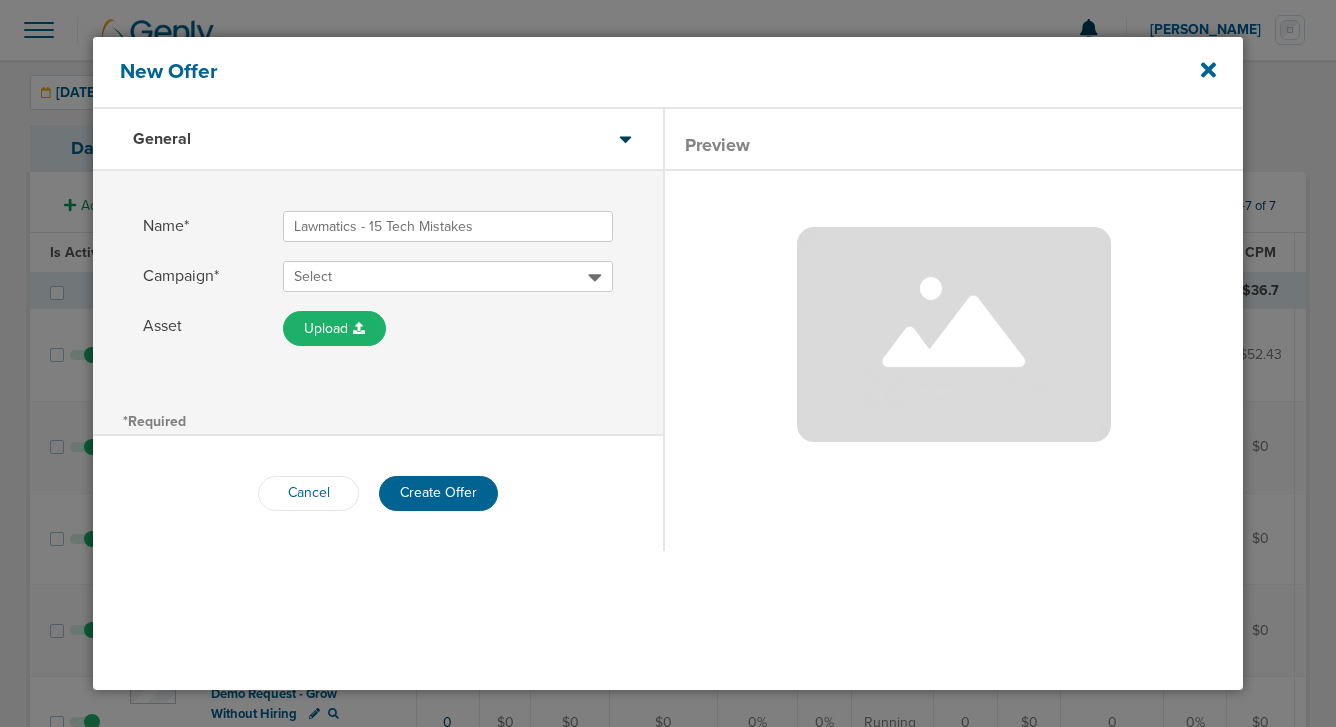 type on "Lawmatics - 15 Tech Mistakes" 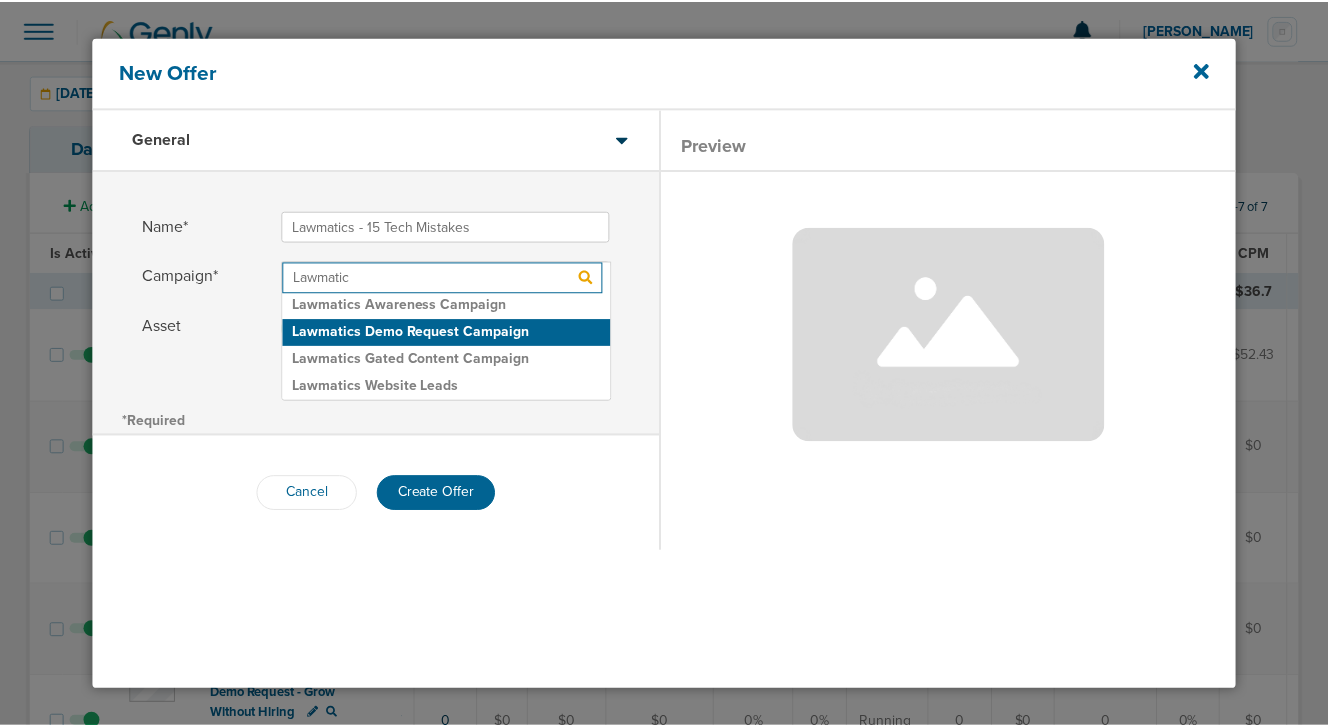 scroll, scrollTop: 25, scrollLeft: 0, axis: vertical 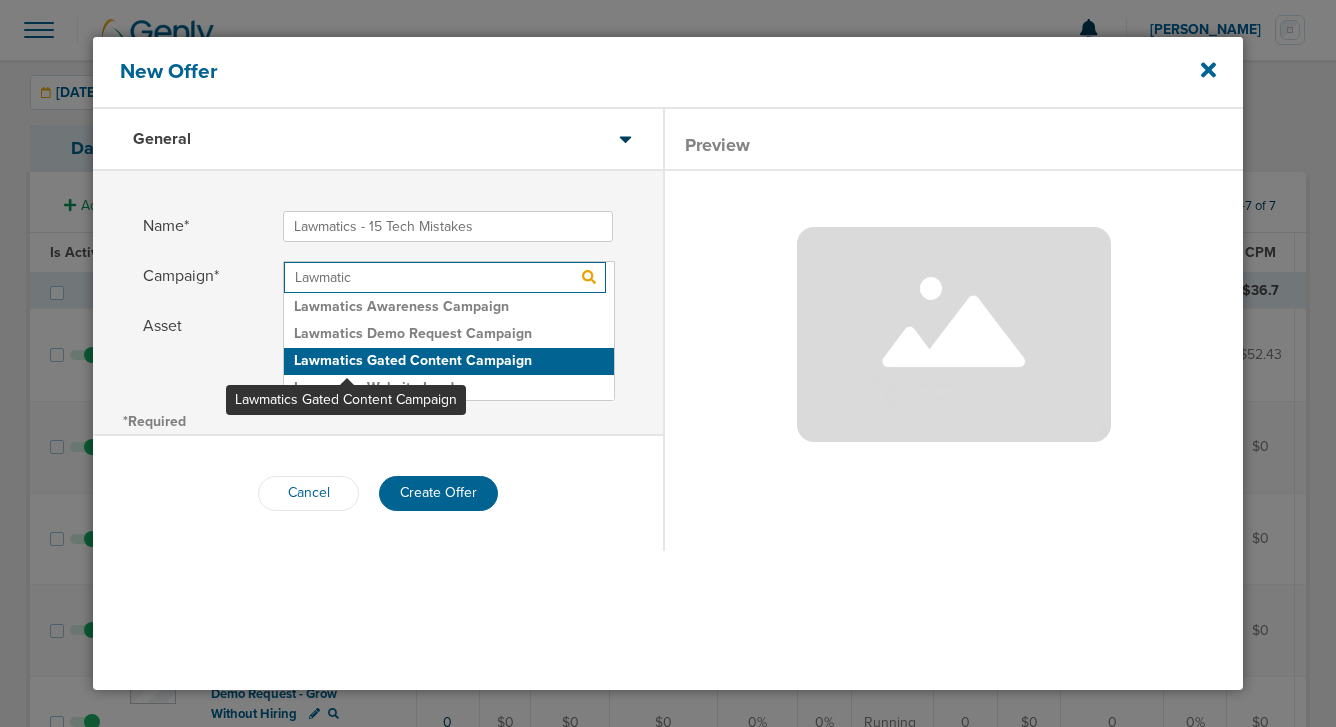 type on "Lawmatic" 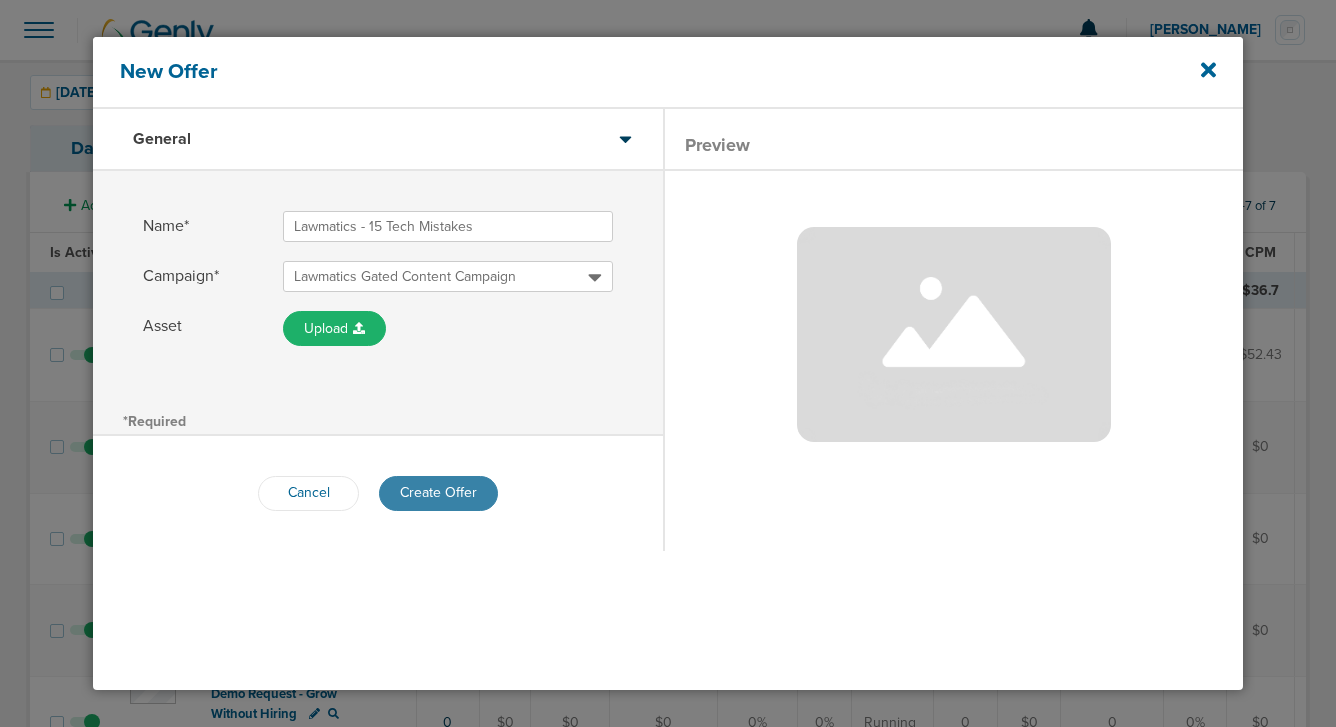 click on "Create Offer" at bounding box center [438, 493] 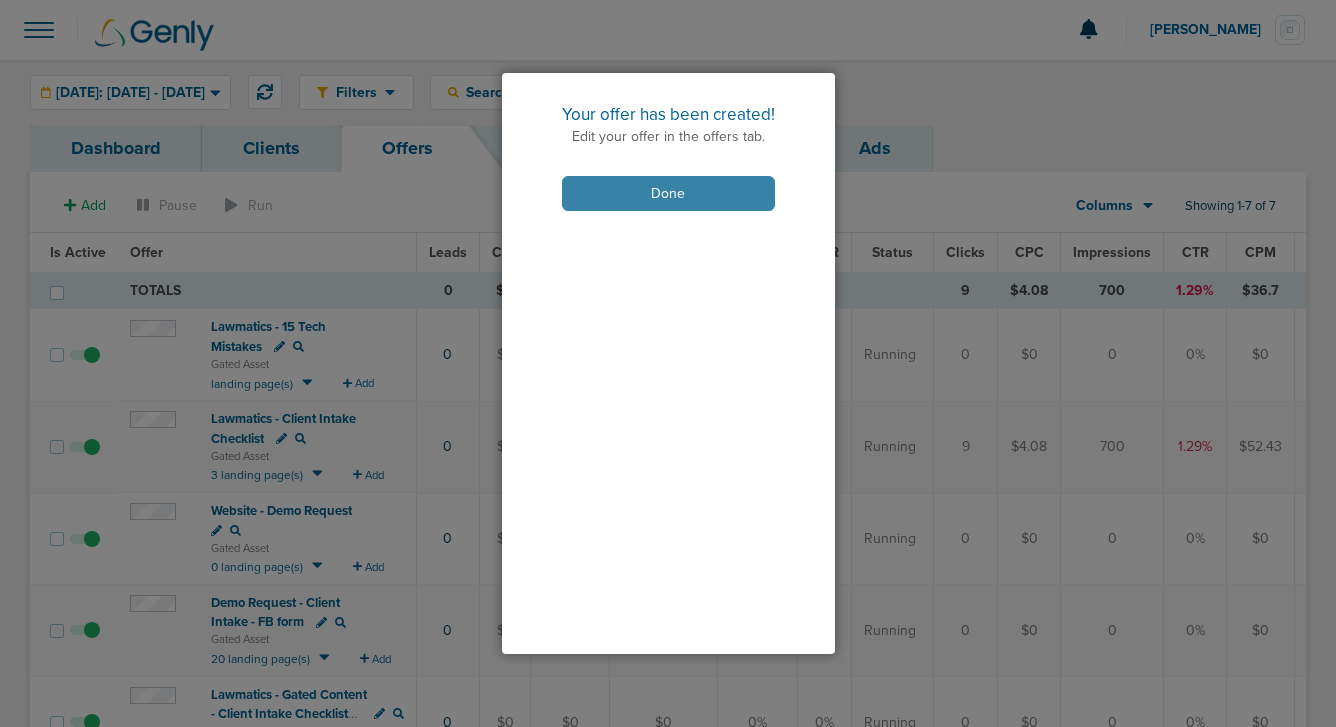click on "Done" at bounding box center [668, 193] 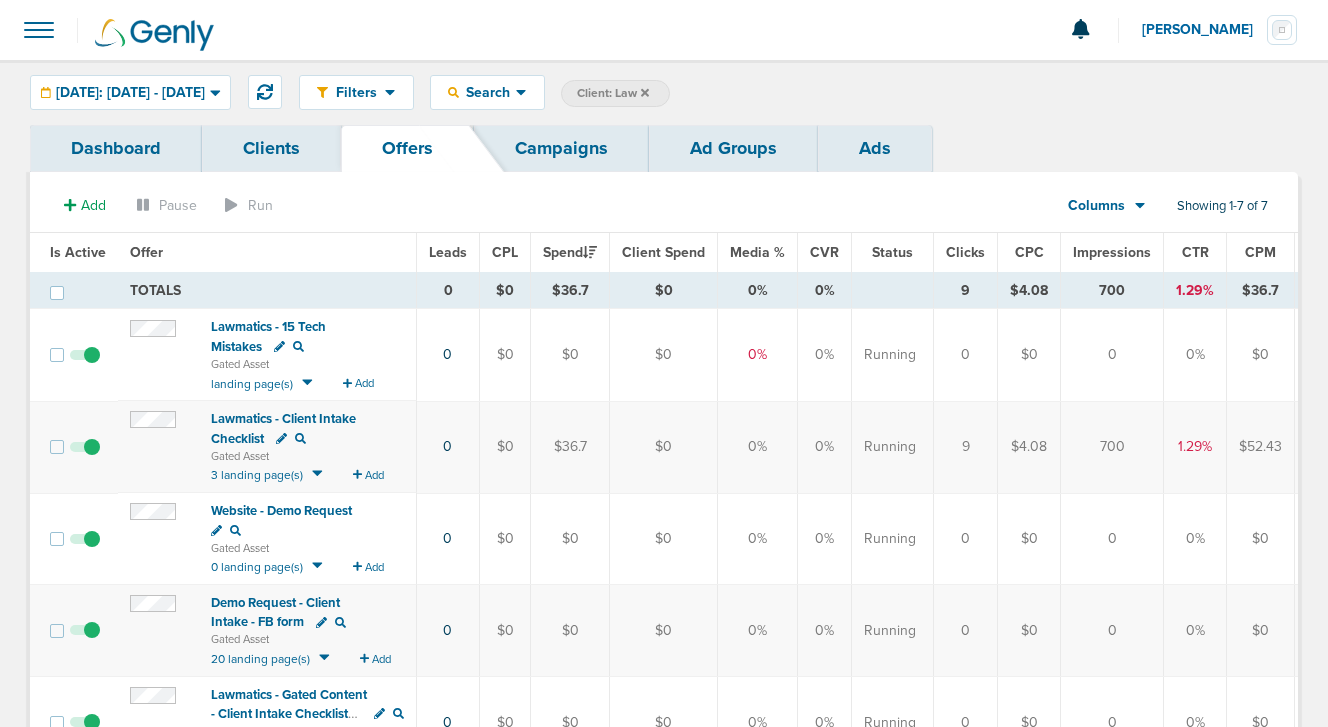 click on "Lawmatics - 15 Tech Mistakes" at bounding box center [268, 337] 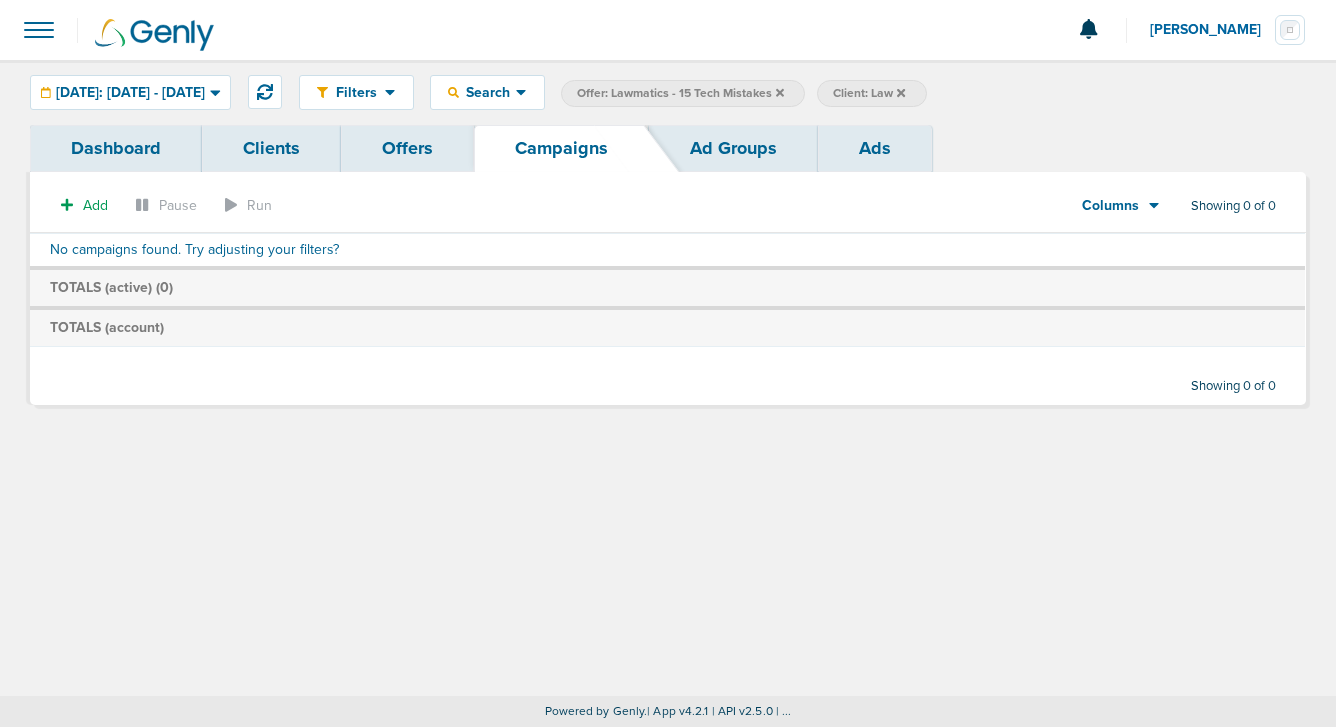 click 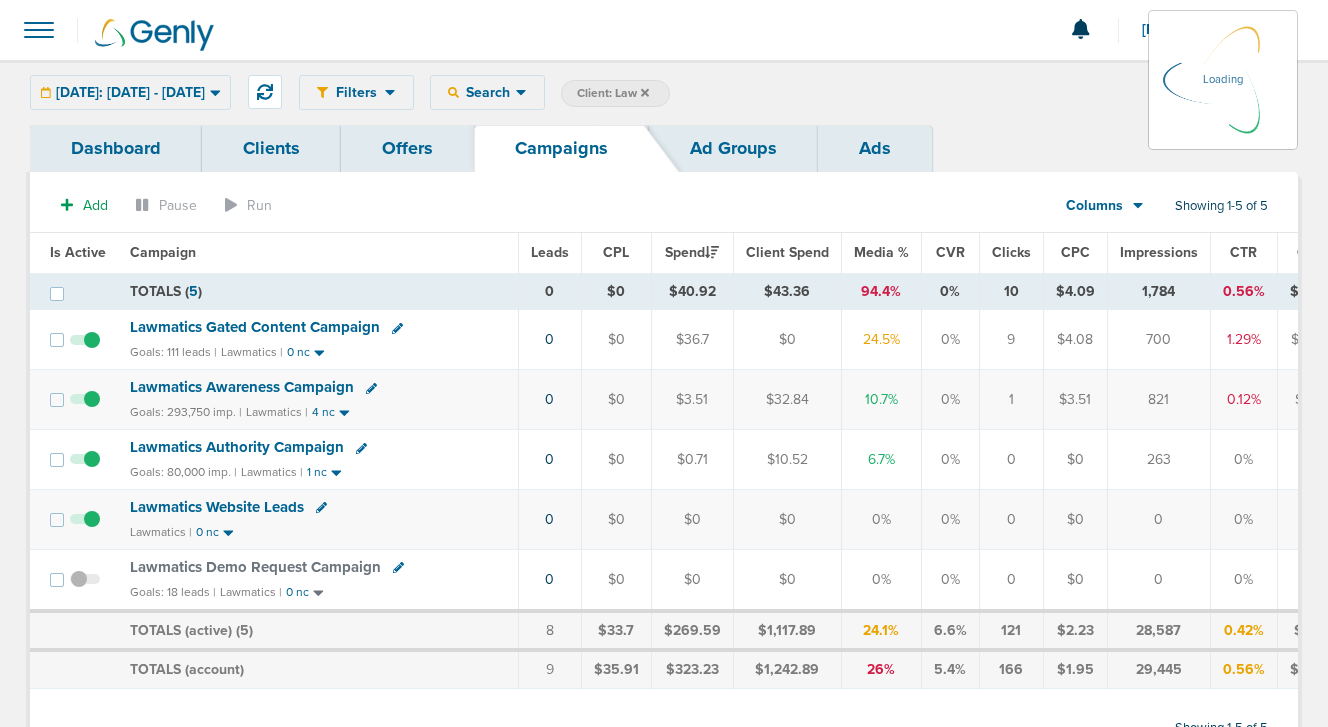 click on "Client: Law" at bounding box center (615, 93) 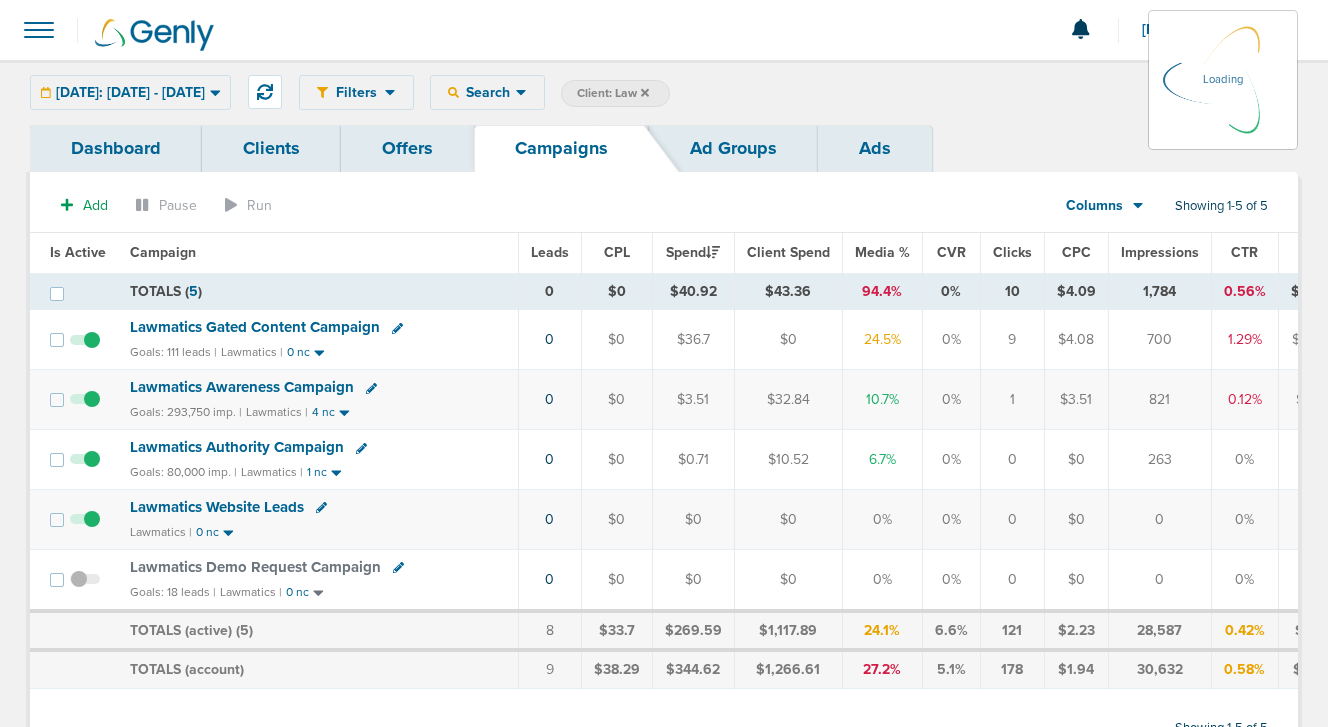 click 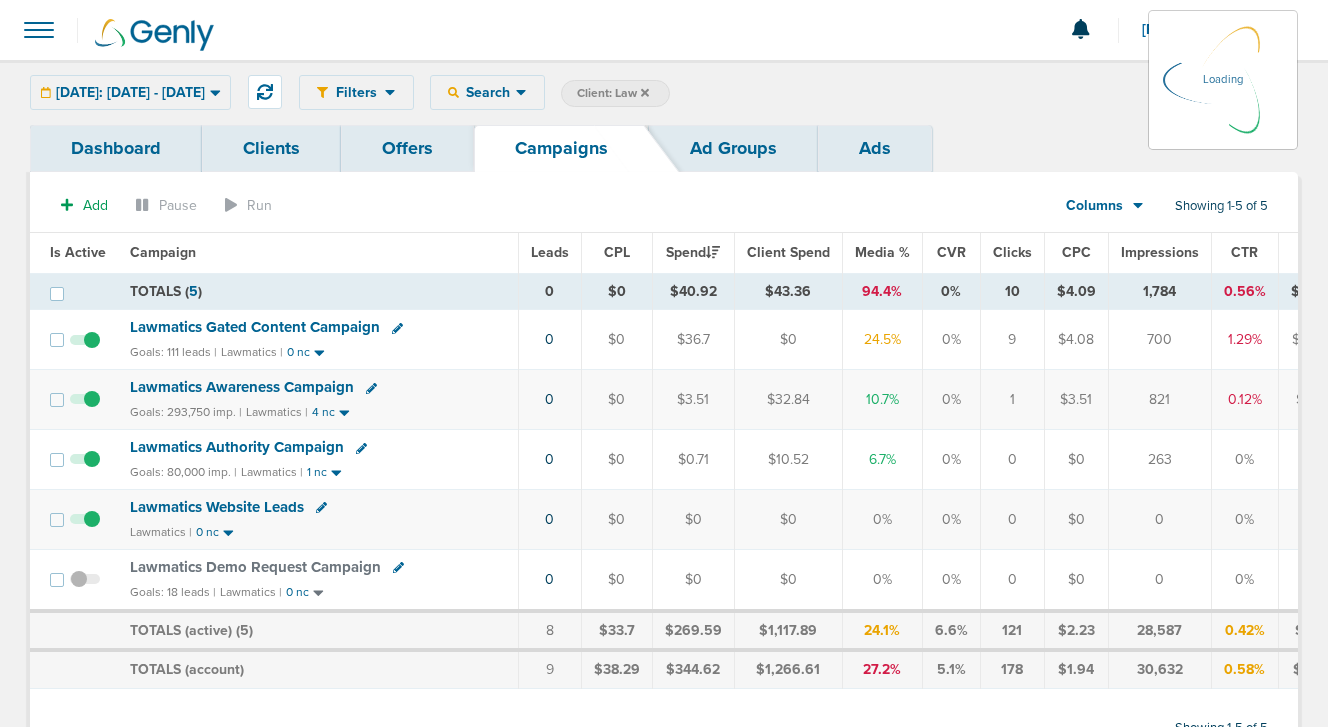click 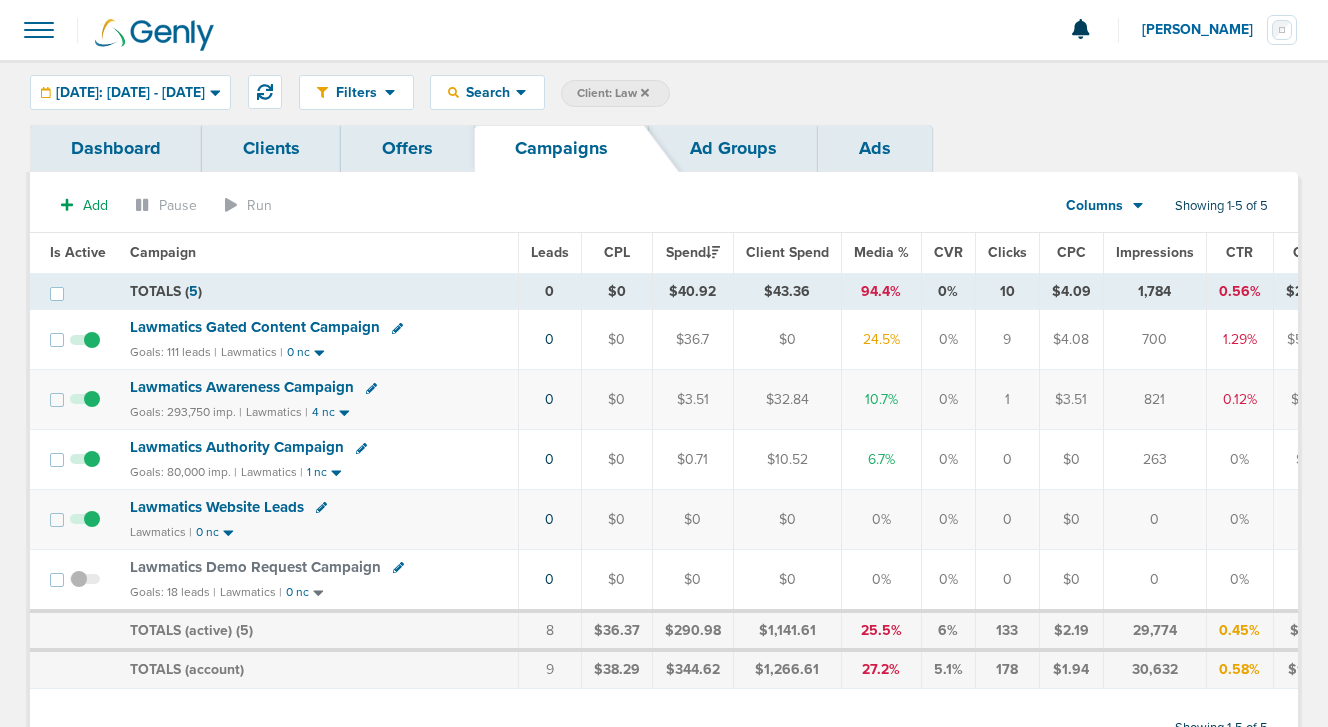 click 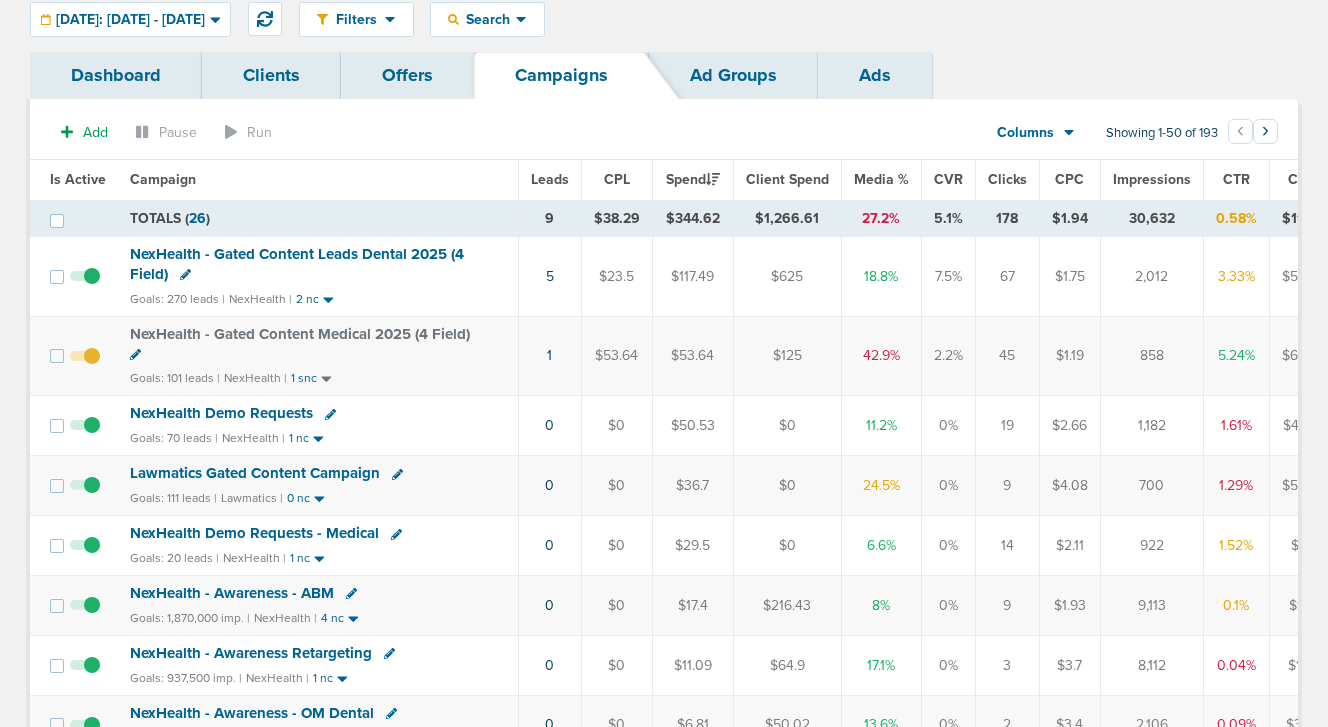 scroll, scrollTop: 74, scrollLeft: 0, axis: vertical 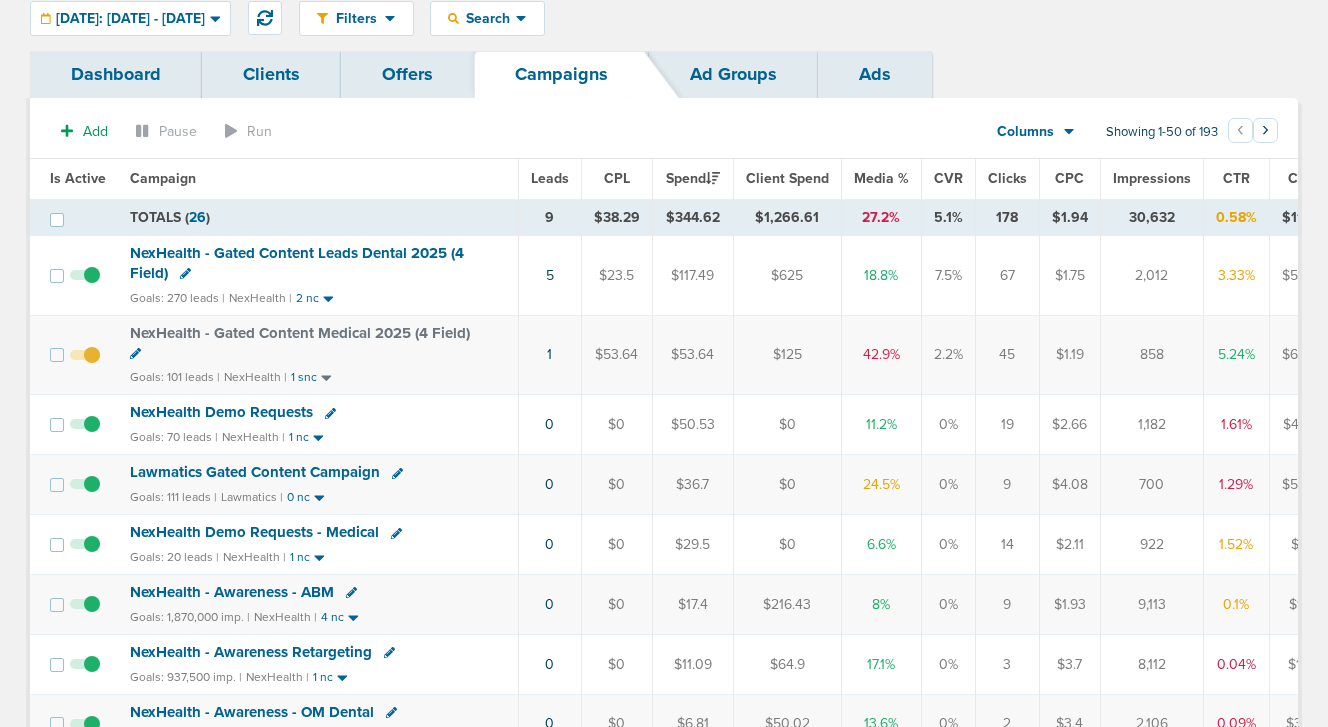 click on "NexHealth - Gated Content Medical 2025 (4 Field)" at bounding box center (300, 333) 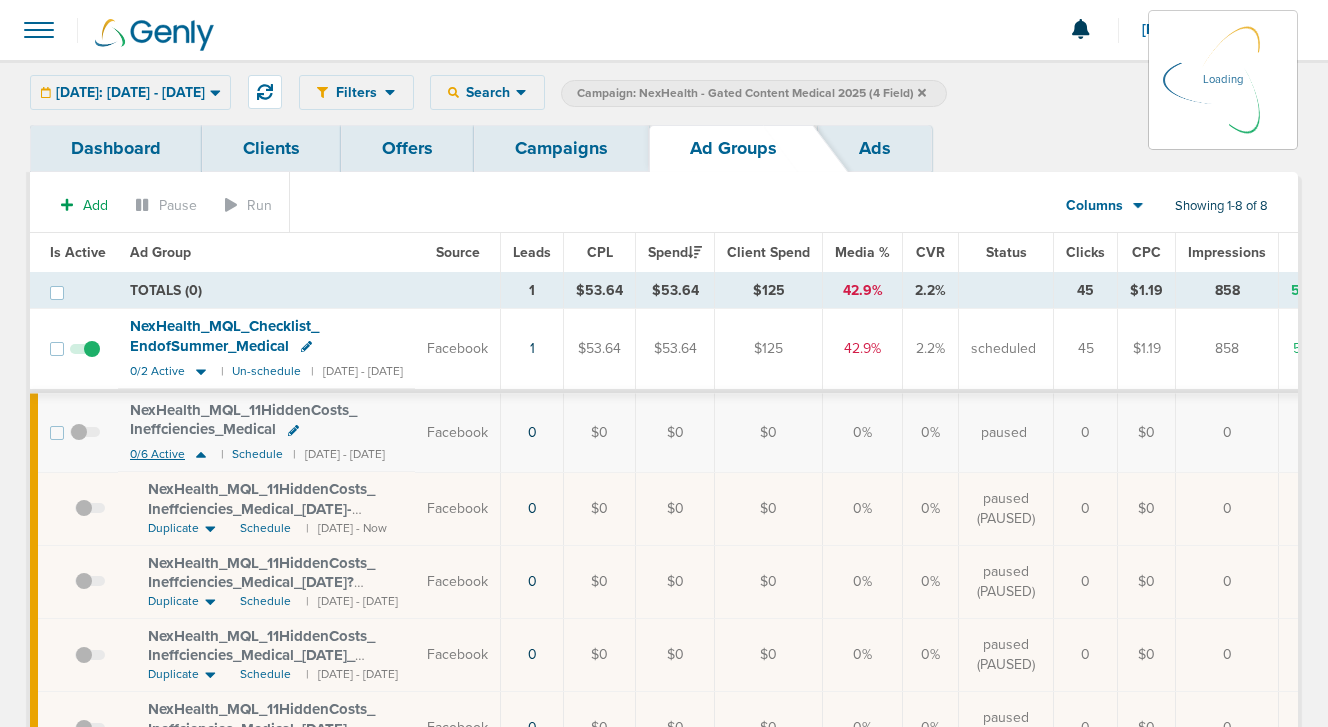 click 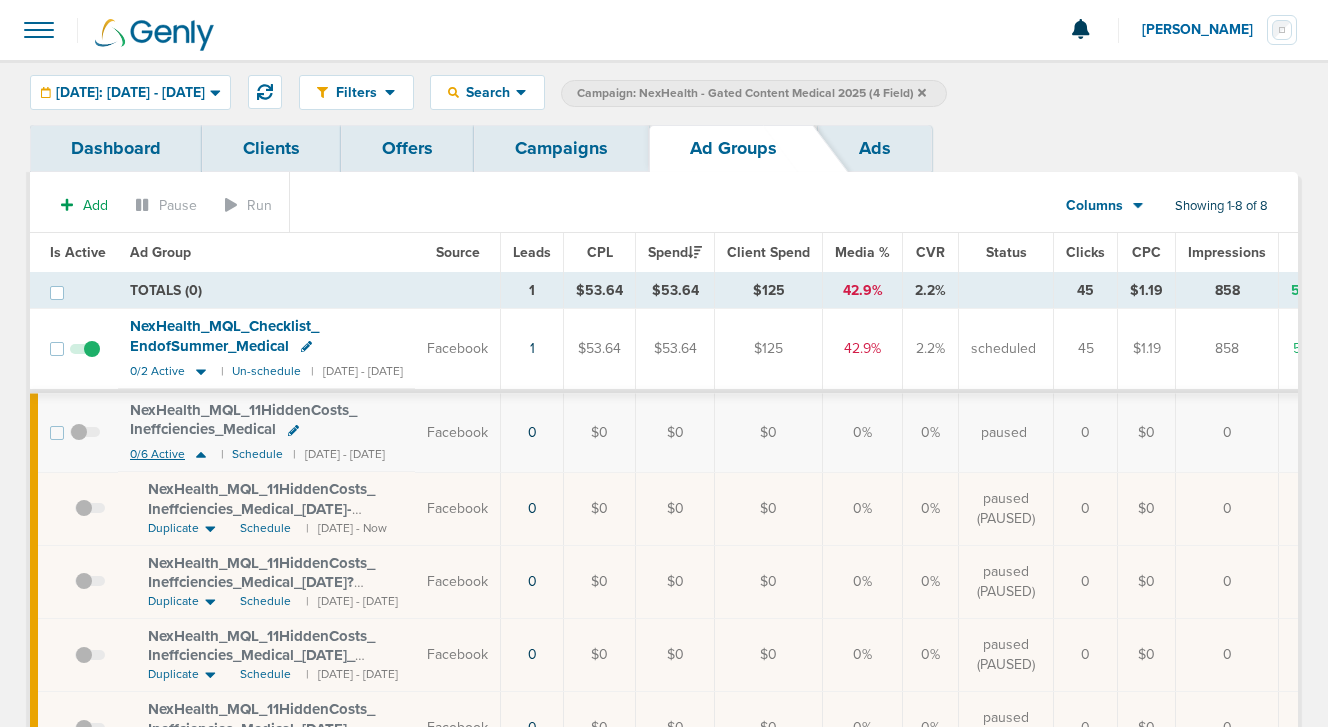 click 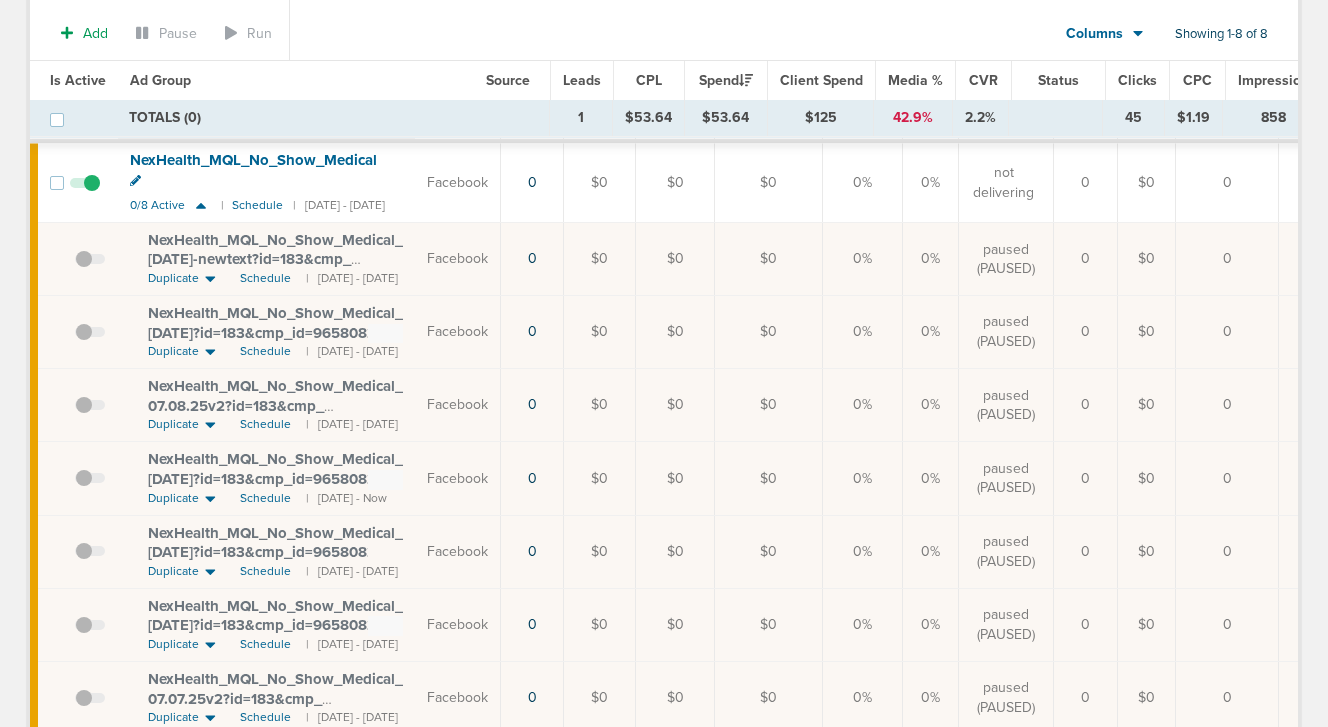 scroll, scrollTop: 507, scrollLeft: 0, axis: vertical 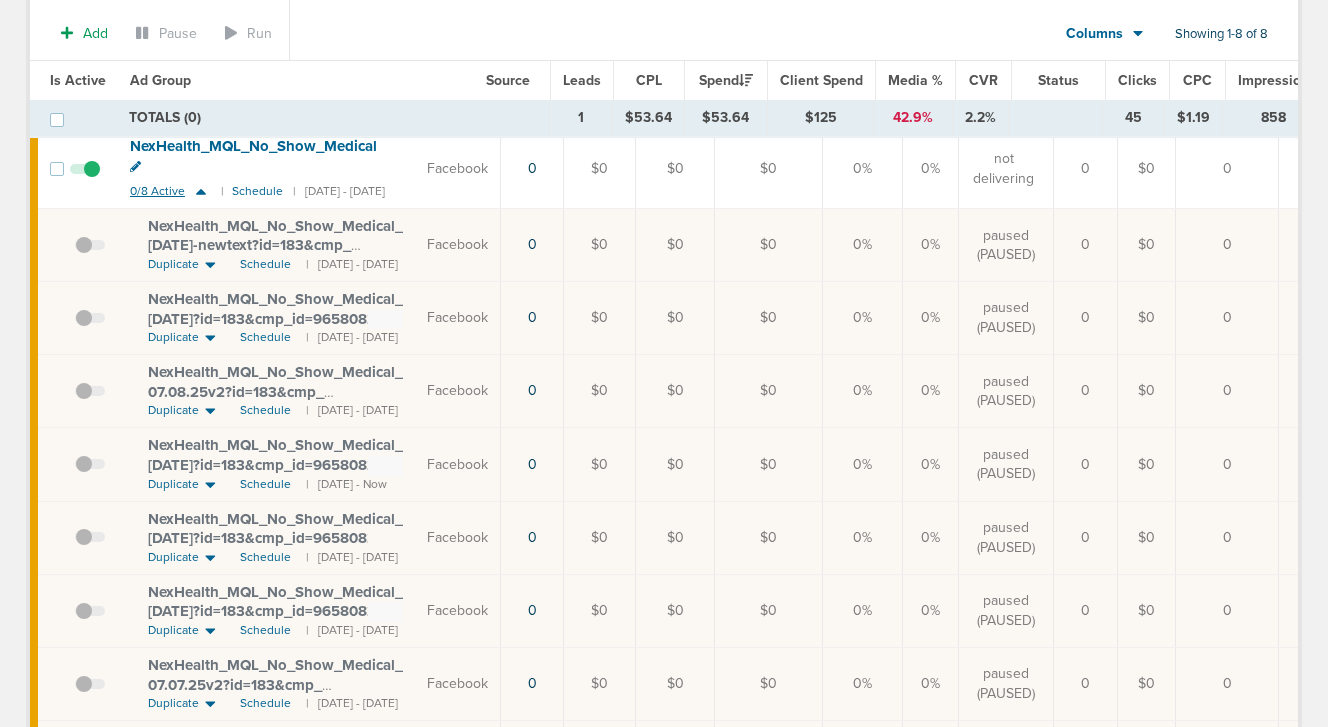 click 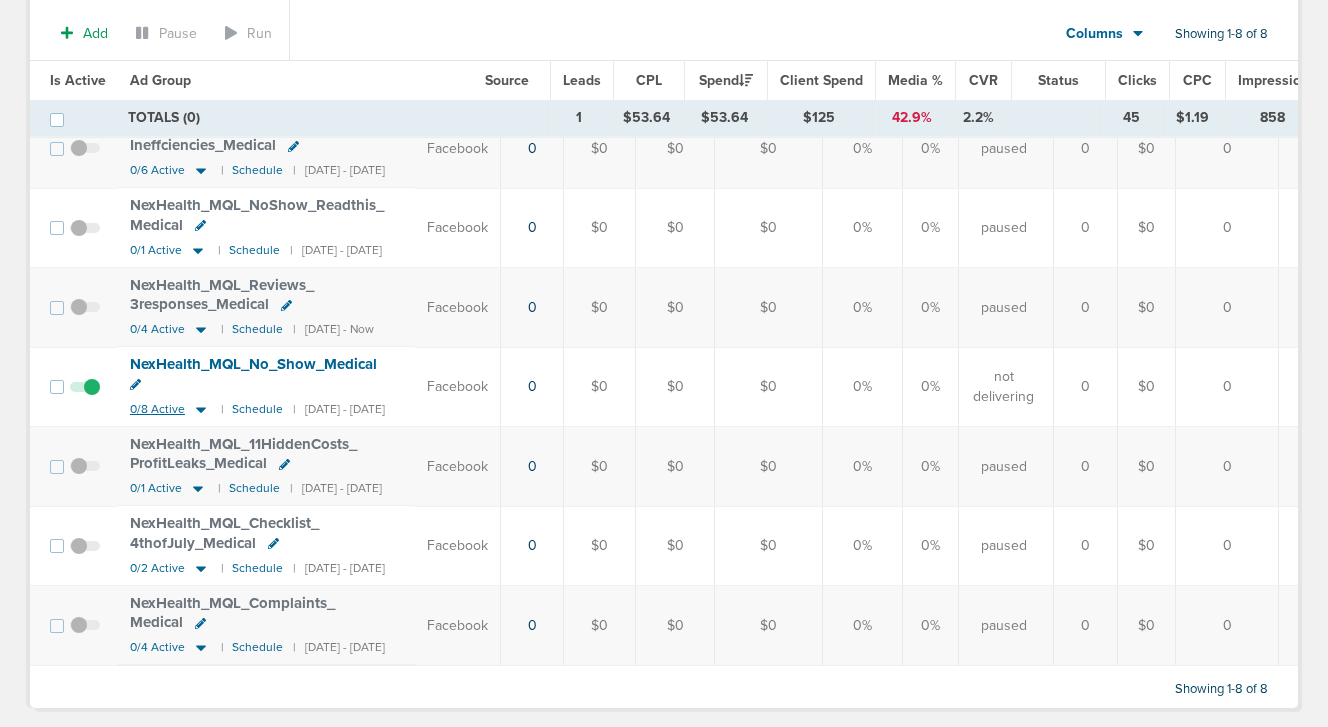 scroll, scrollTop: 0, scrollLeft: 0, axis: both 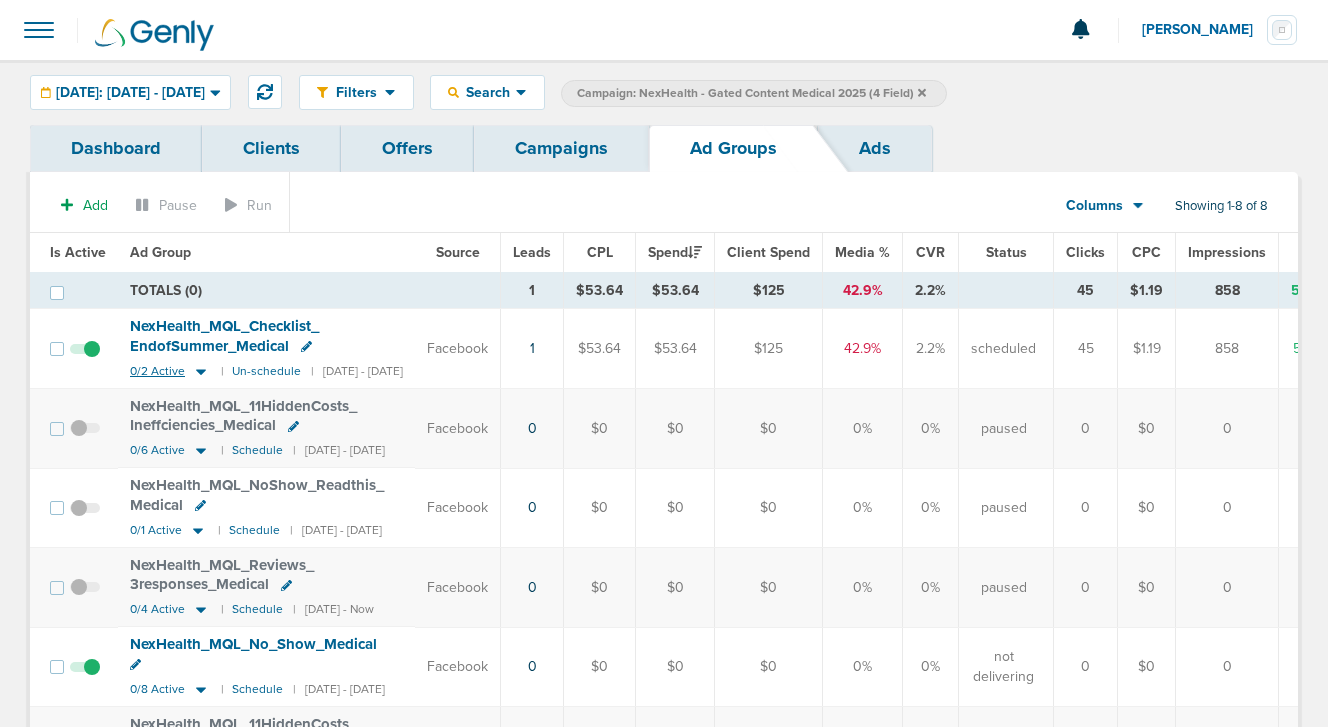 click 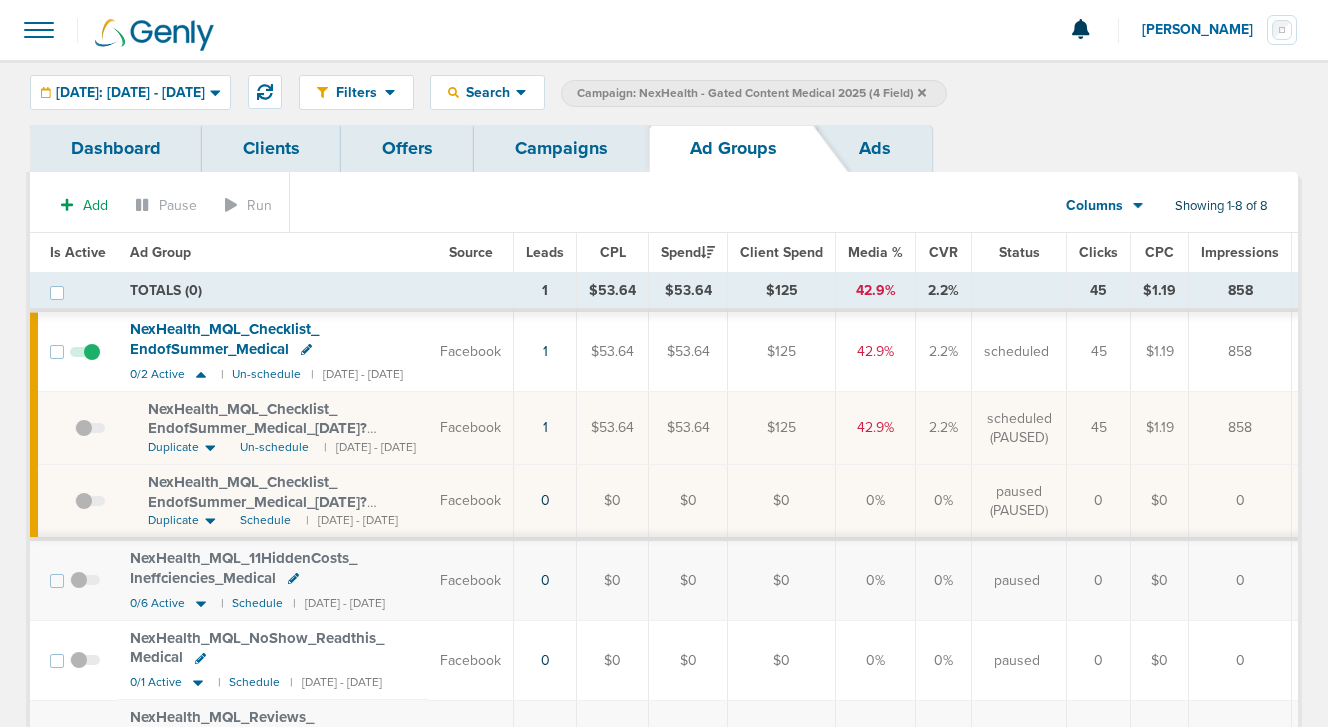 click on "Campaigns" at bounding box center [561, 148] 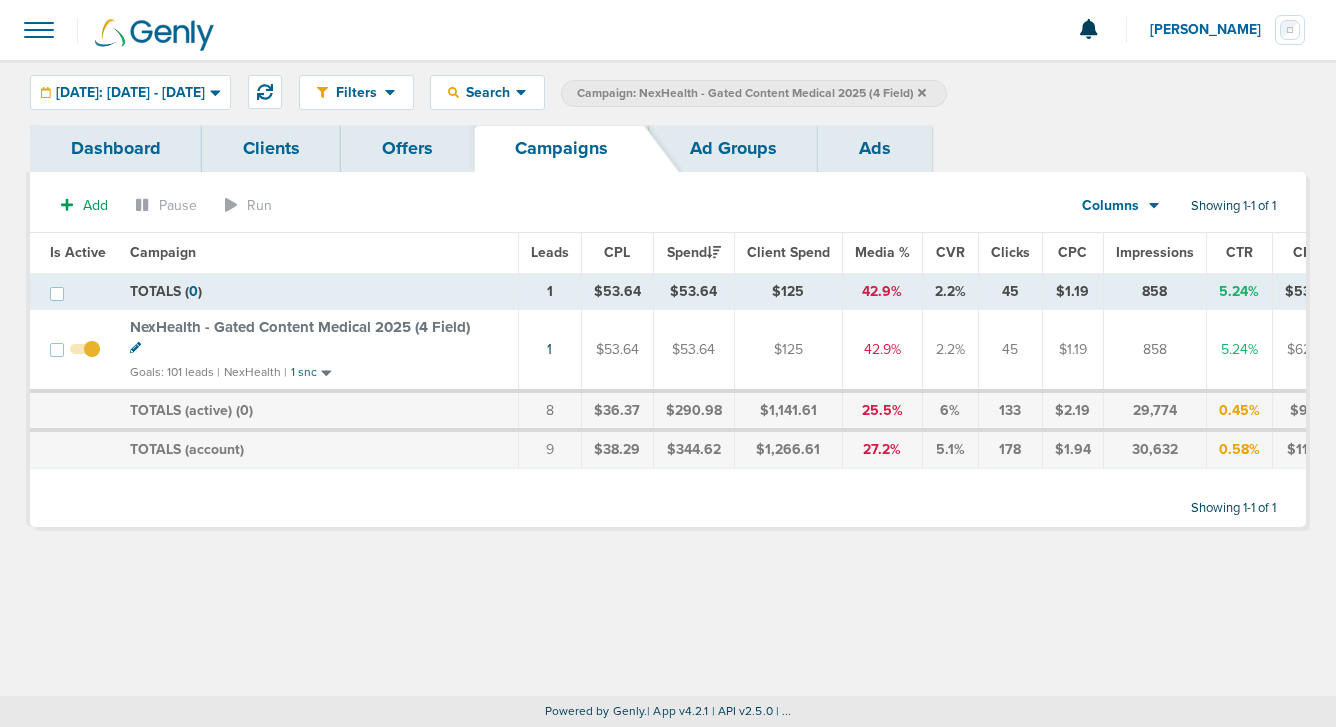 click 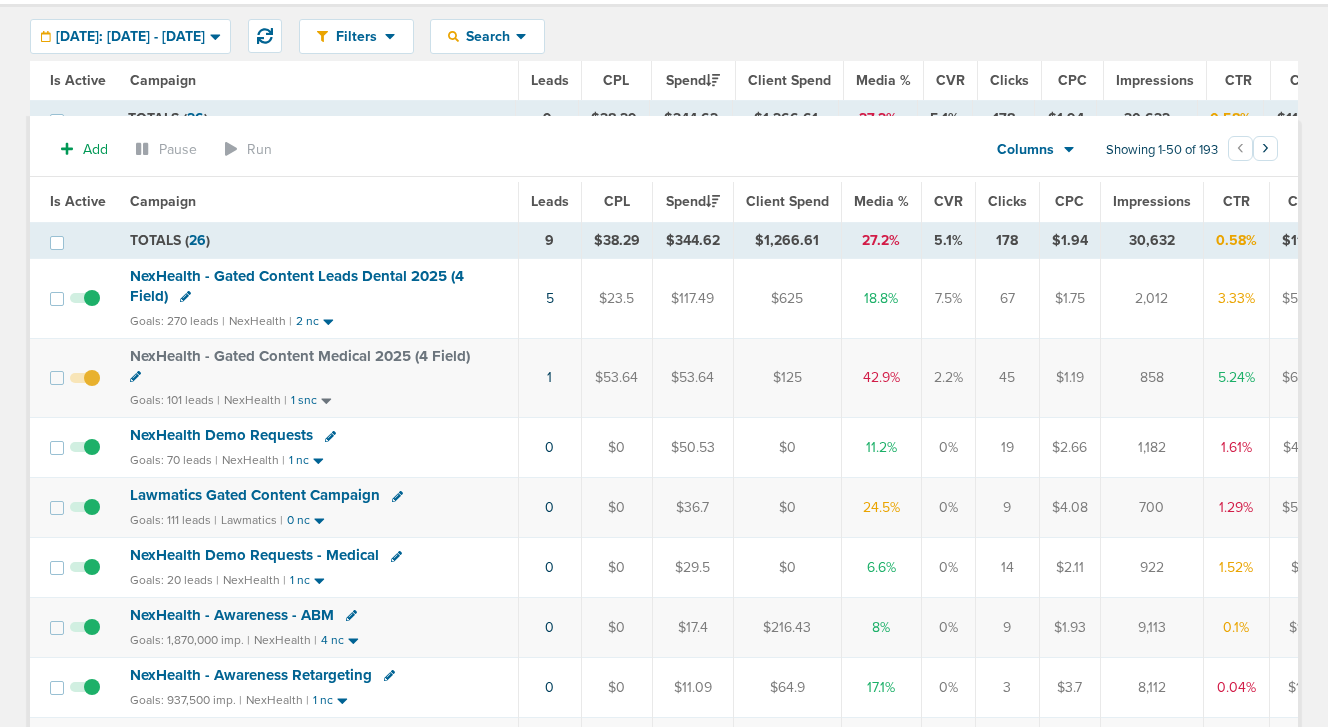 scroll, scrollTop: 0, scrollLeft: 0, axis: both 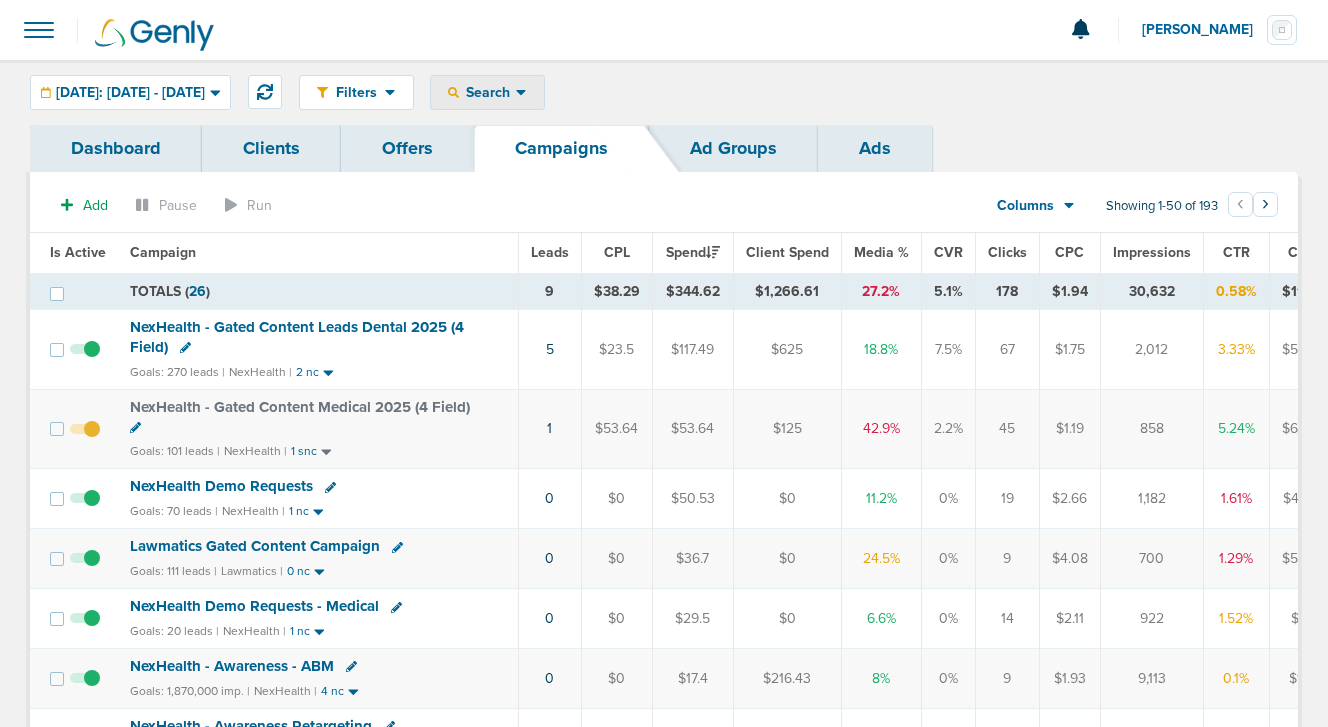 click on "Search" at bounding box center (487, 92) 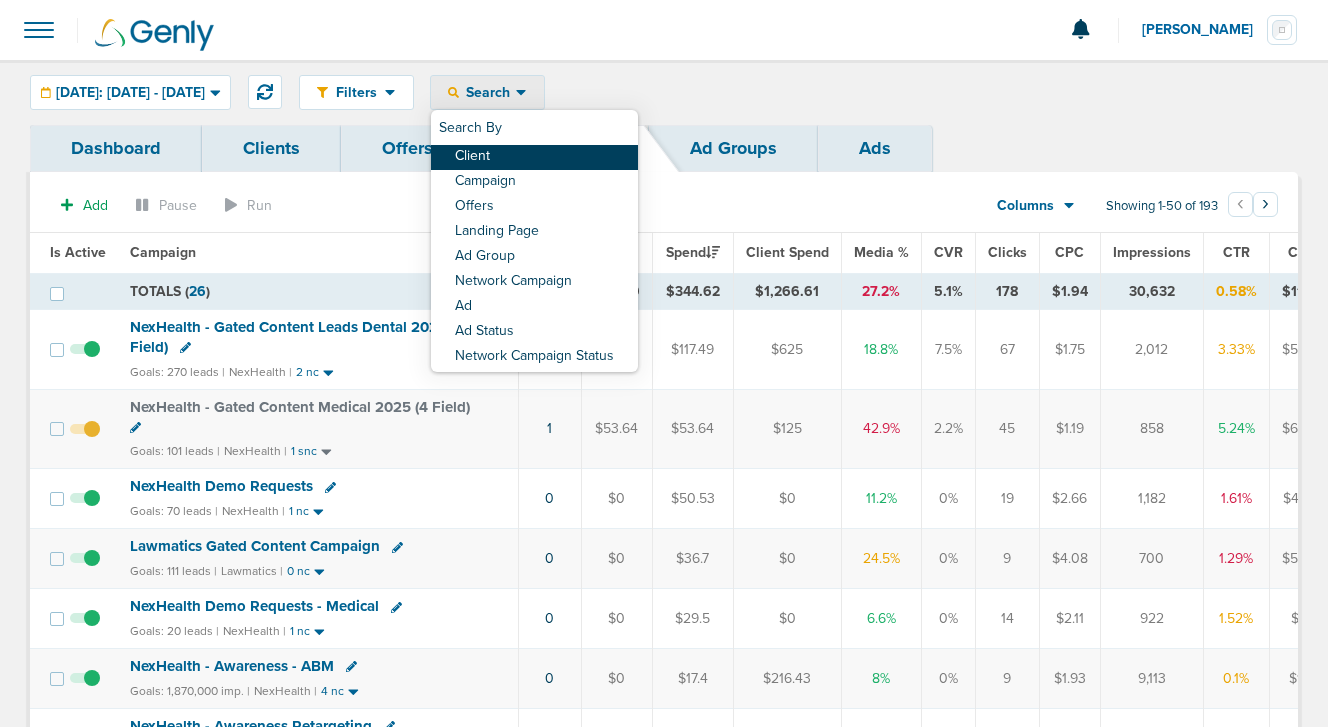 click on "Client" at bounding box center (534, 157) 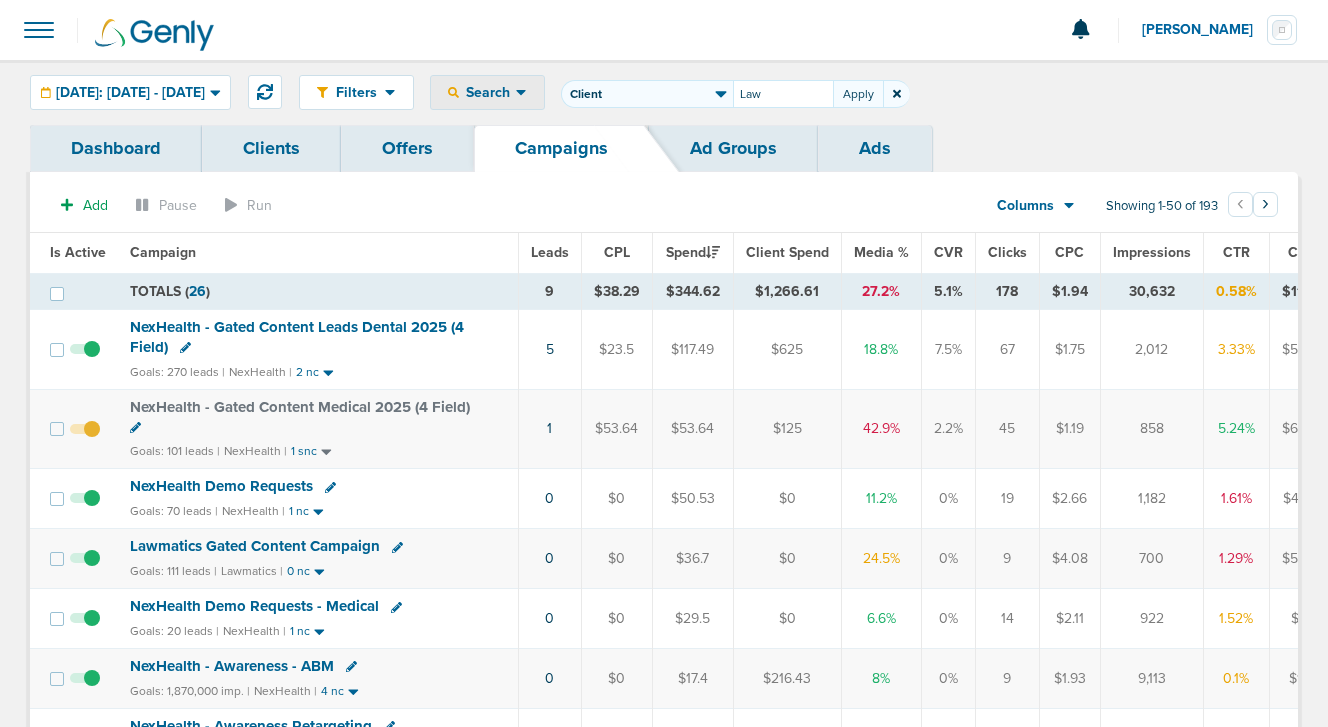type on "Law" 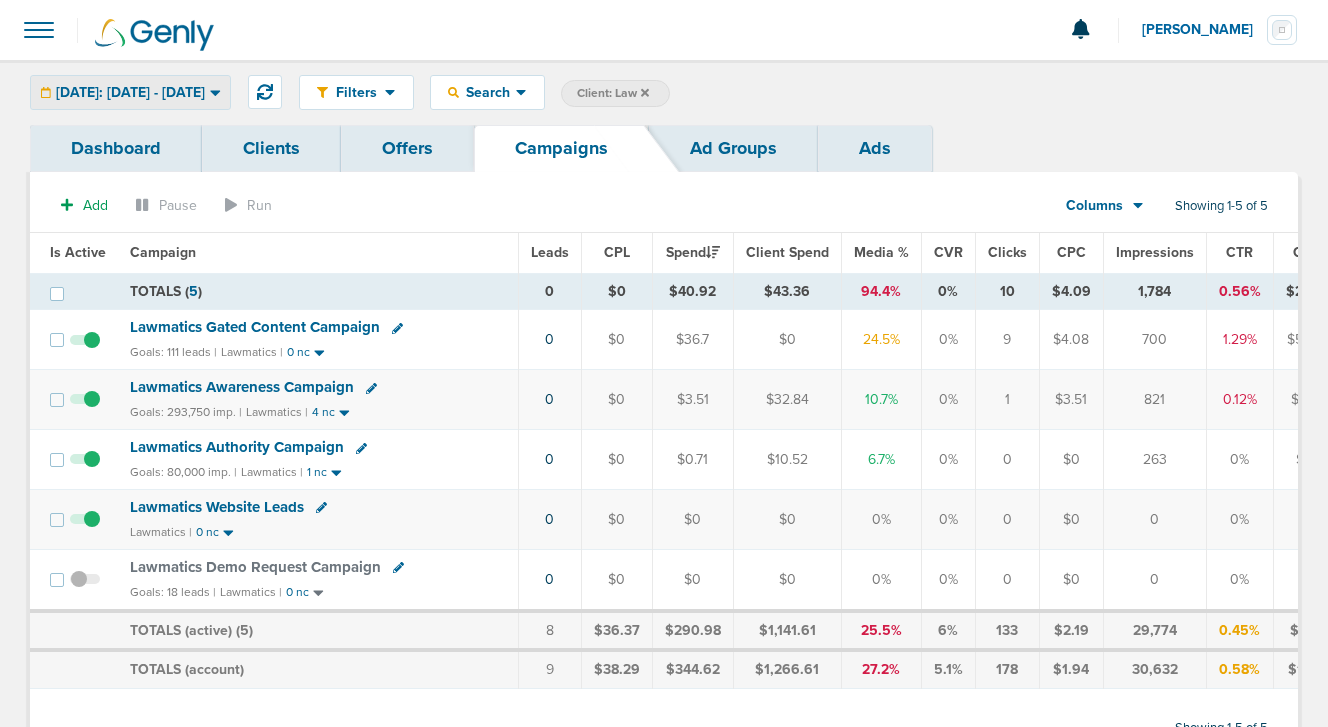 click on "[DATE]: [DATE] - [DATE]" at bounding box center (130, 93) 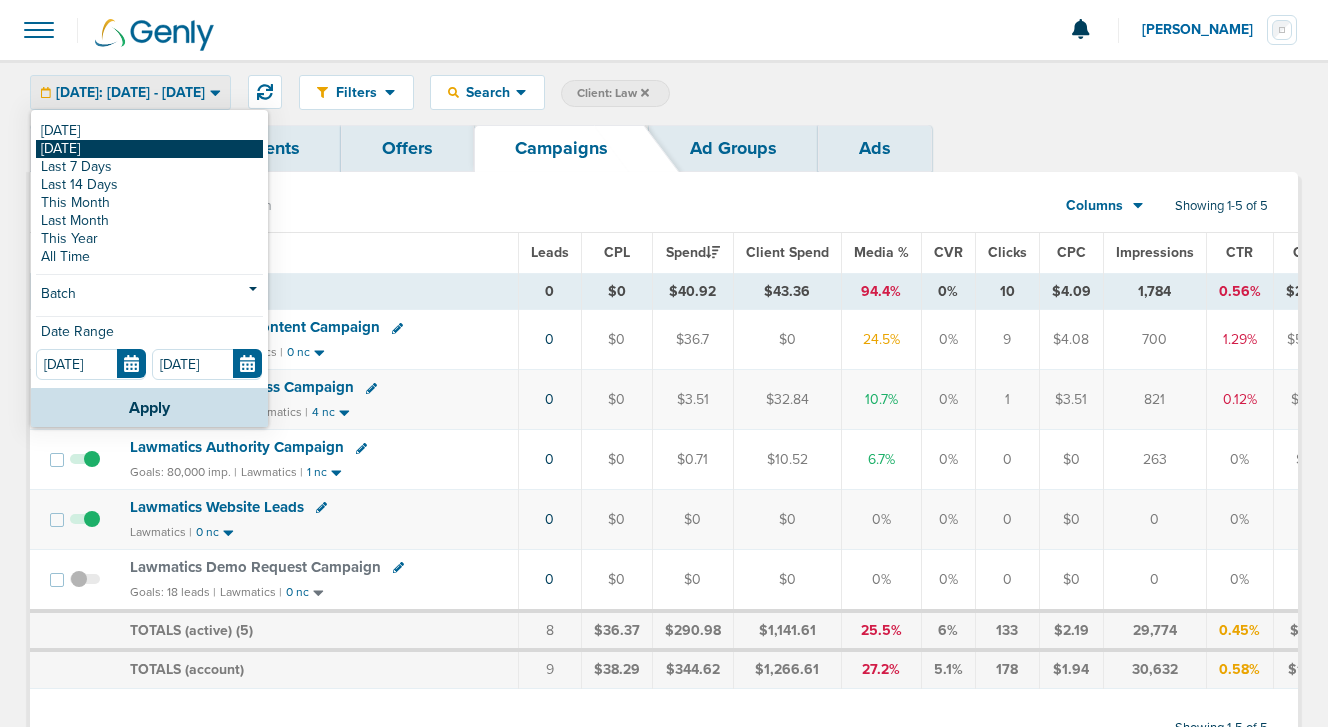 click on "[DATE]" at bounding box center [149, 149] 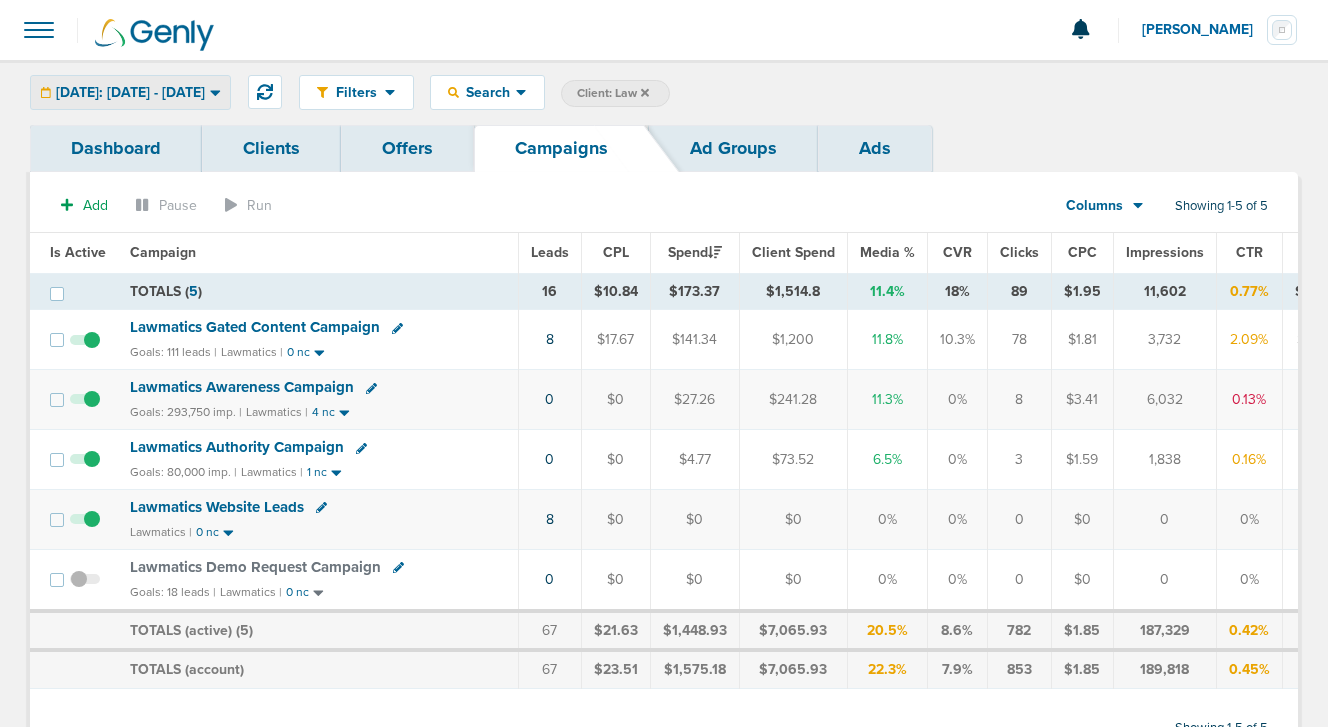 click on "[DATE]: [DATE] - [DATE]" at bounding box center (130, 93) 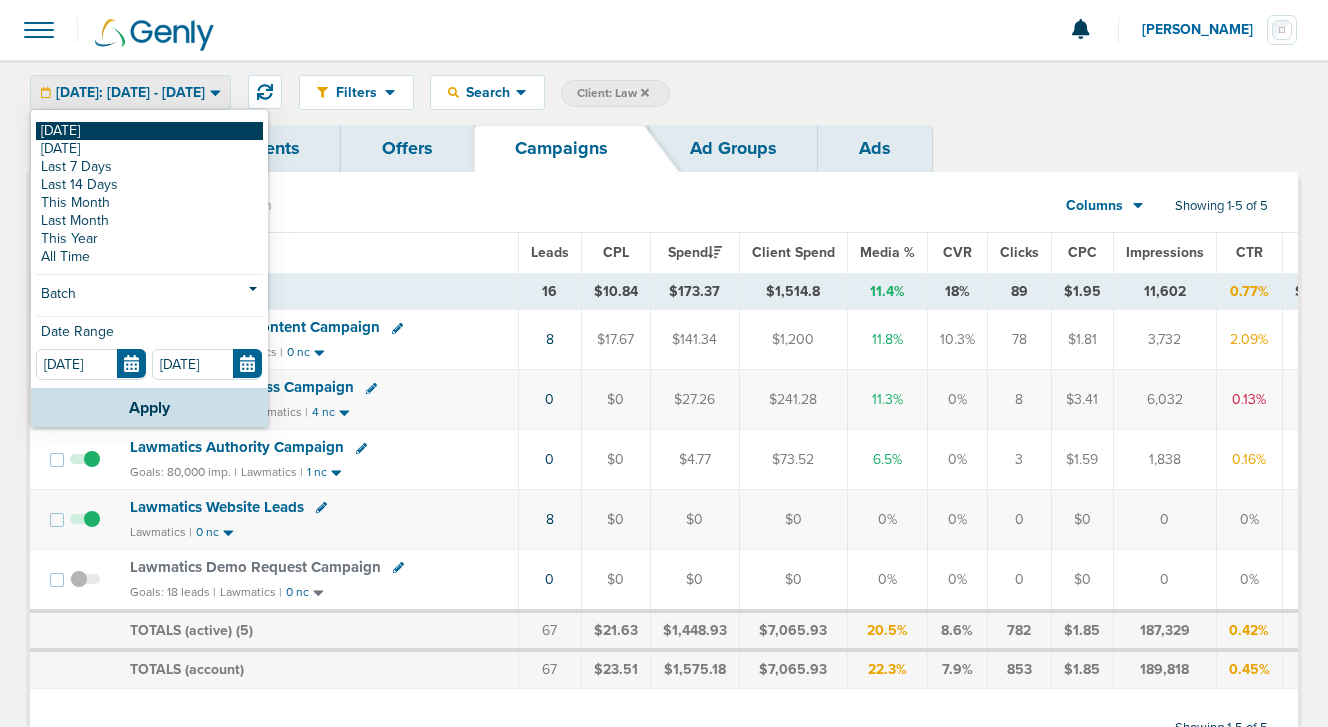 click on "[DATE]" at bounding box center [149, 131] 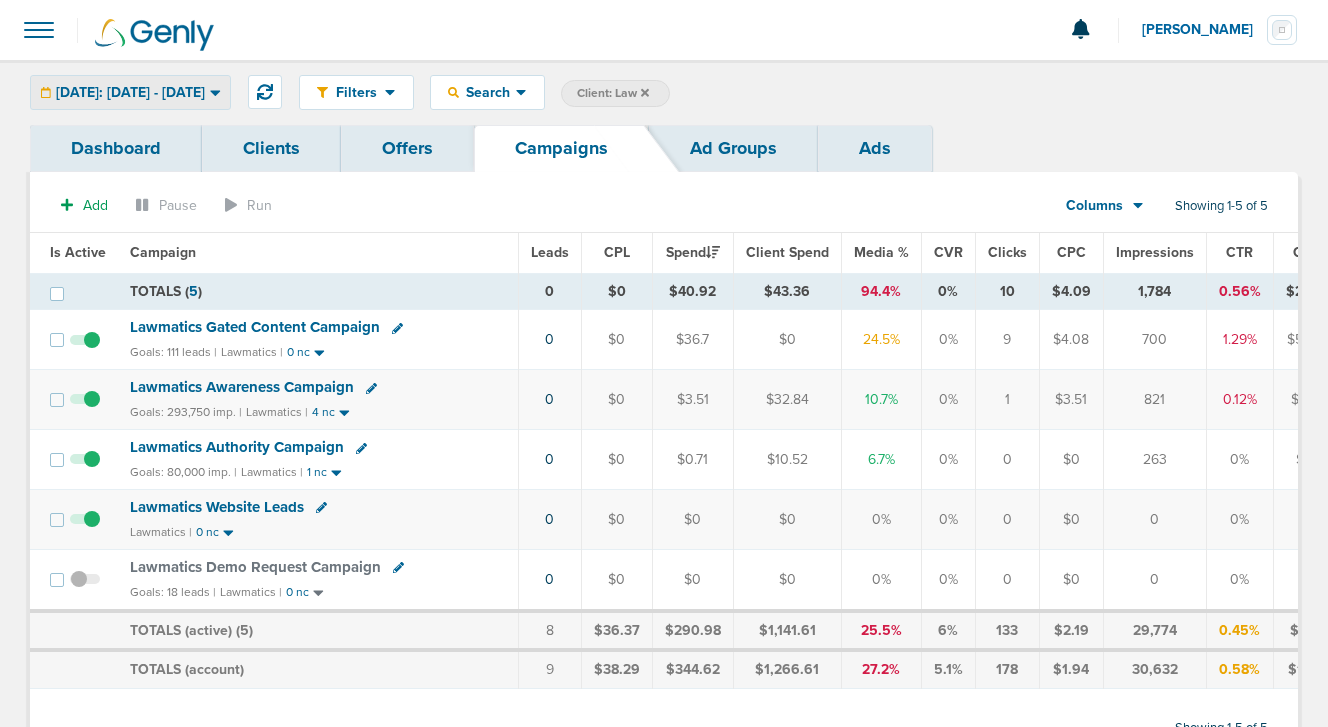 click on "[DATE]: [DATE] - [DATE]" at bounding box center (130, 93) 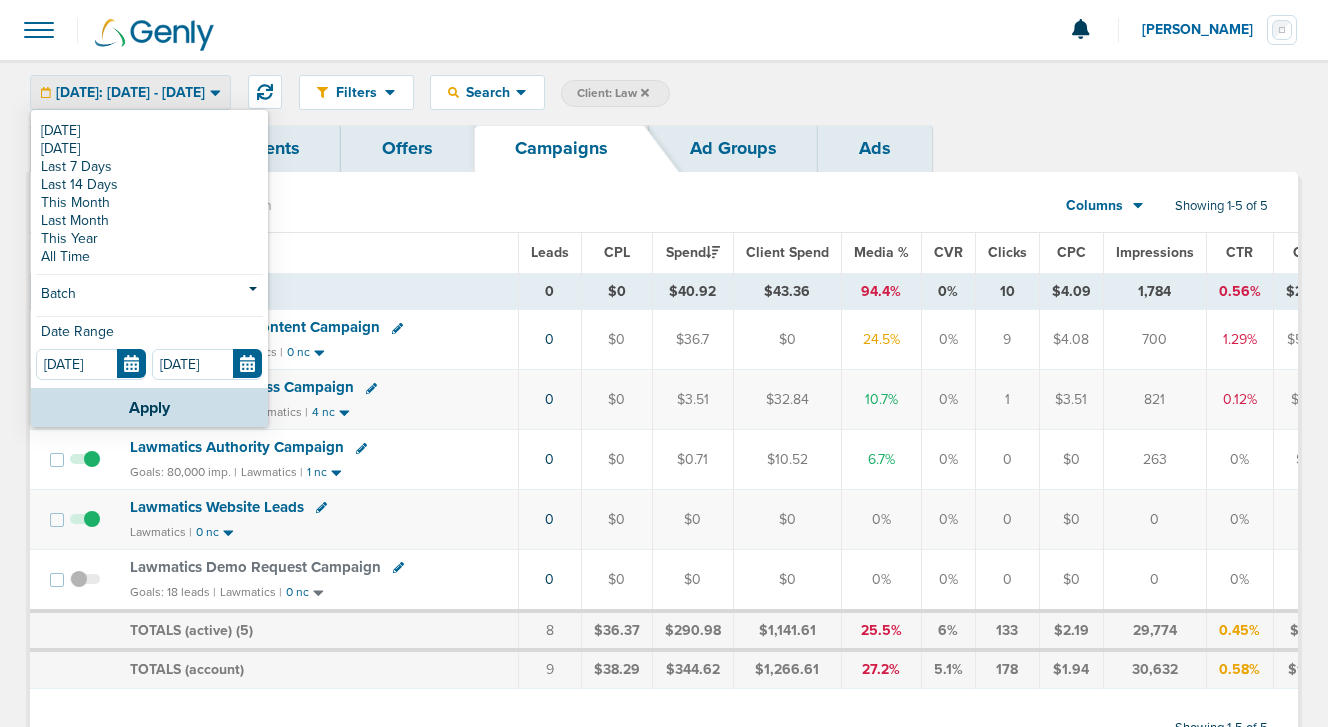 click on "[DATE]: [DATE] - [DATE]" at bounding box center [130, 93] 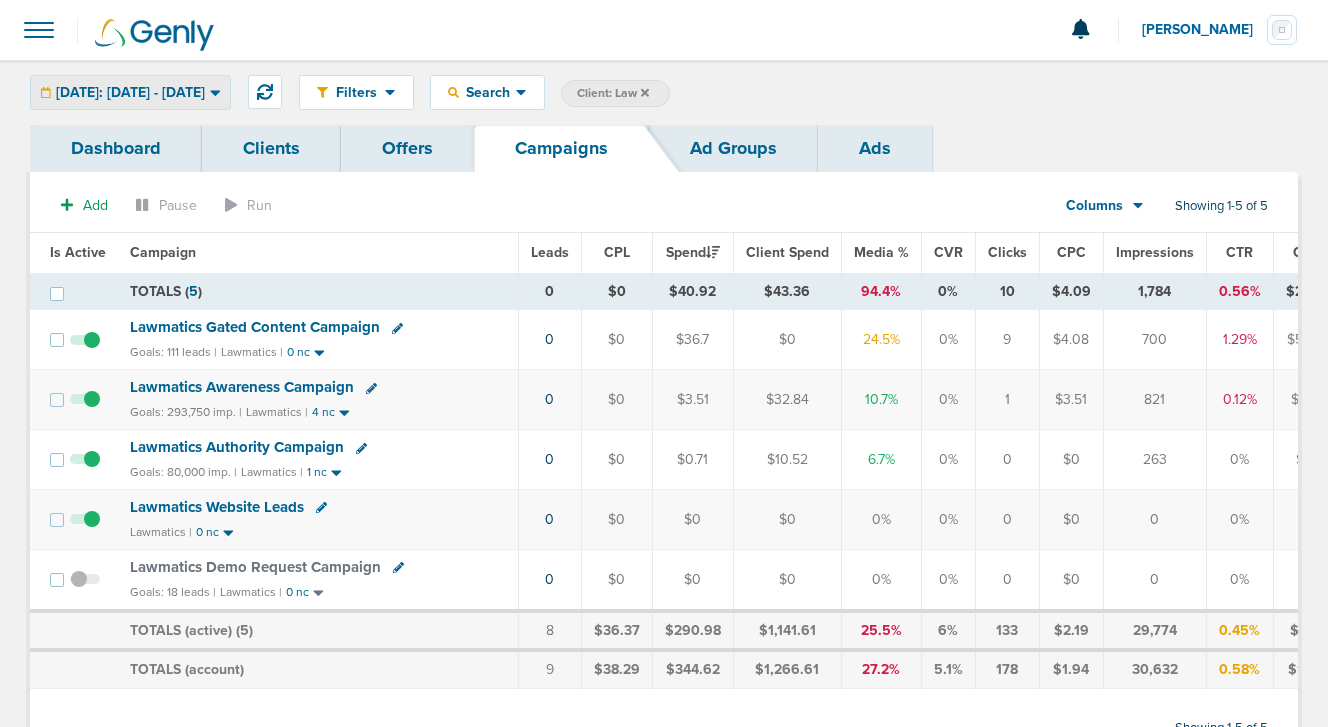 click on "[DATE]: [DATE] - [DATE]" at bounding box center [130, 93] 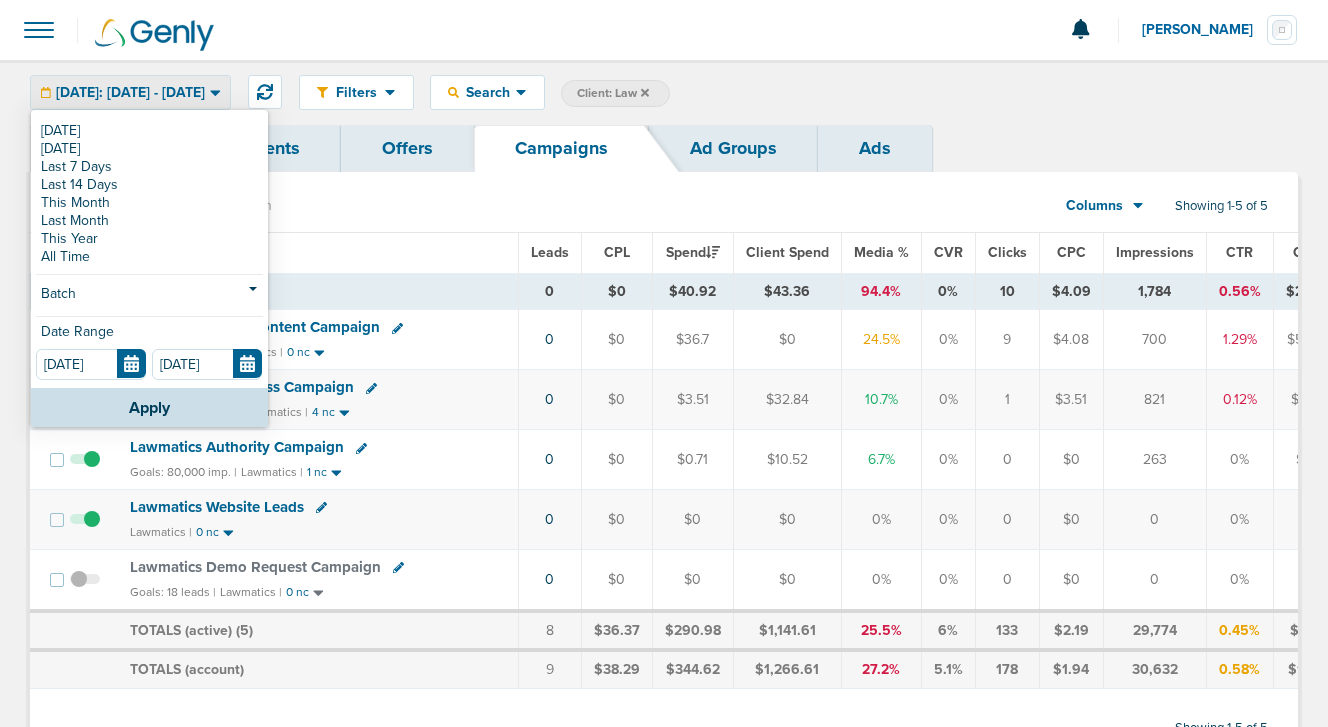 click on "[DATE]: [DATE] - [DATE]" at bounding box center [130, 93] 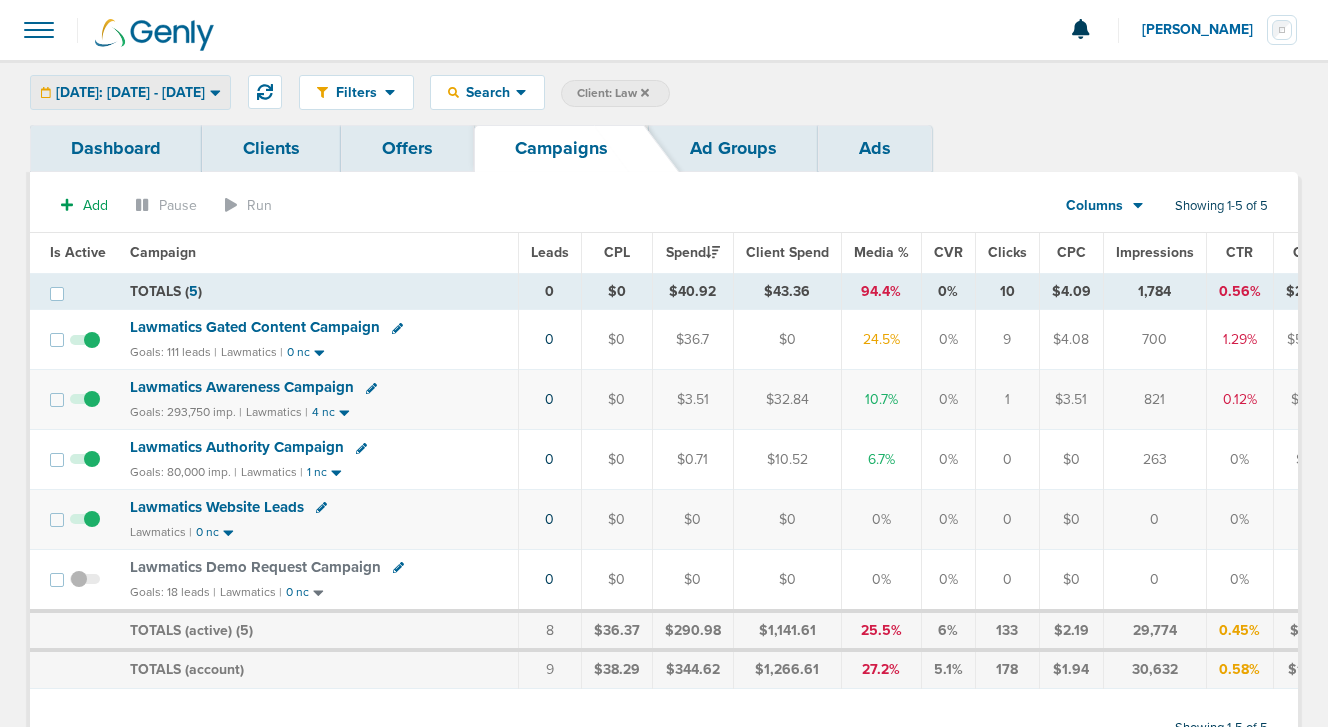 click on "[DATE]: [DATE] - [DATE]" at bounding box center [130, 93] 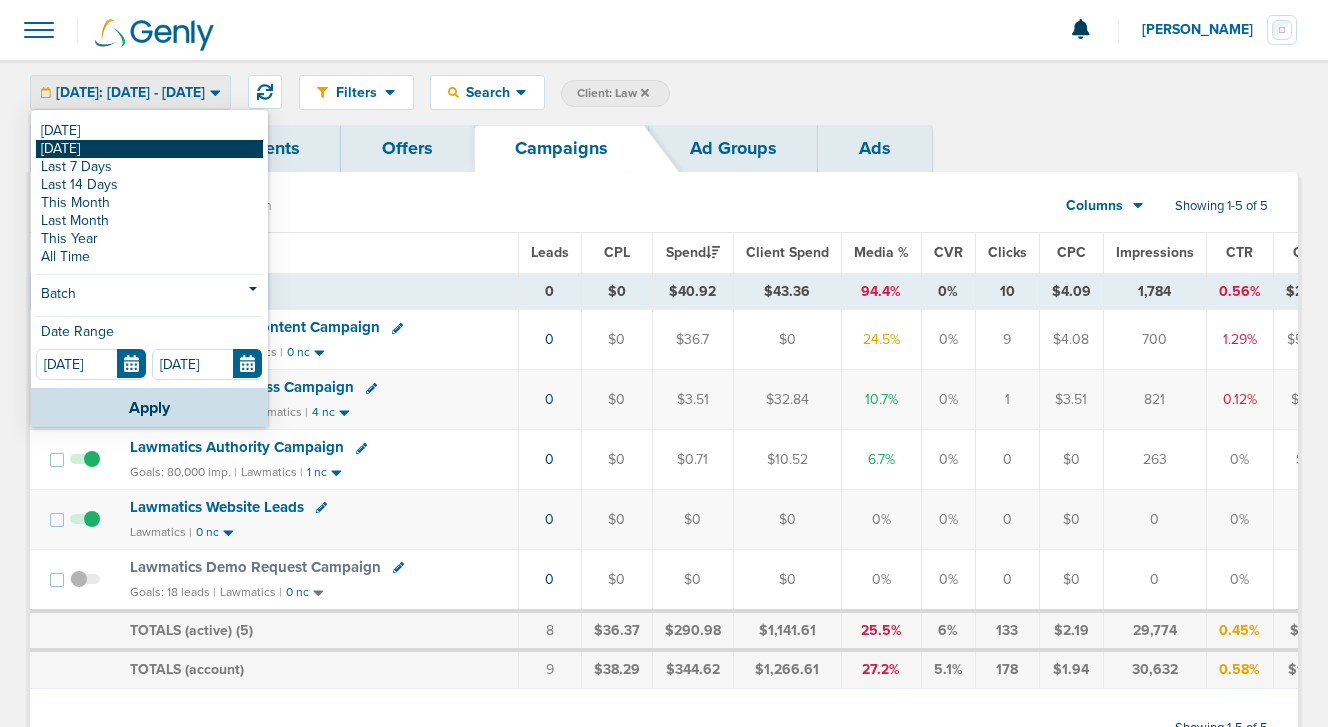 click on "[DATE]" at bounding box center (149, 149) 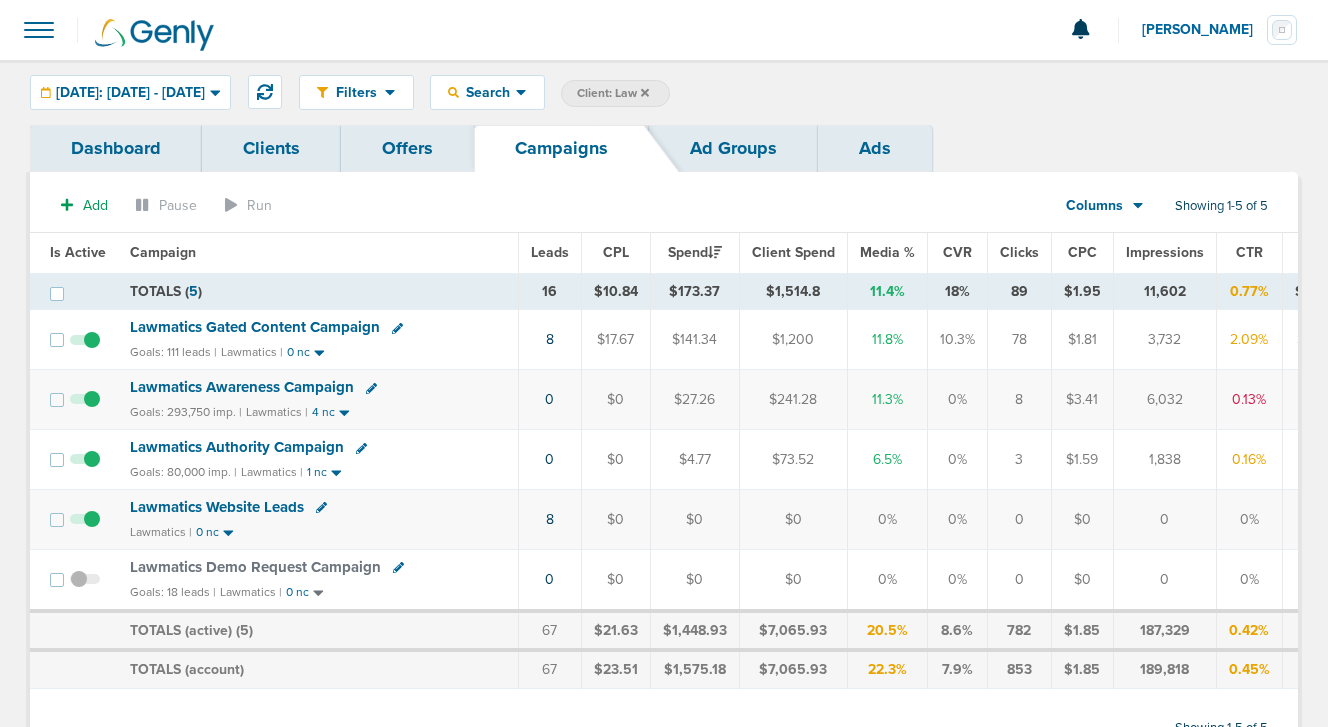 click on "Client: Law" at bounding box center [615, 93] 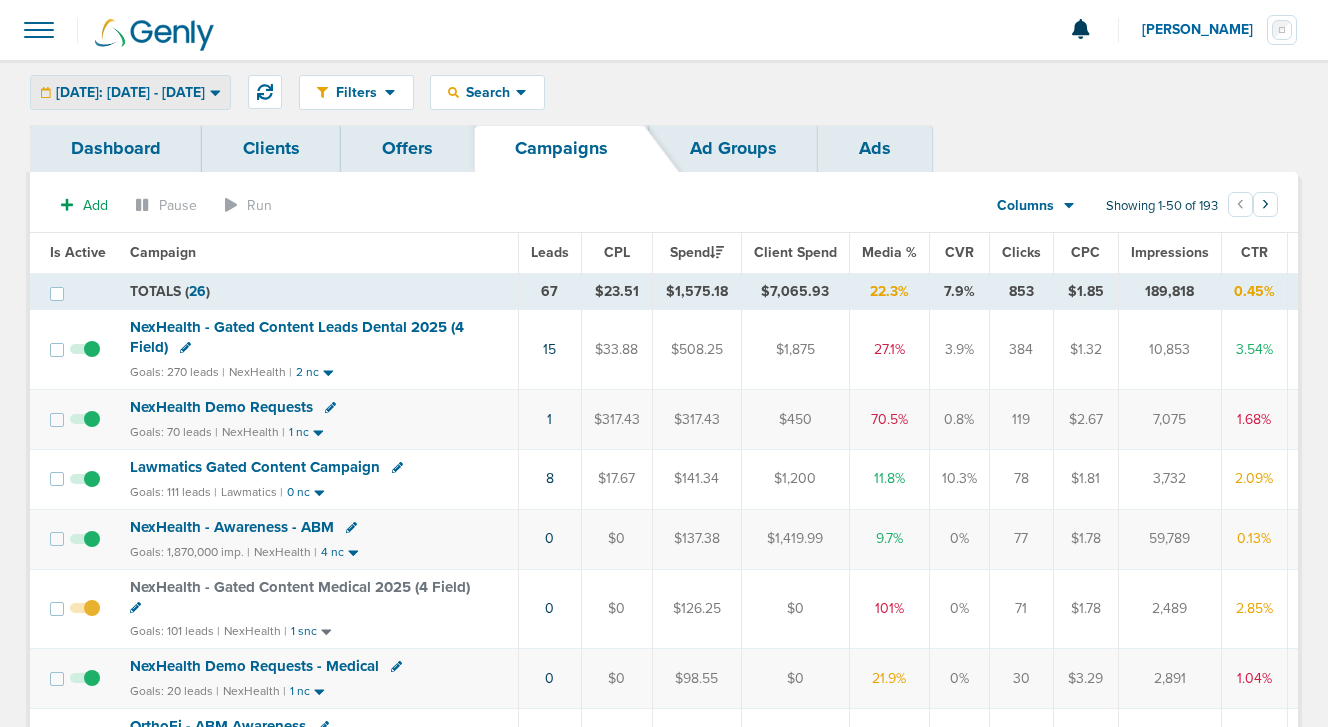 click on "[DATE]: [DATE] - [DATE]" at bounding box center (130, 93) 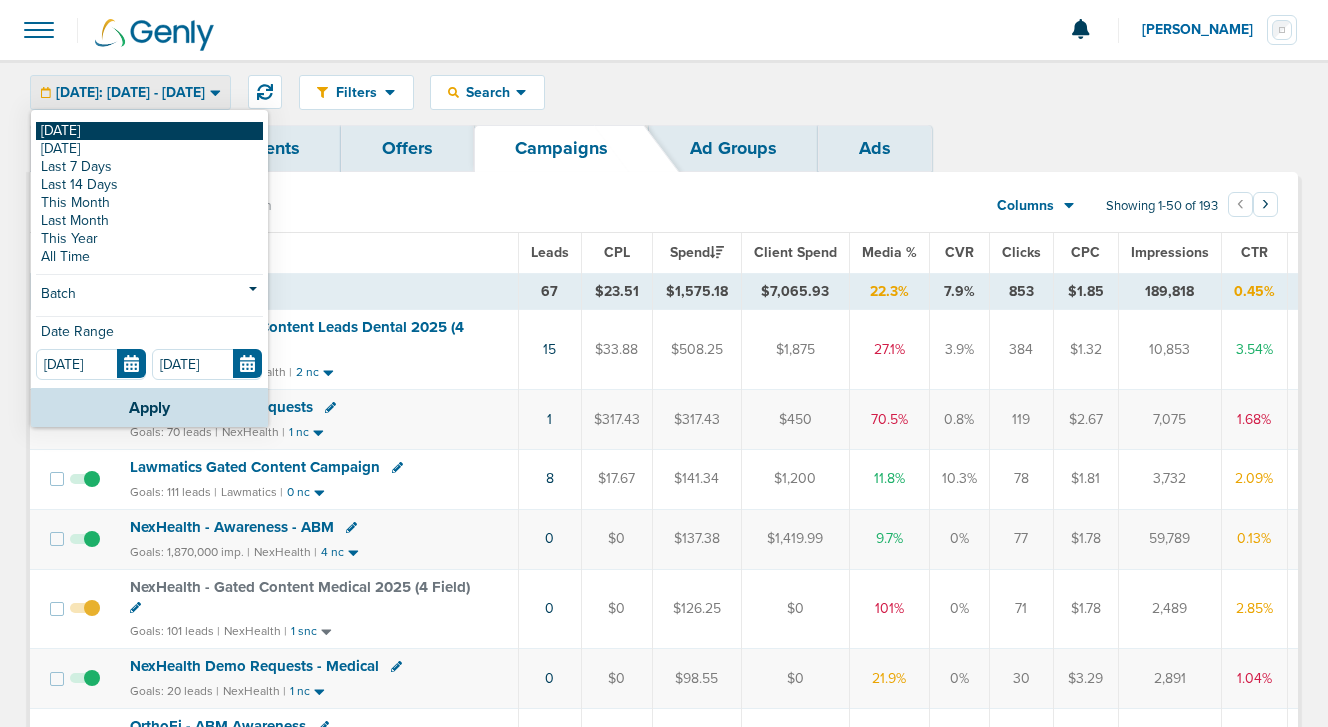 click on "[DATE]" at bounding box center (149, 131) 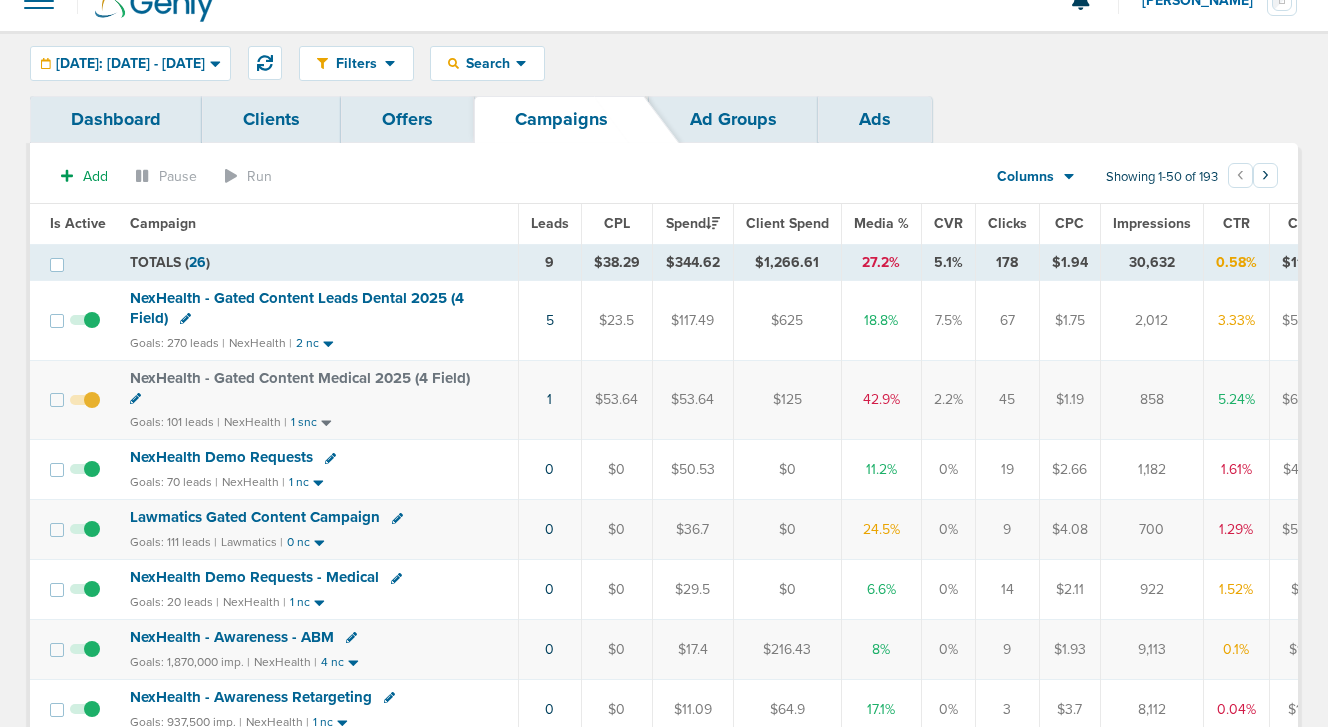 scroll, scrollTop: 0, scrollLeft: 0, axis: both 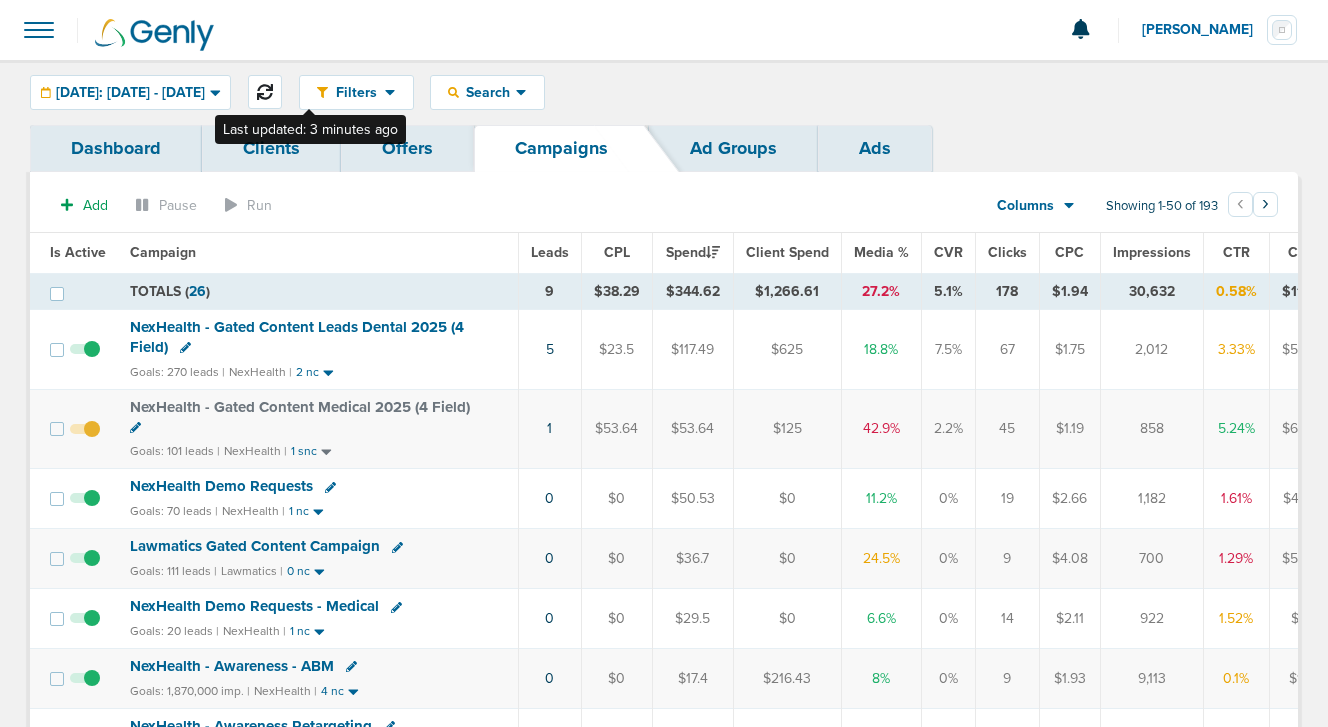 click 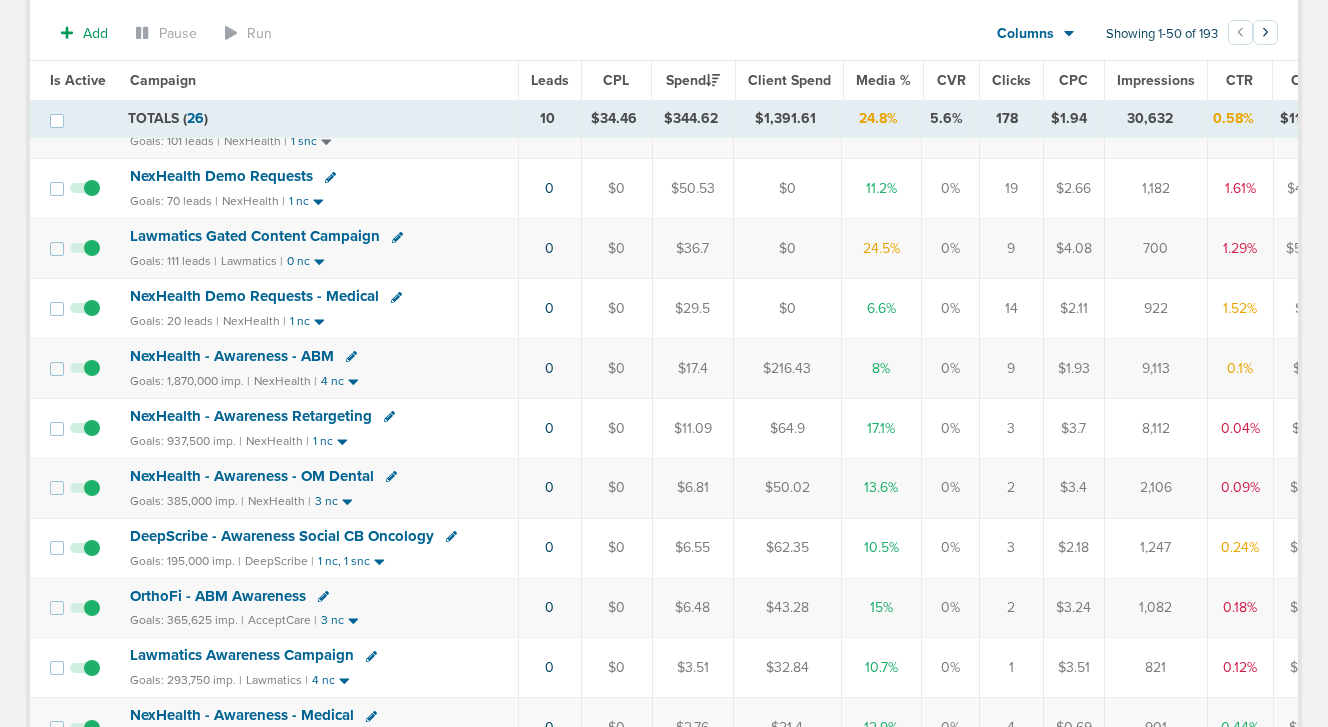 scroll, scrollTop: 302, scrollLeft: 0, axis: vertical 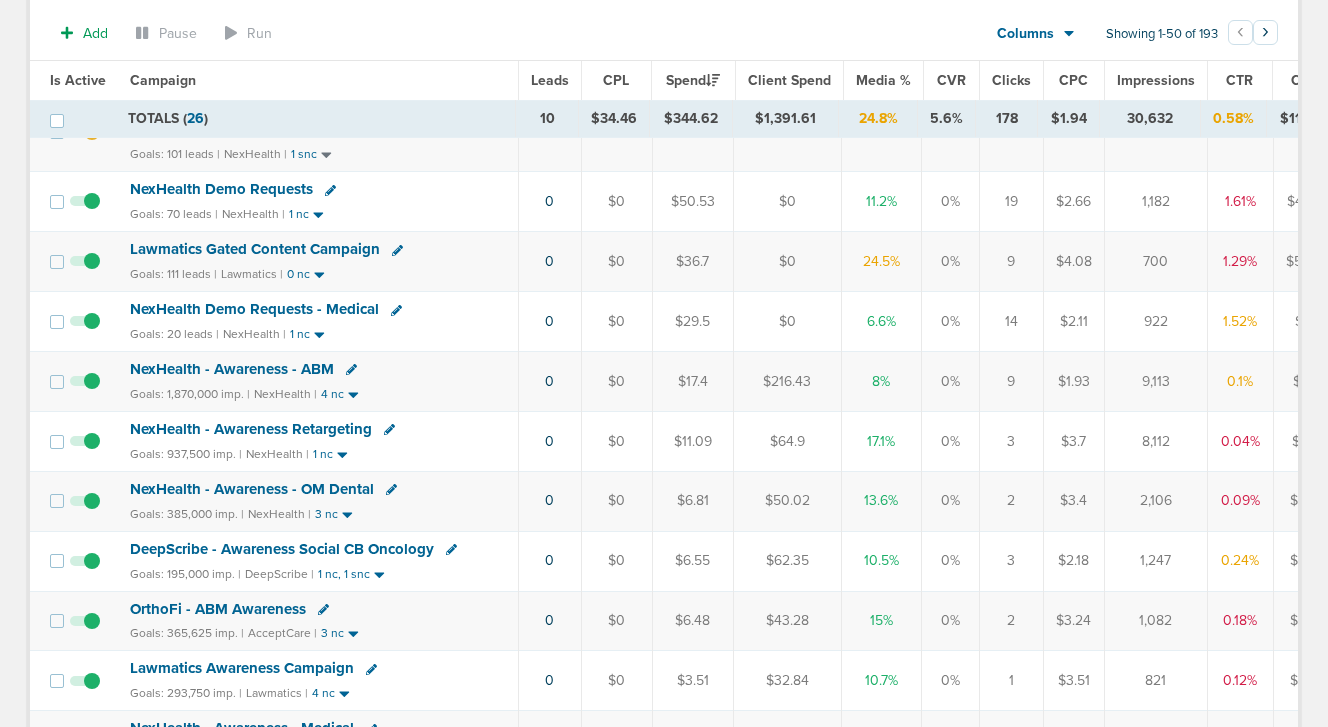click on "NexHealth Demo Requests - Medical" at bounding box center [254, 309] 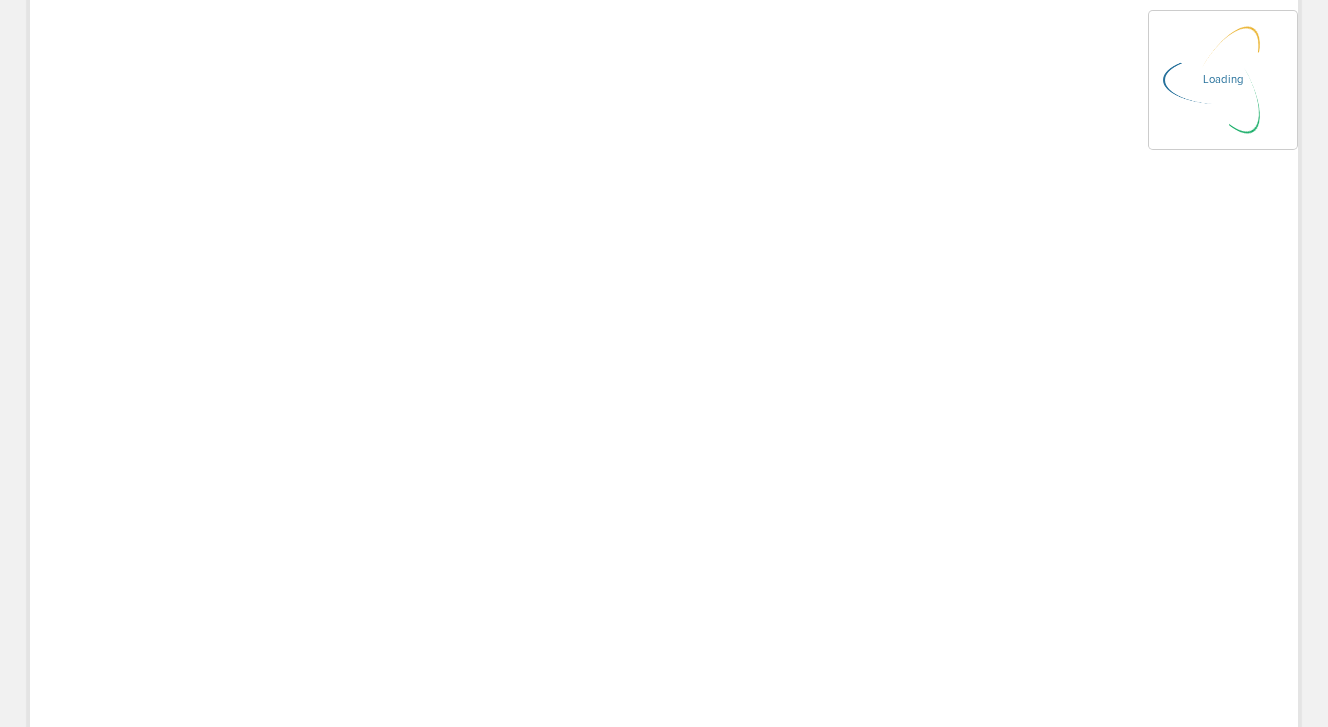 scroll, scrollTop: 0, scrollLeft: 0, axis: both 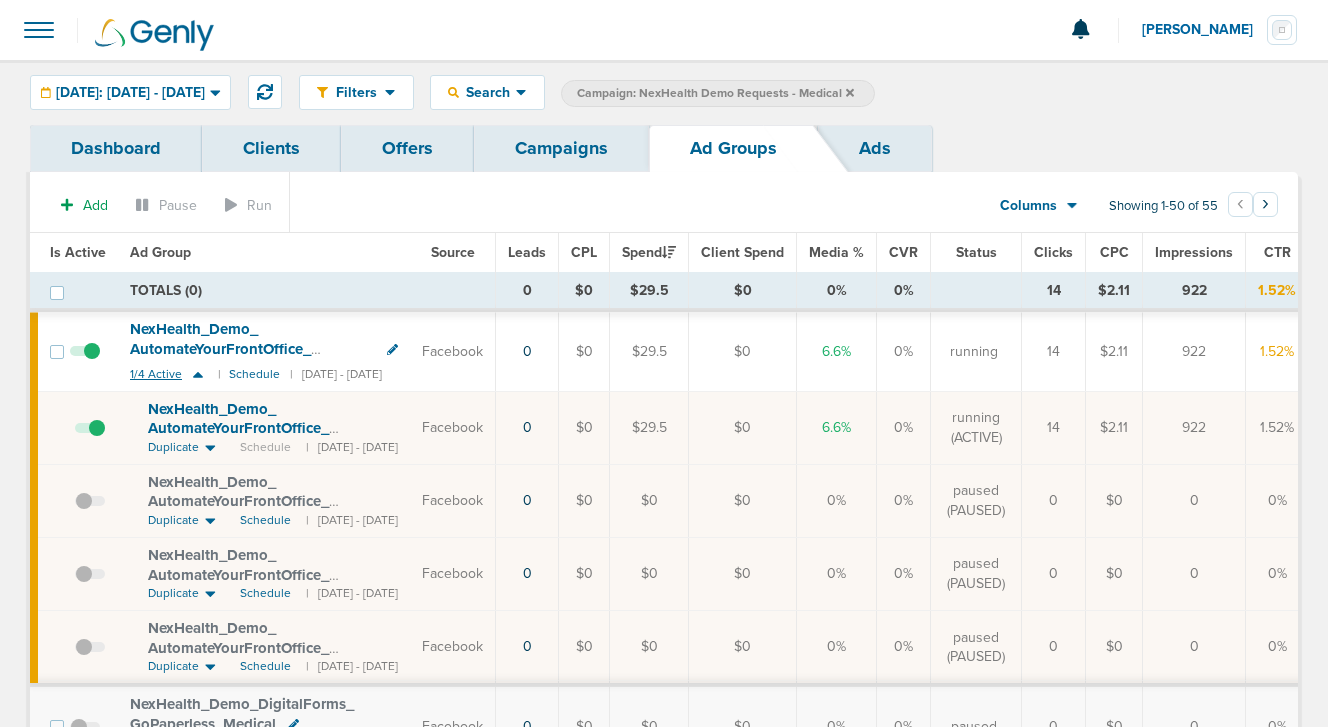 click 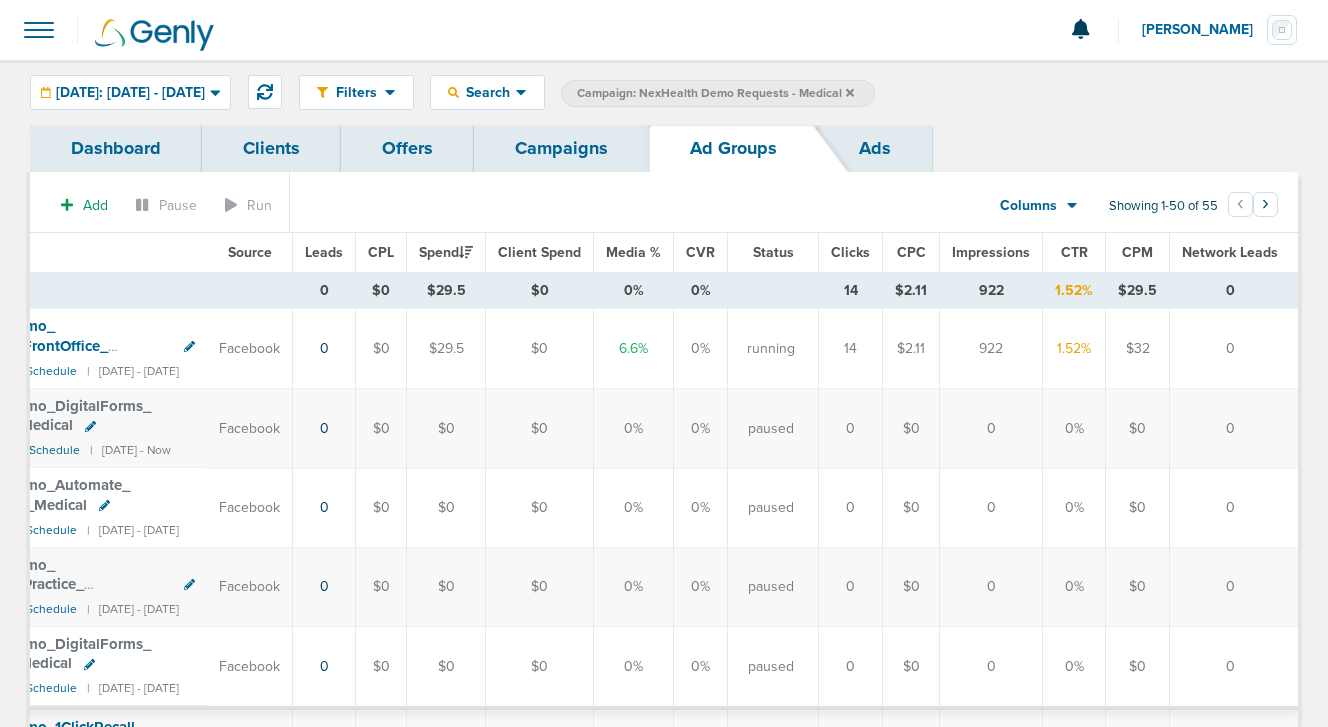 scroll, scrollTop: 0, scrollLeft: 0, axis: both 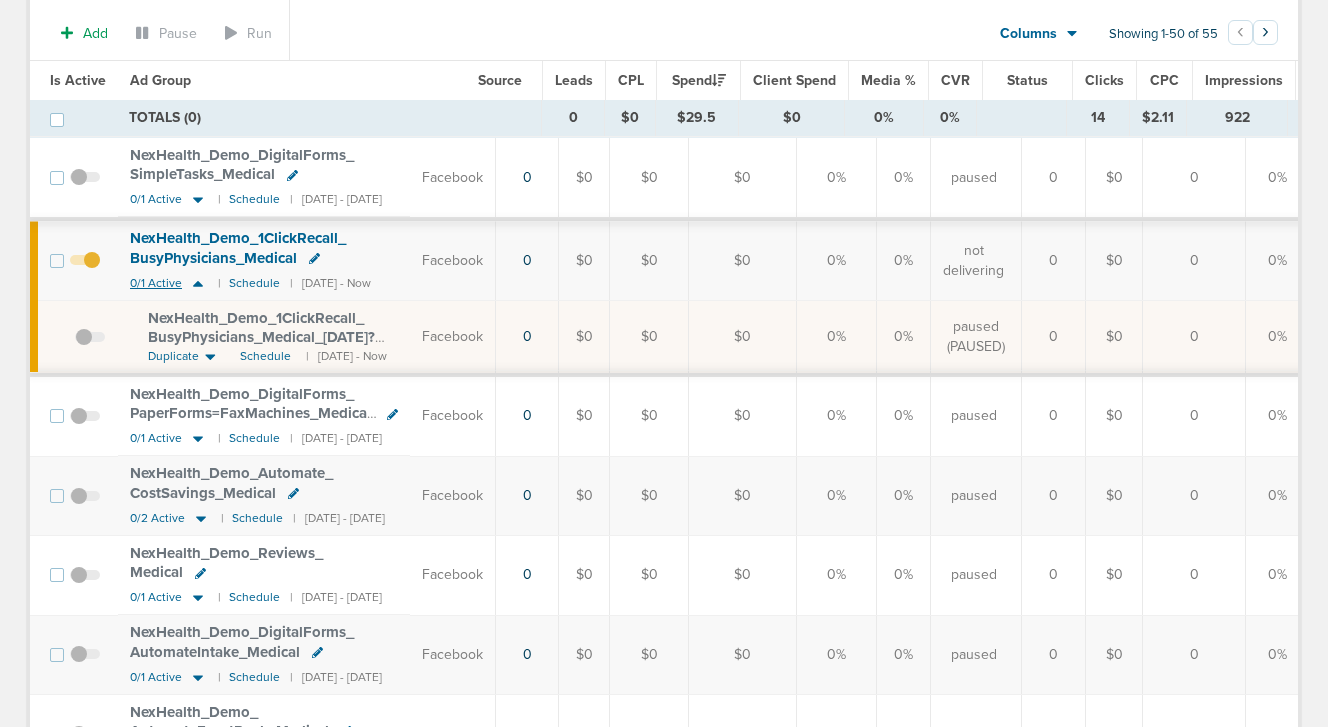 click 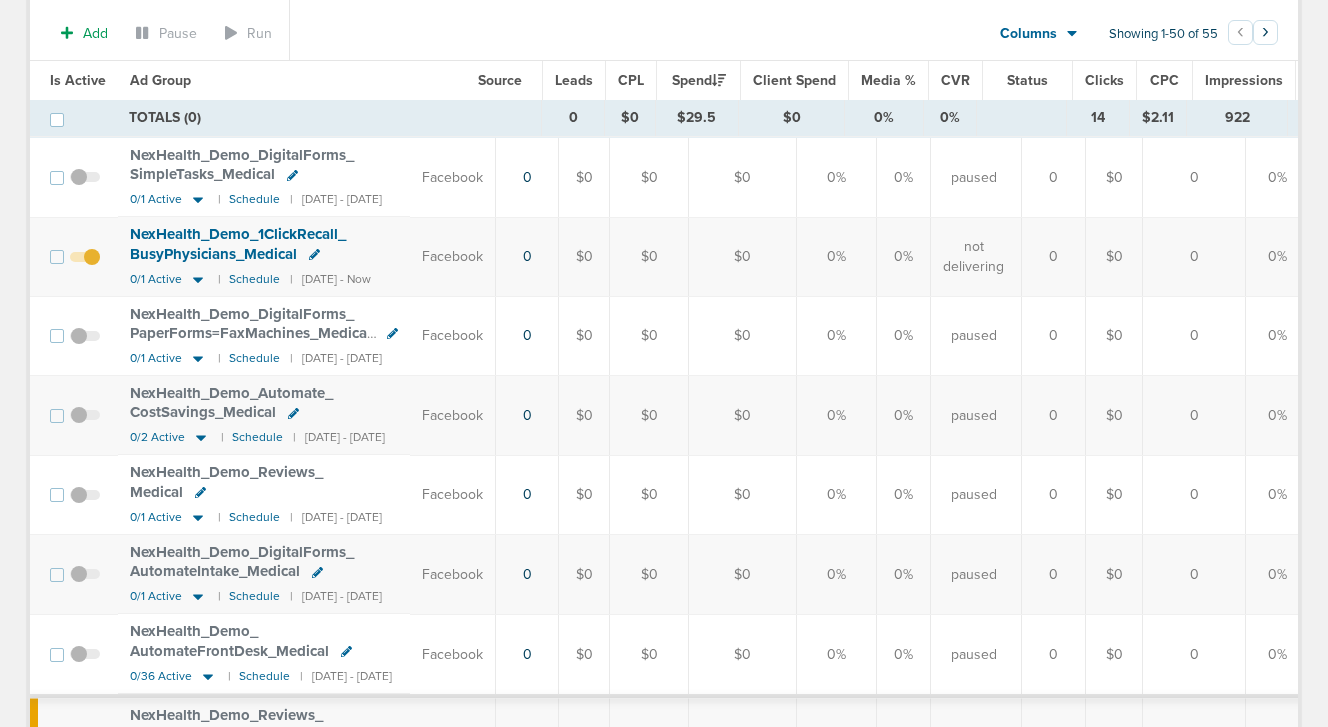 click at bounding box center [85, 267] 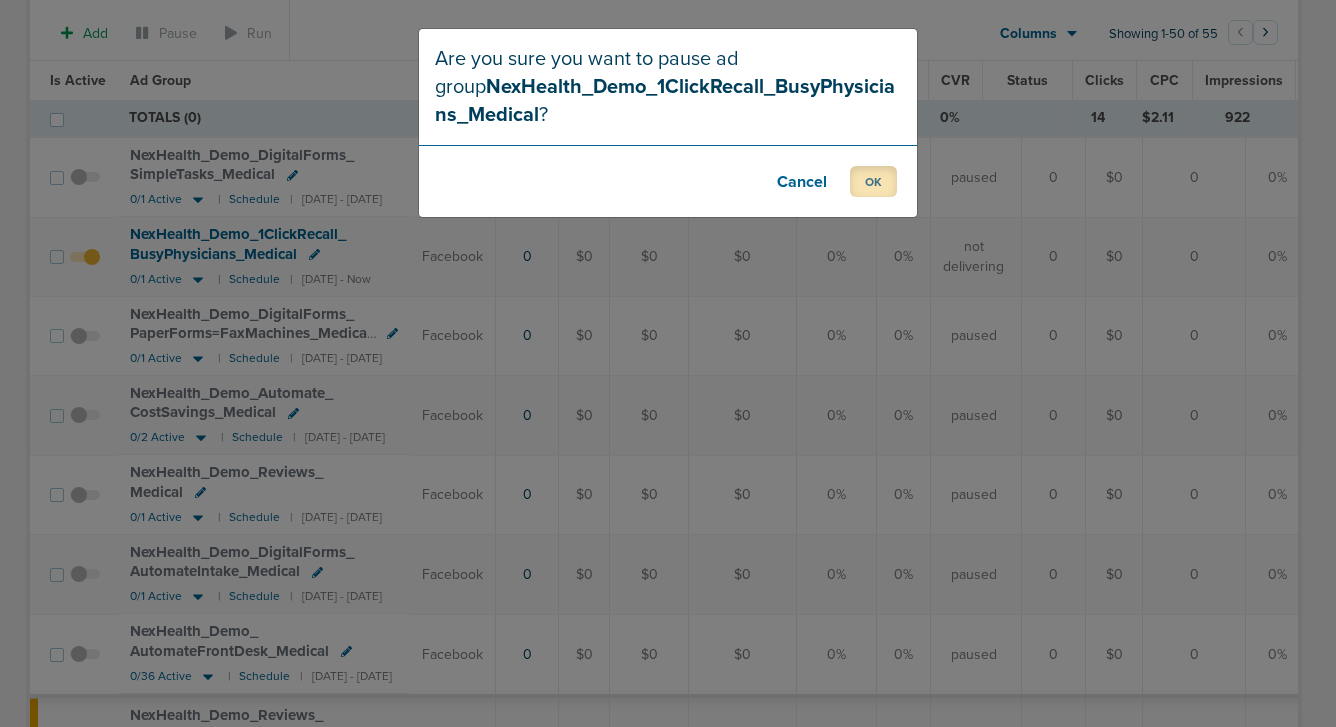 click on "OK" at bounding box center [873, 181] 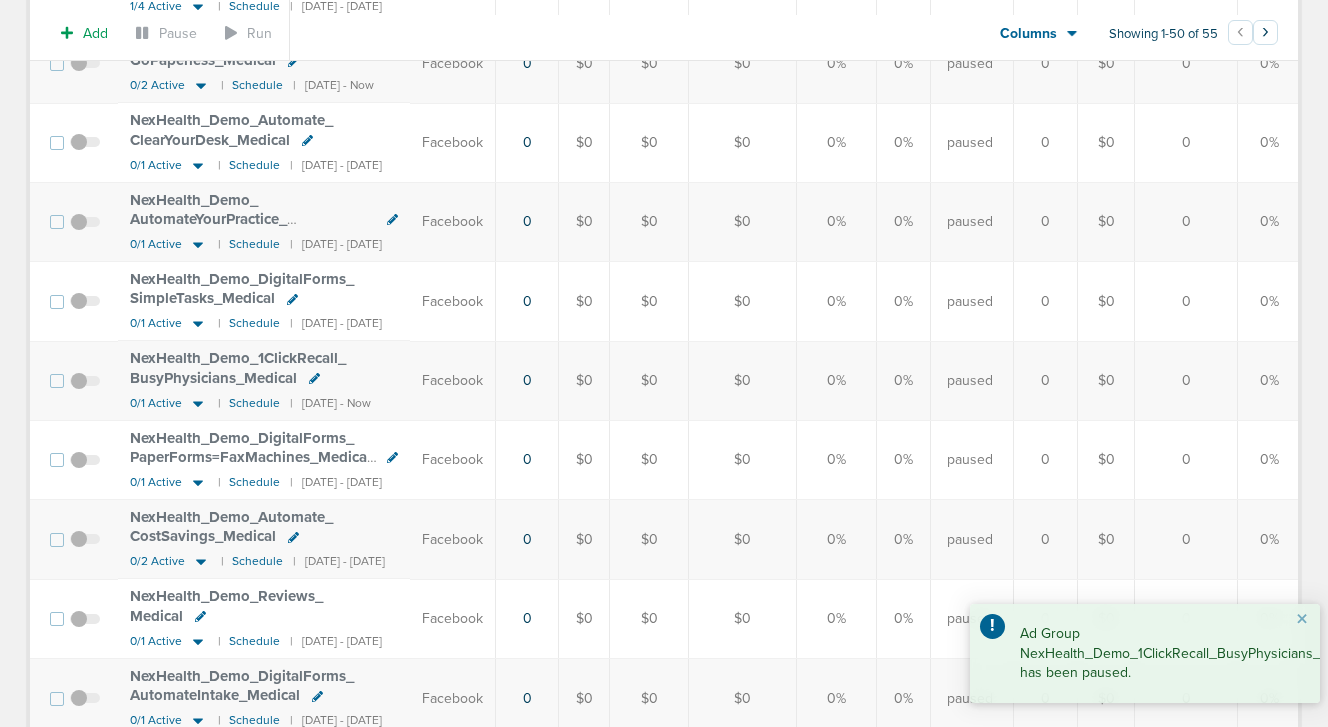 scroll, scrollTop: 0, scrollLeft: 0, axis: both 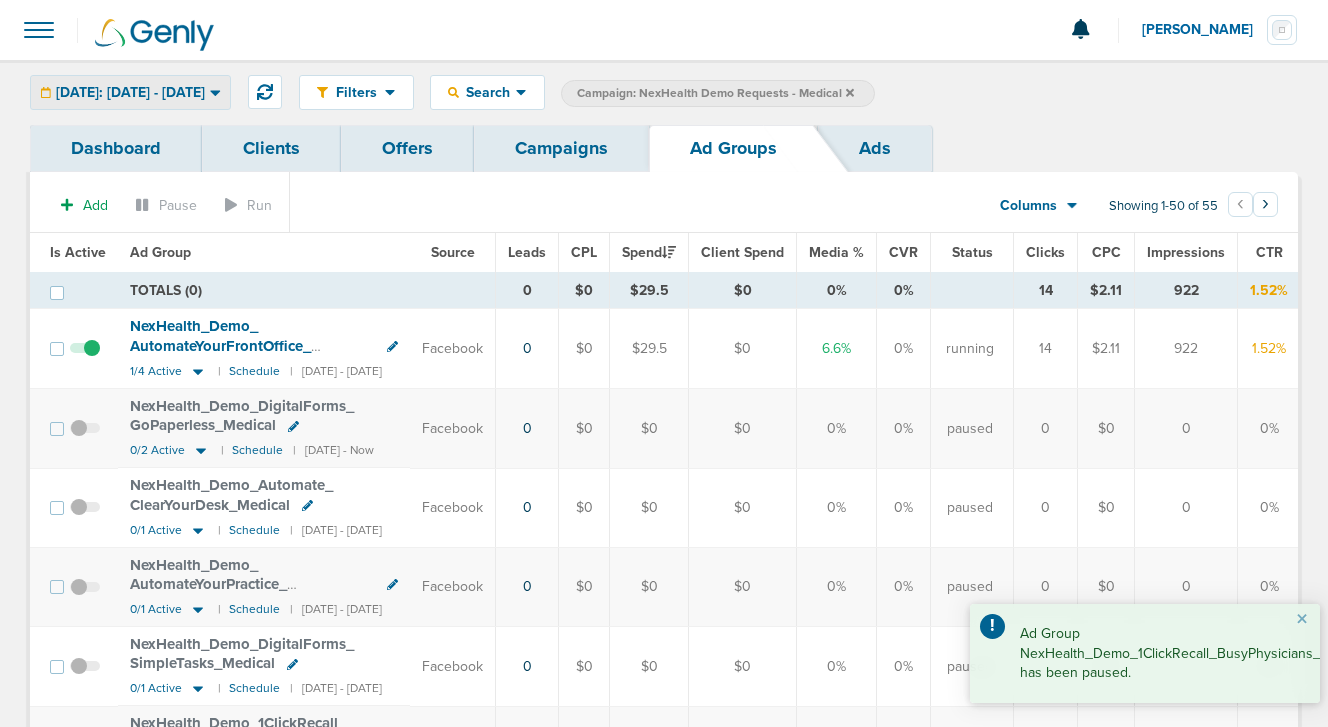 click on "[DATE]: [DATE] - [DATE]" at bounding box center [130, 93] 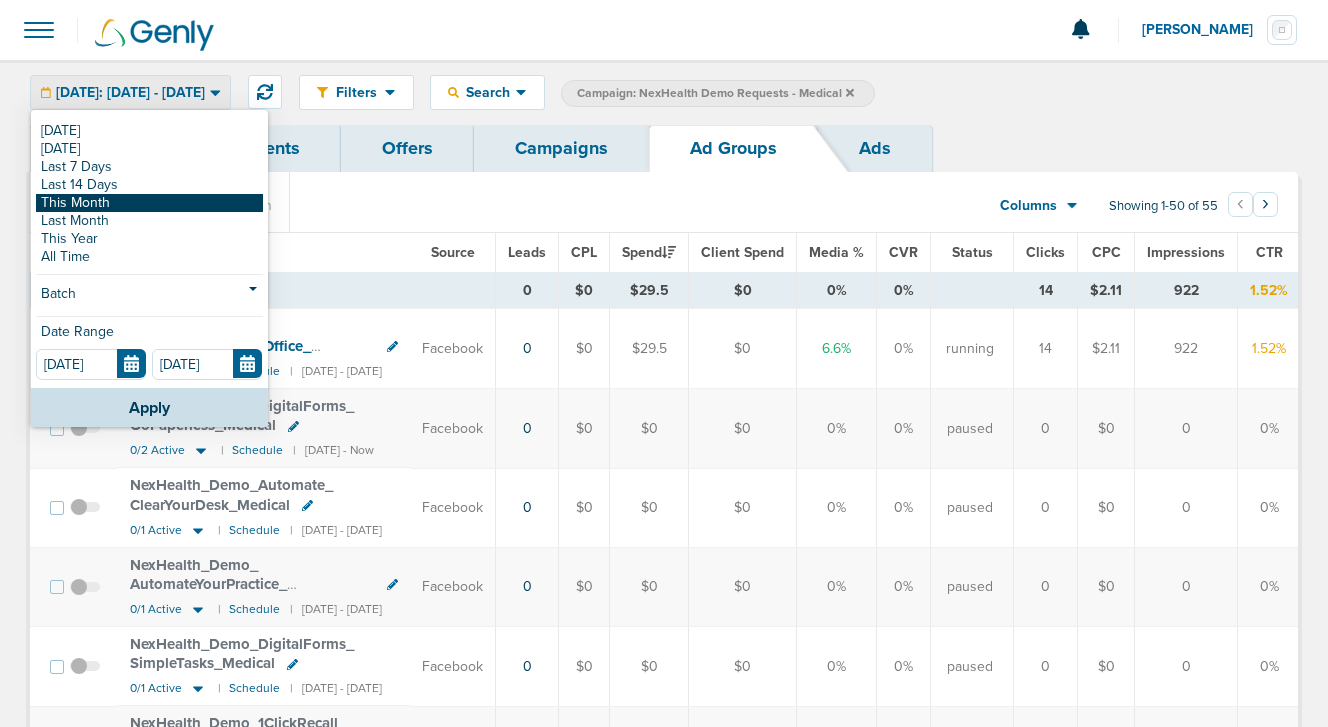 click on "This Month" at bounding box center (149, 203) 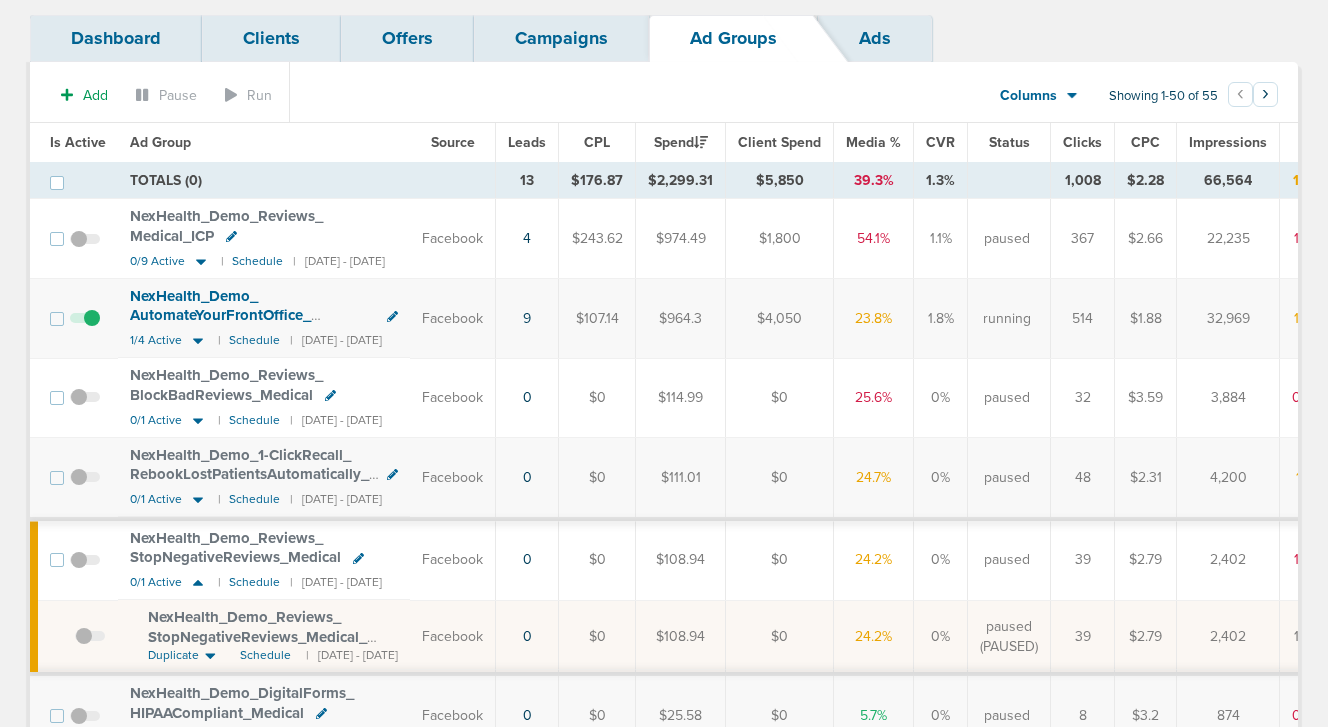 scroll, scrollTop: 111, scrollLeft: 0, axis: vertical 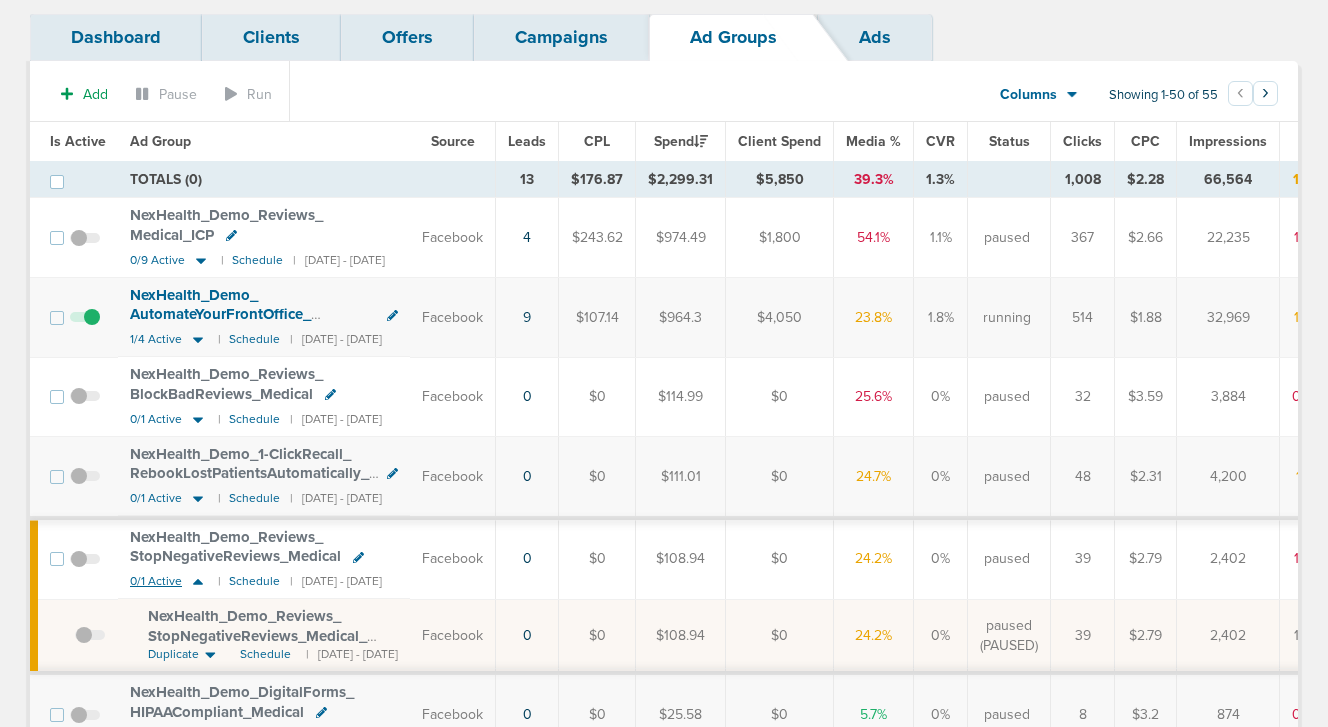 click 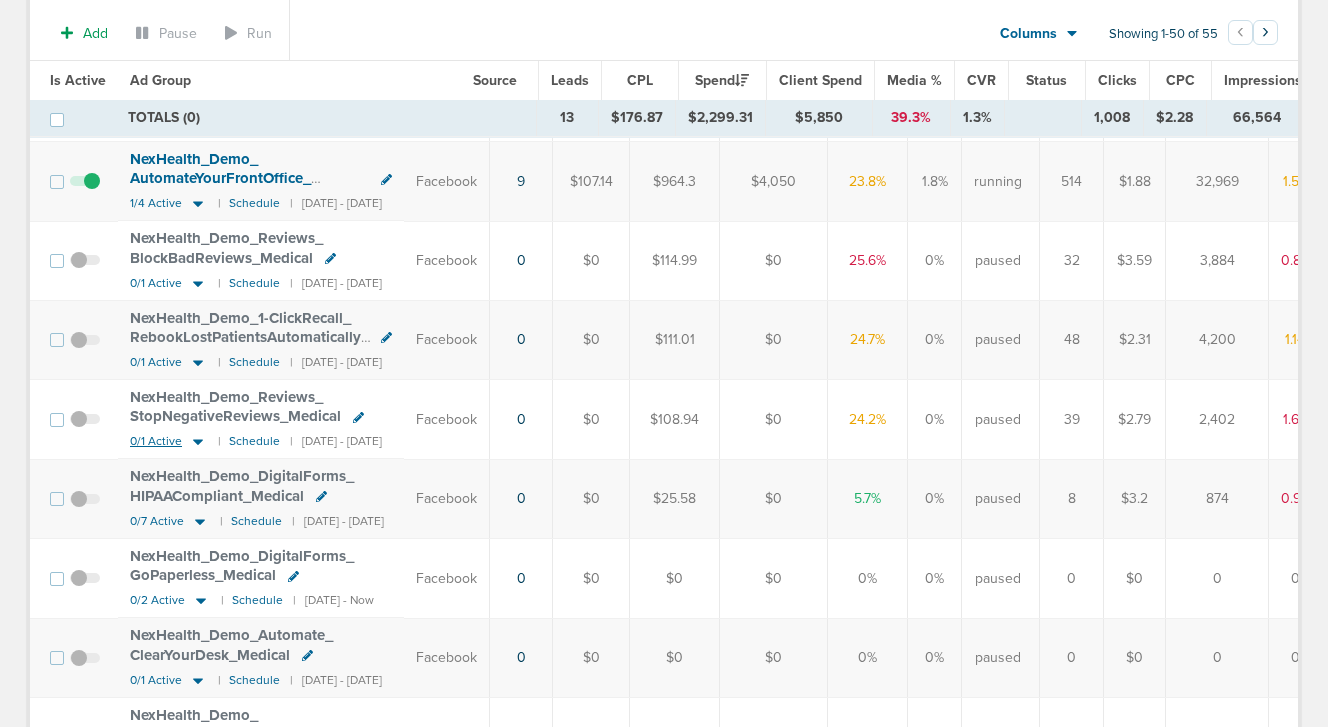 scroll, scrollTop: 254, scrollLeft: 0, axis: vertical 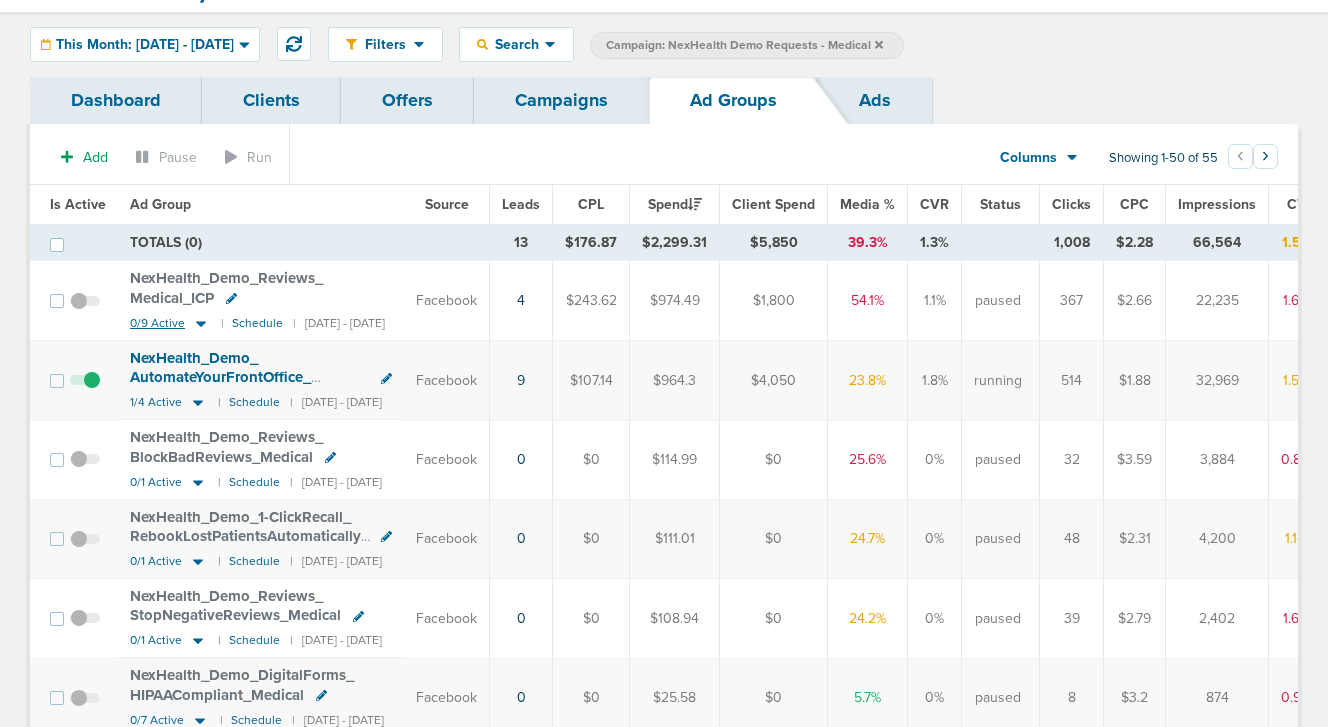 click 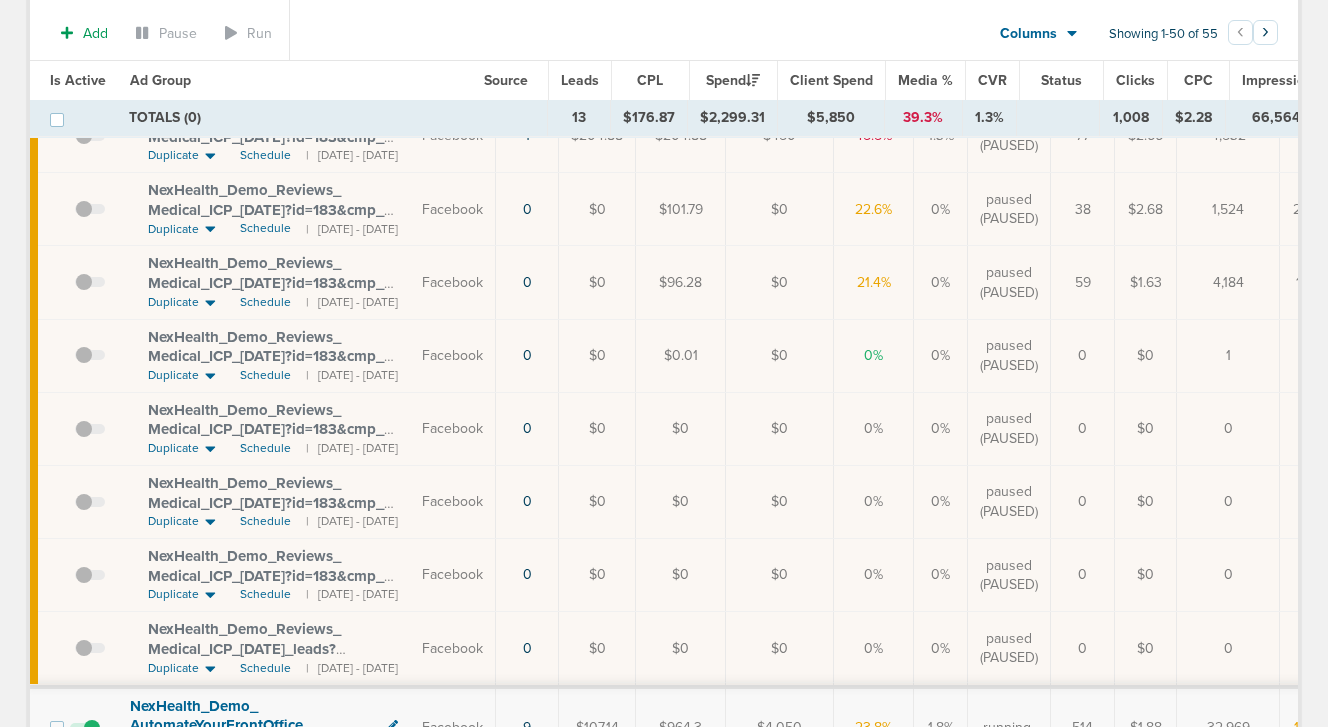 scroll, scrollTop: 361, scrollLeft: 0, axis: vertical 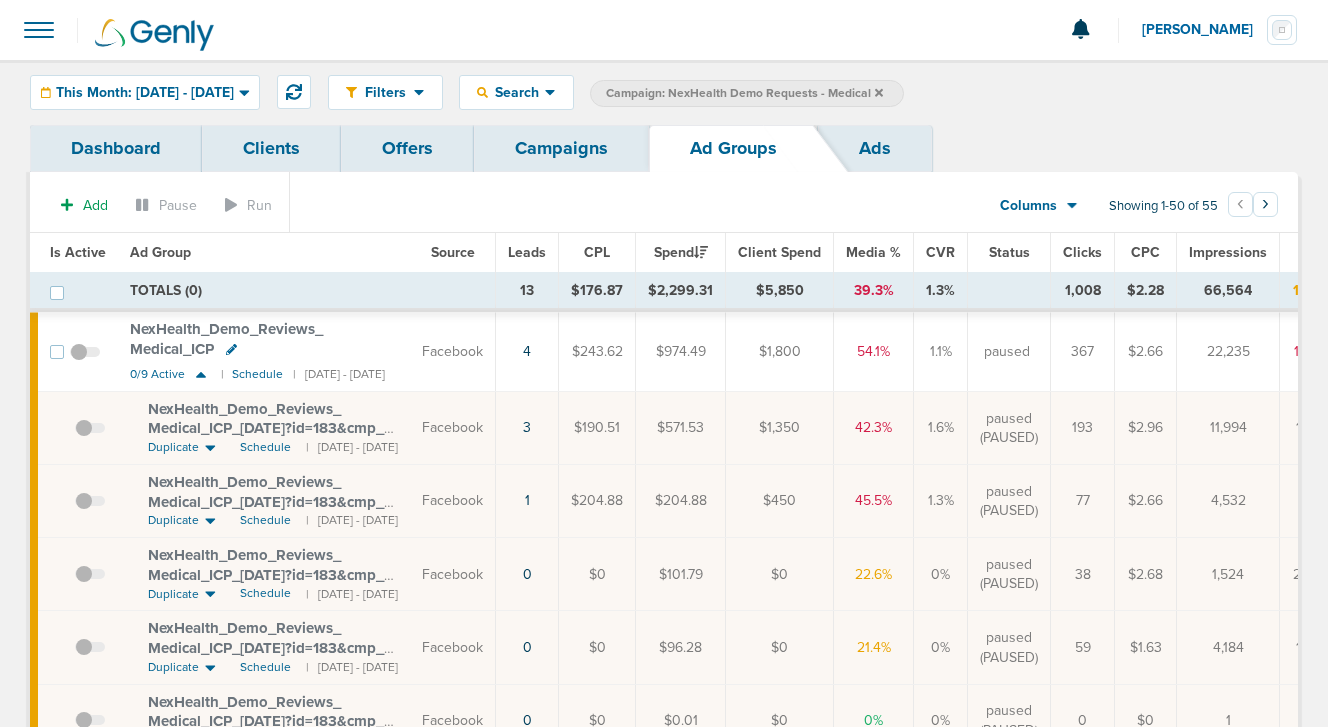 click on "Campaigns" at bounding box center [561, 148] 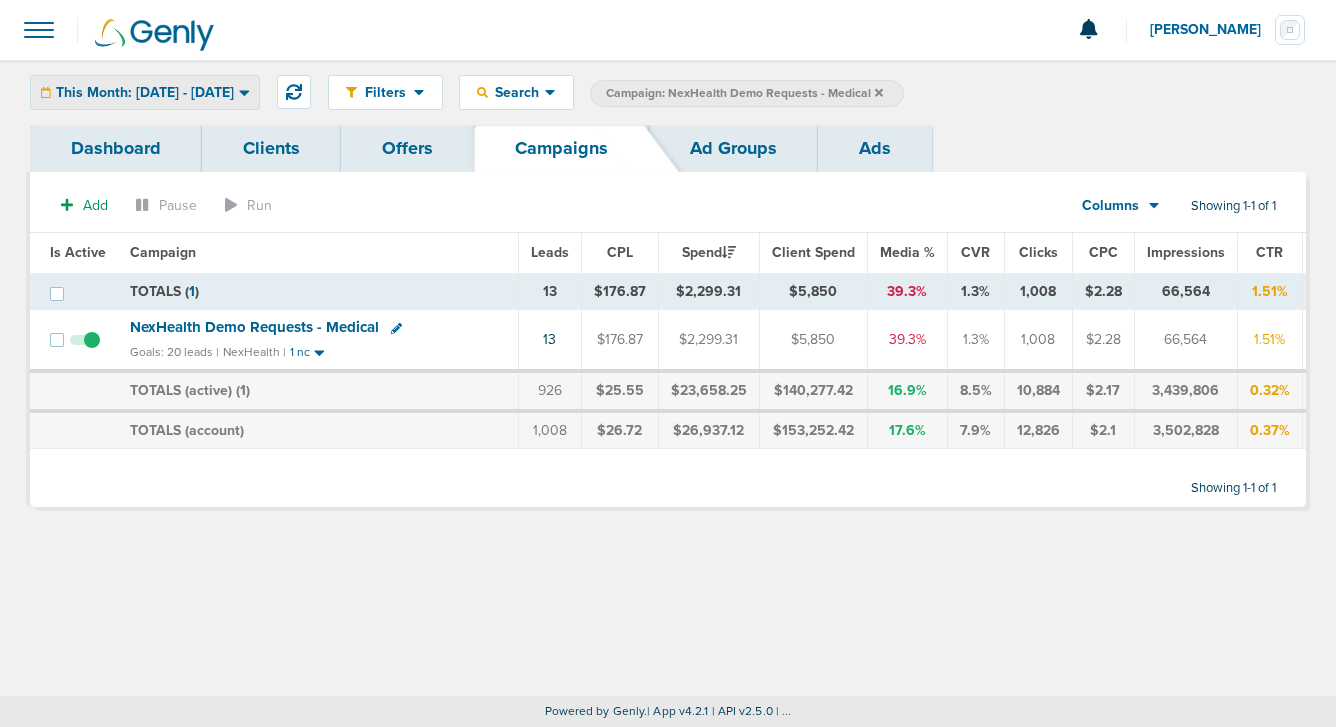 click on "This Month: [DATE] - [DATE]" at bounding box center (145, 93) 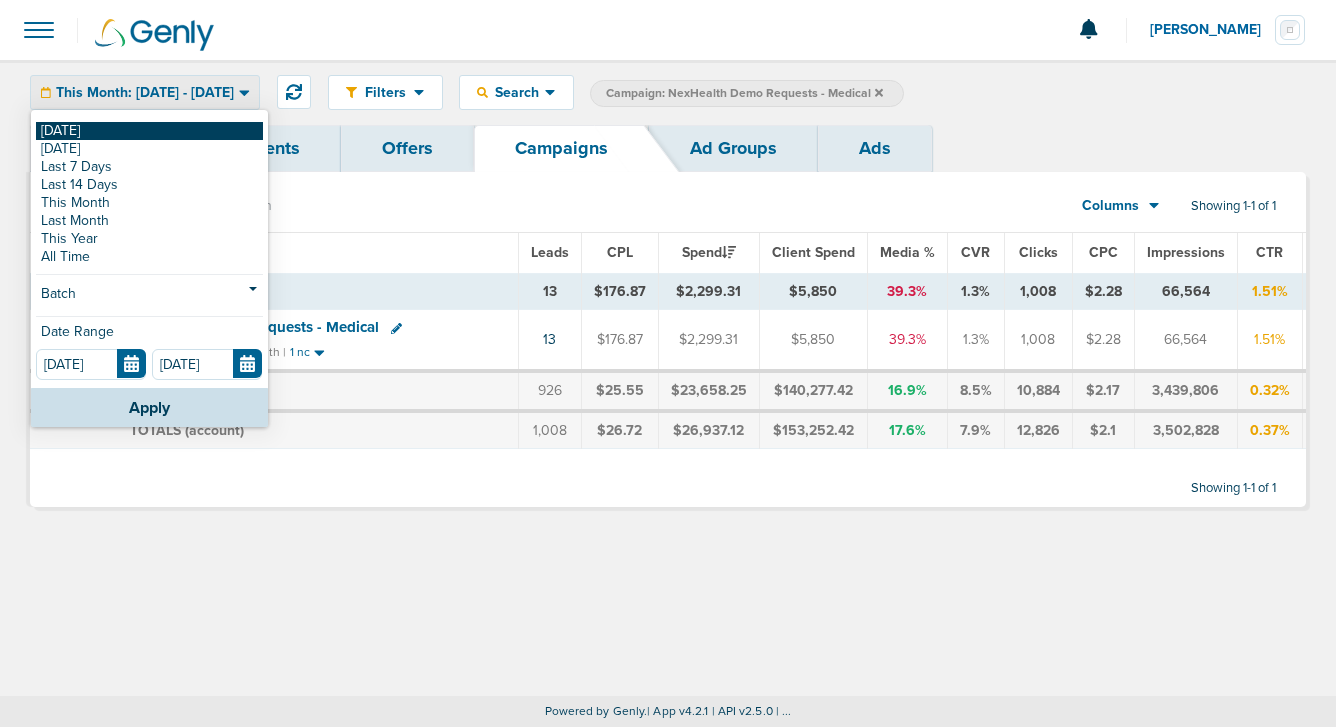 click on "[DATE]" at bounding box center (149, 131) 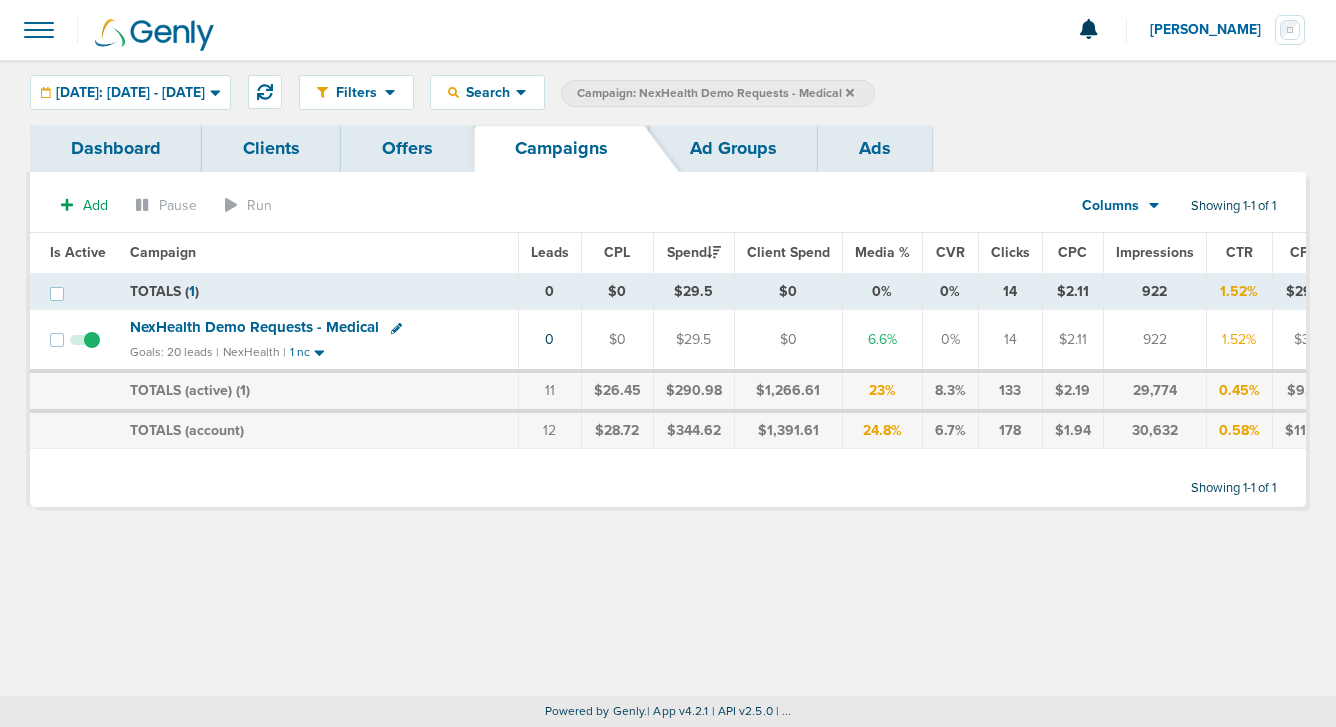 click 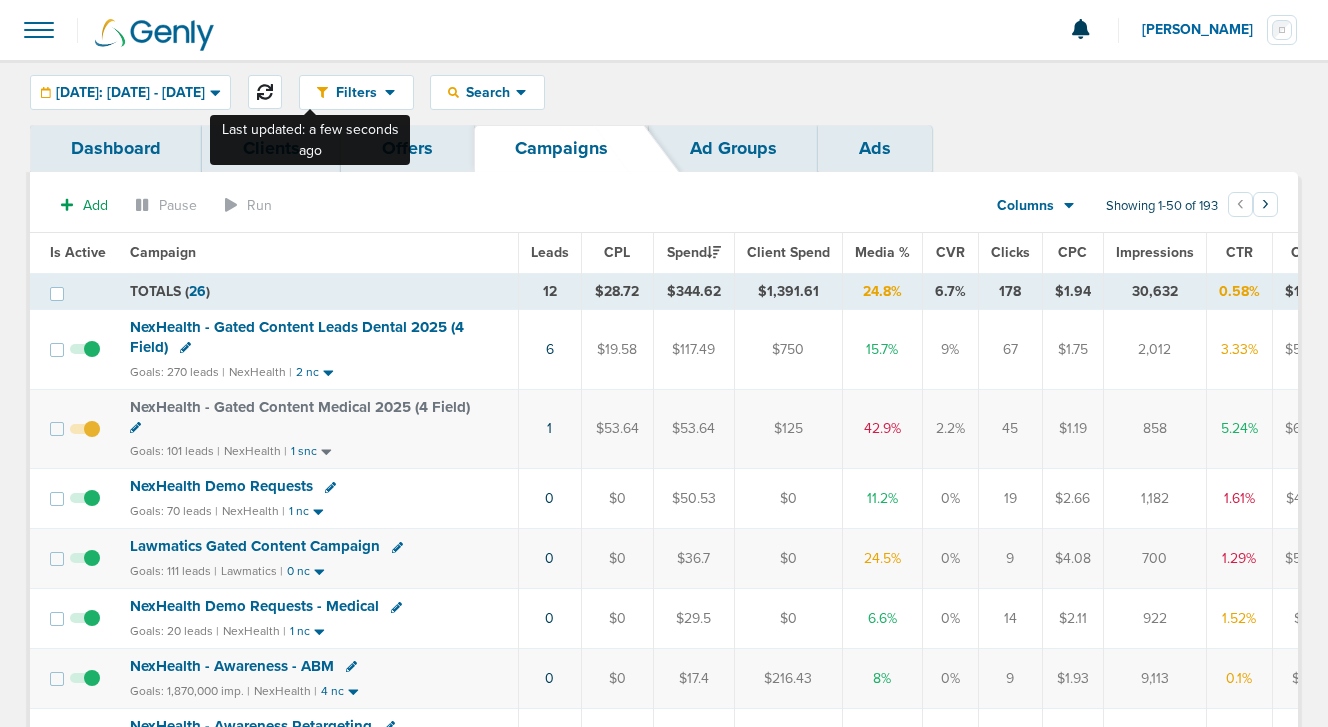 click 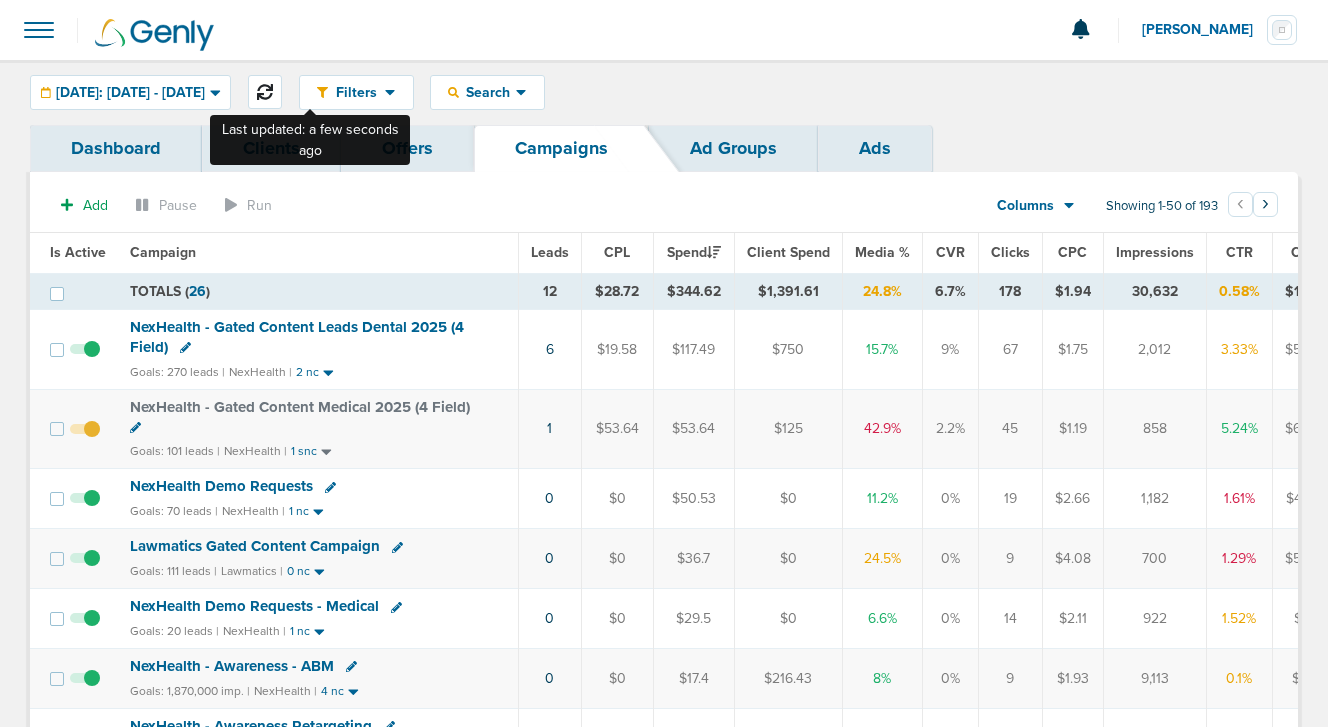 click 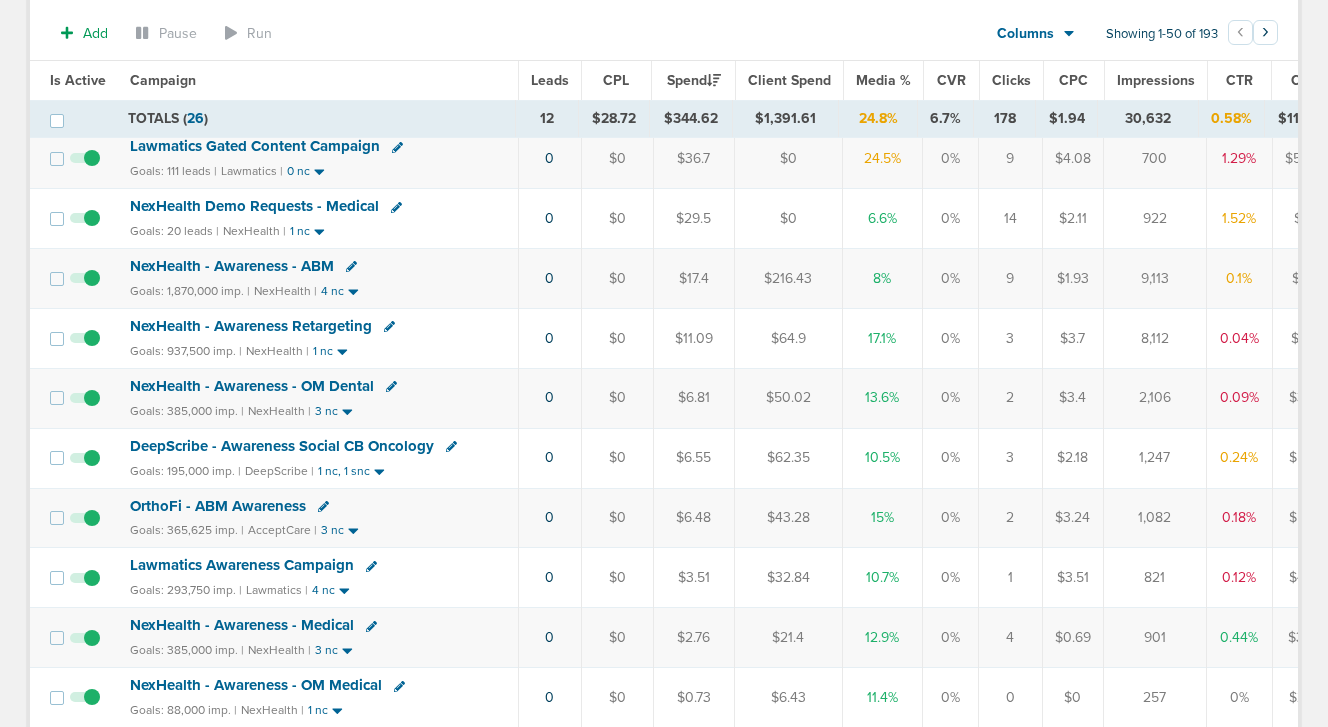 scroll, scrollTop: 0, scrollLeft: 0, axis: both 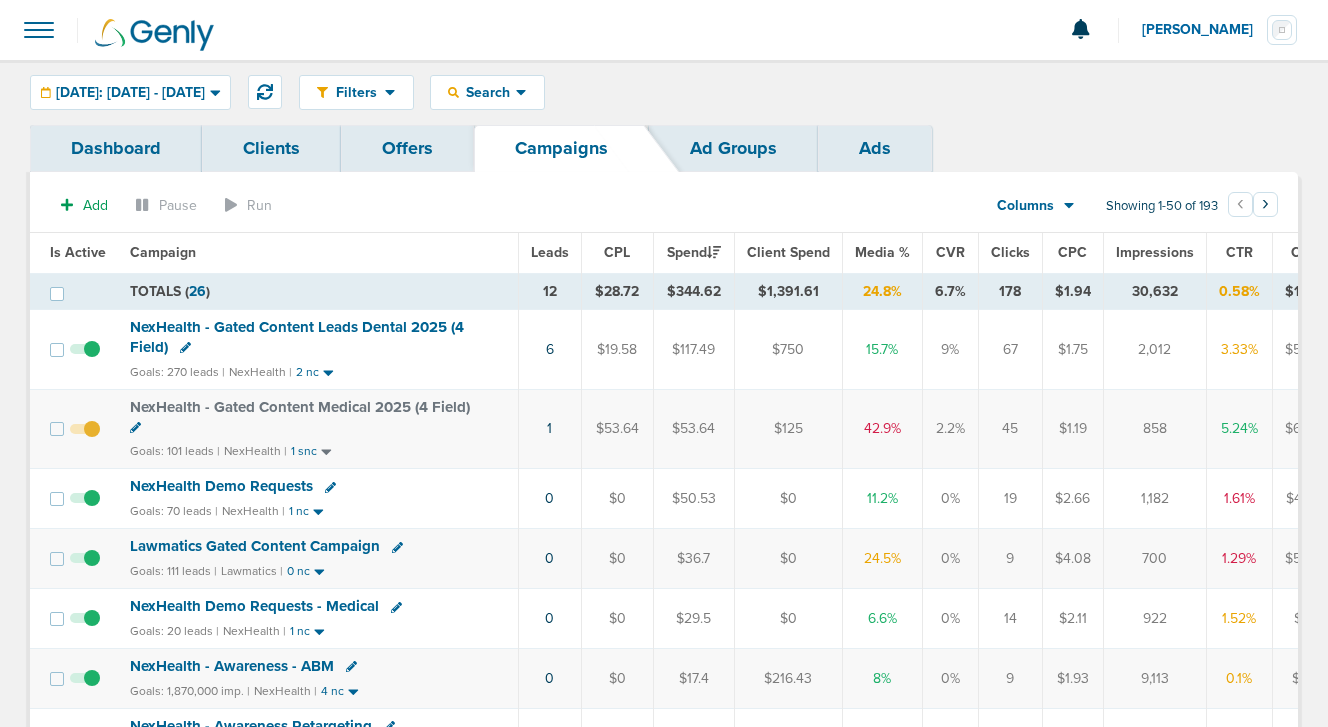 click on "NexHealth - Gated Content Leads Dental 2025 (4 Field)" at bounding box center (297, 337) 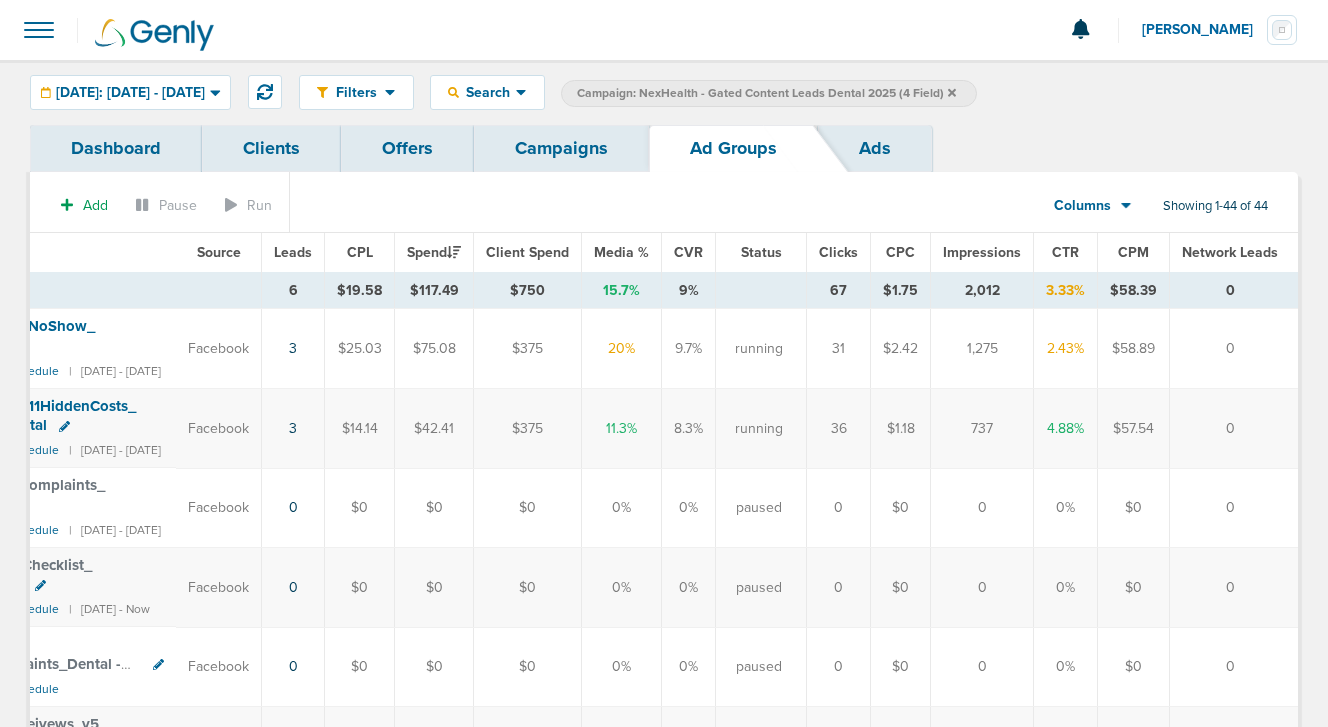 scroll, scrollTop: 0, scrollLeft: 0, axis: both 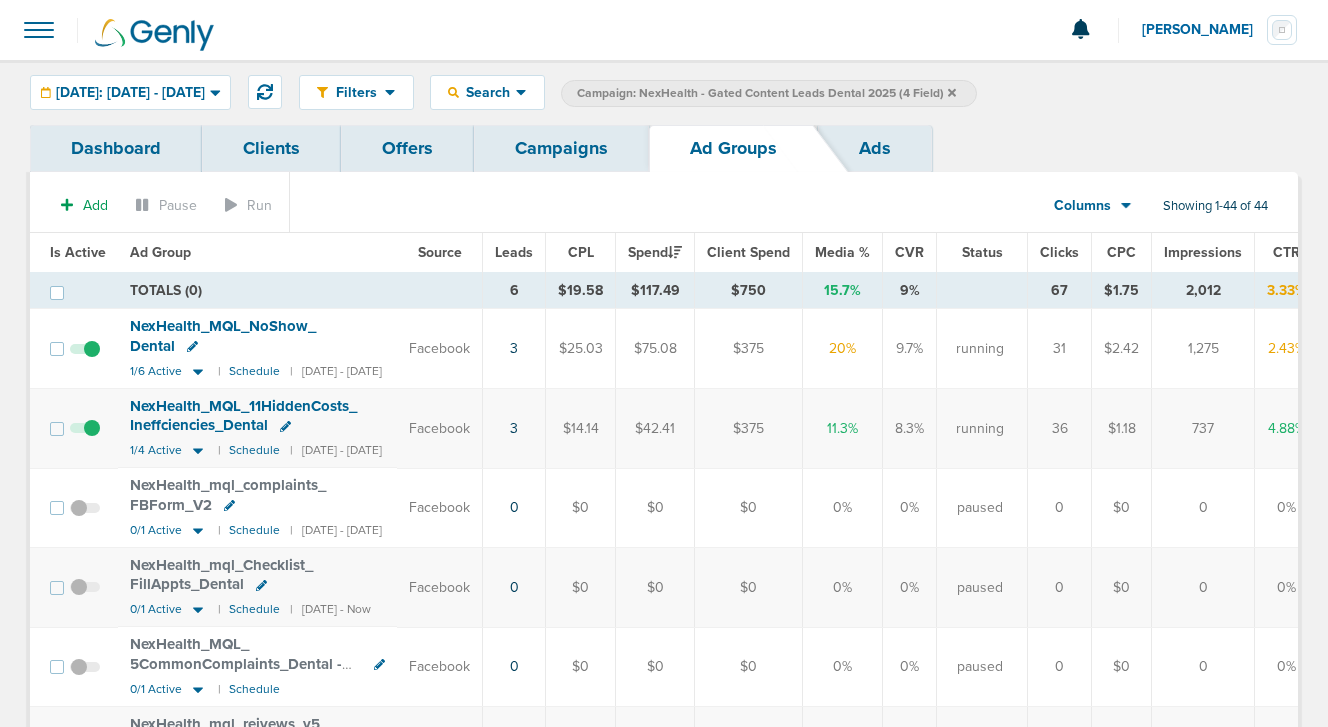 click on "Campaigns" at bounding box center [561, 148] 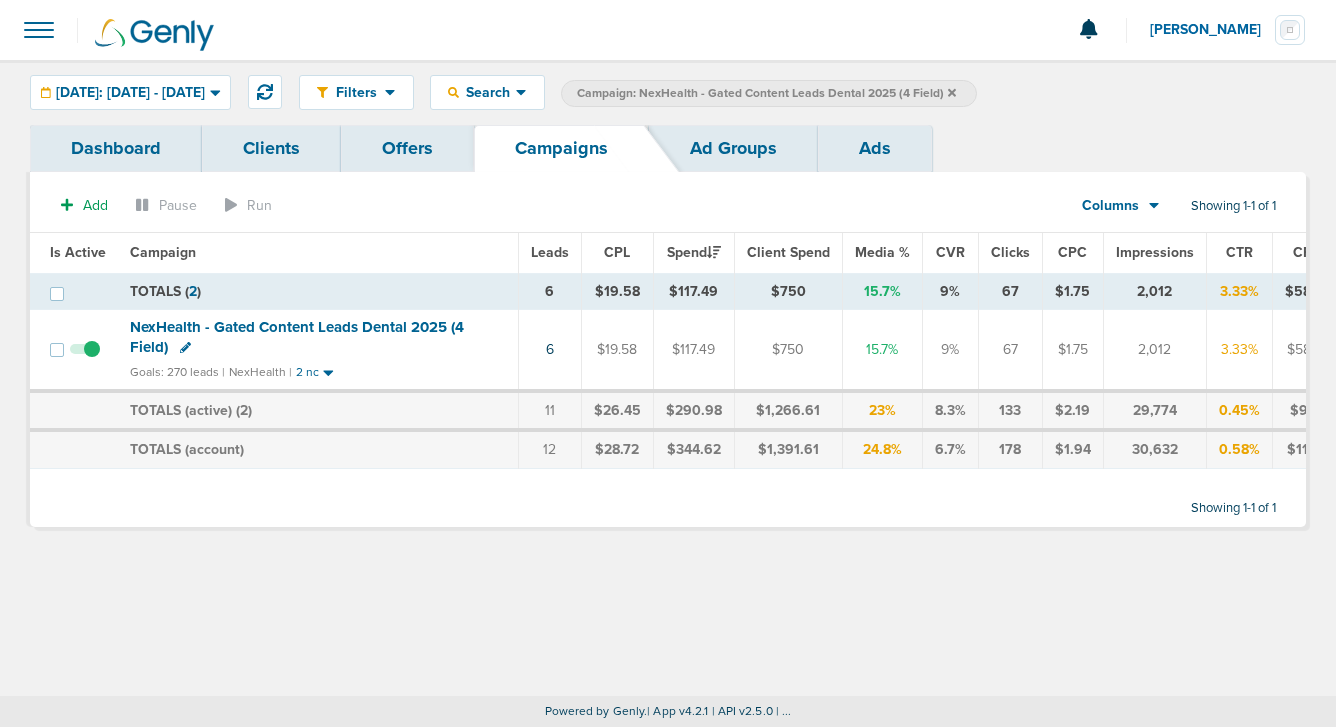 click 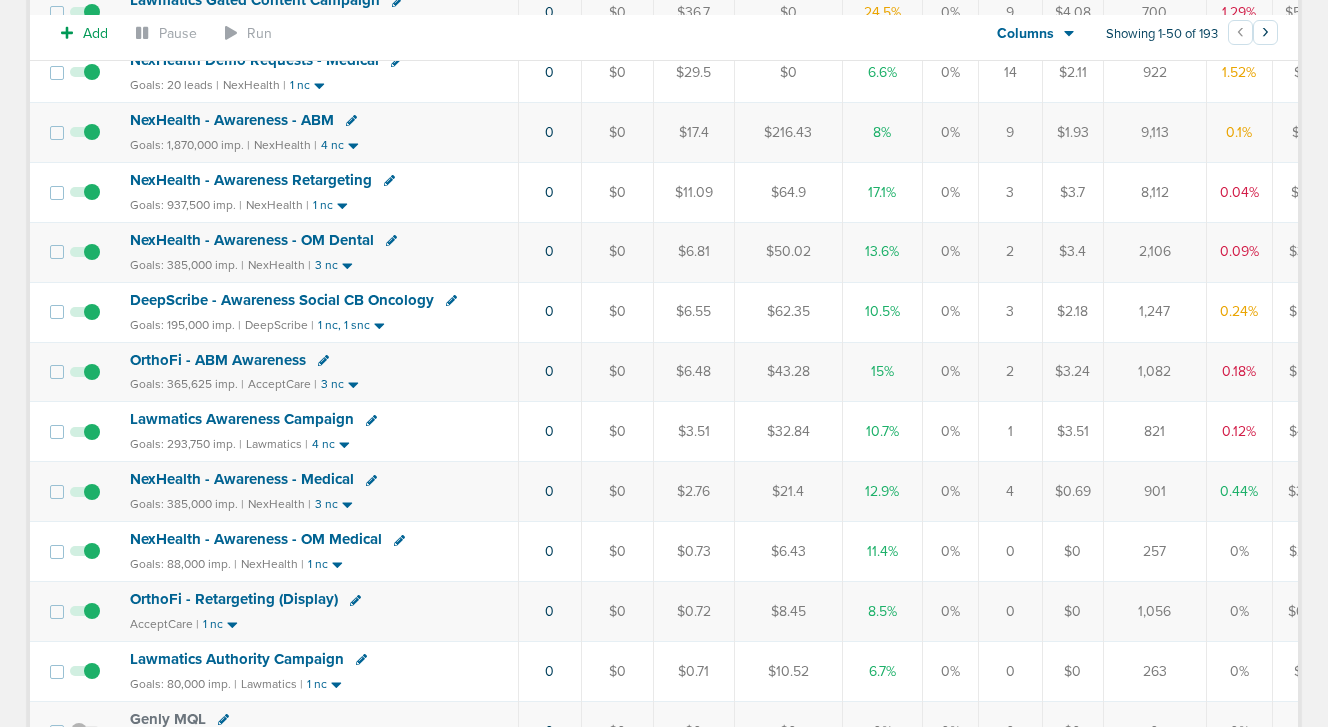 scroll, scrollTop: 0, scrollLeft: 0, axis: both 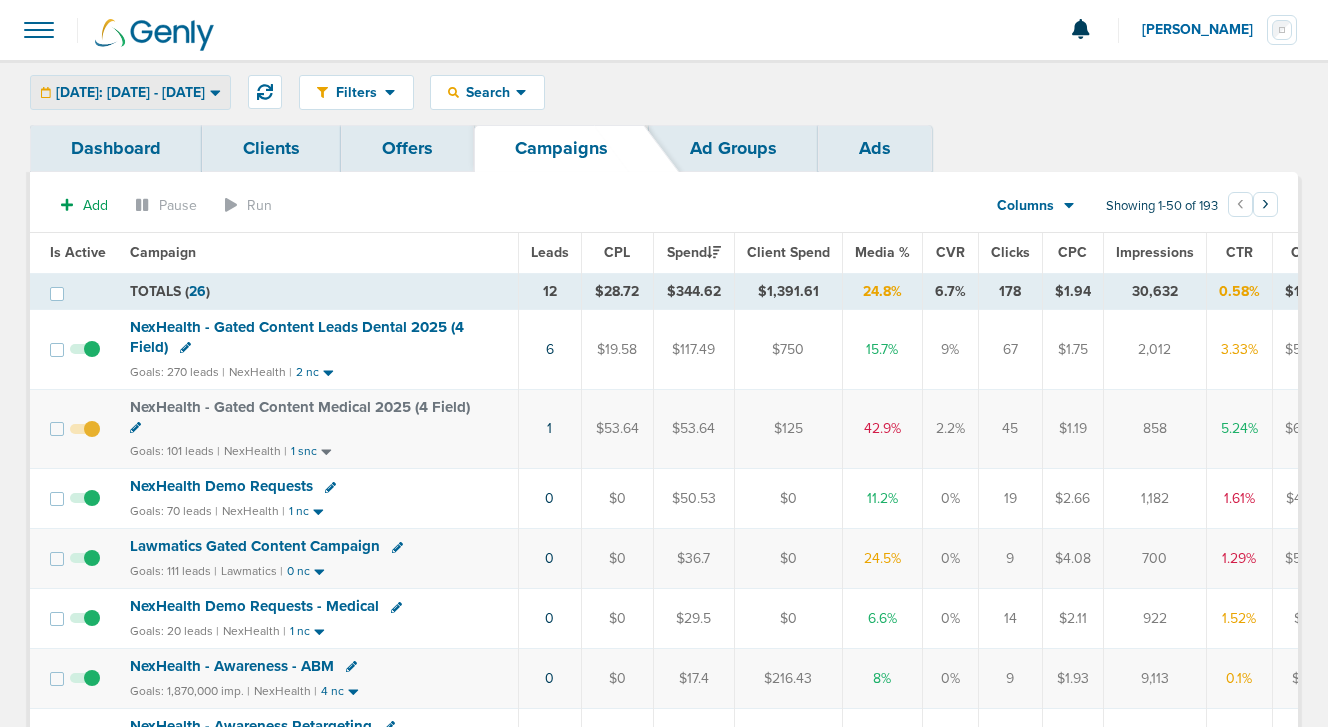 click on "[DATE]: [DATE] - [DATE]" at bounding box center [130, 93] 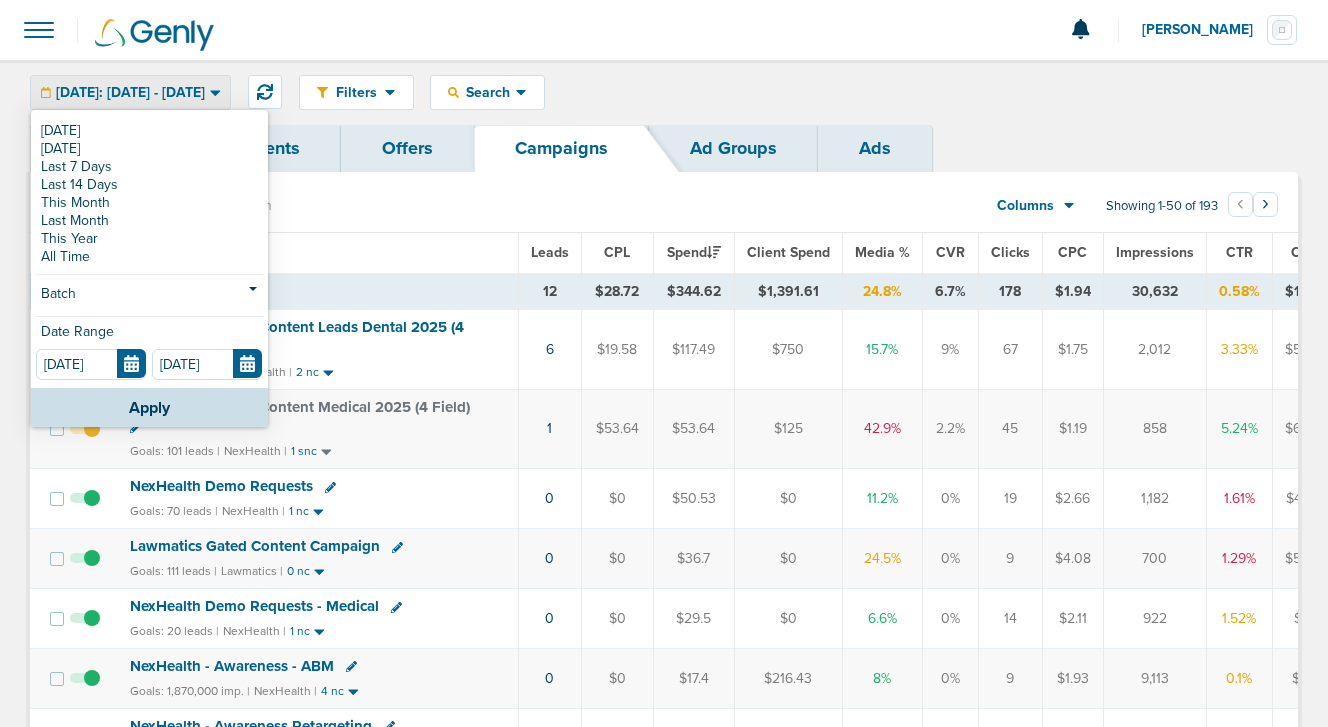 click on "[DATE]: [DATE] - [DATE]" at bounding box center (130, 93) 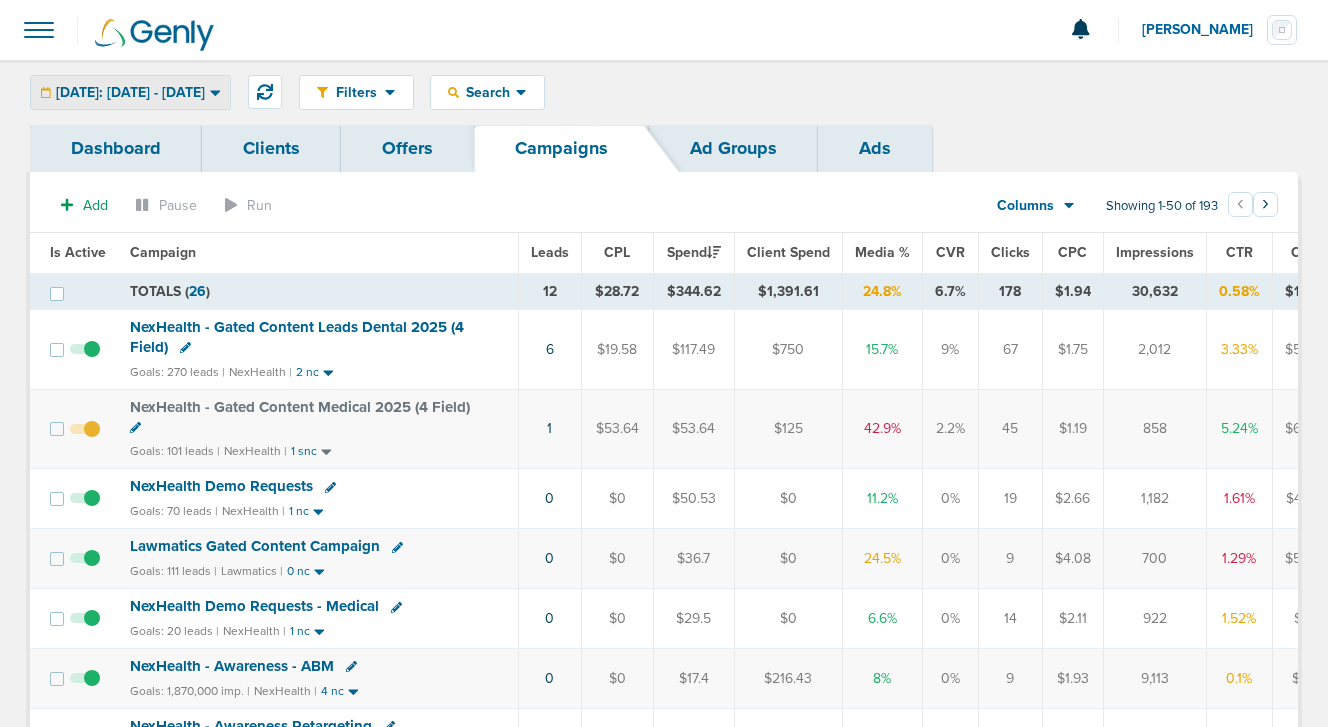 click on "[DATE]: [DATE] - [DATE]" at bounding box center (130, 93) 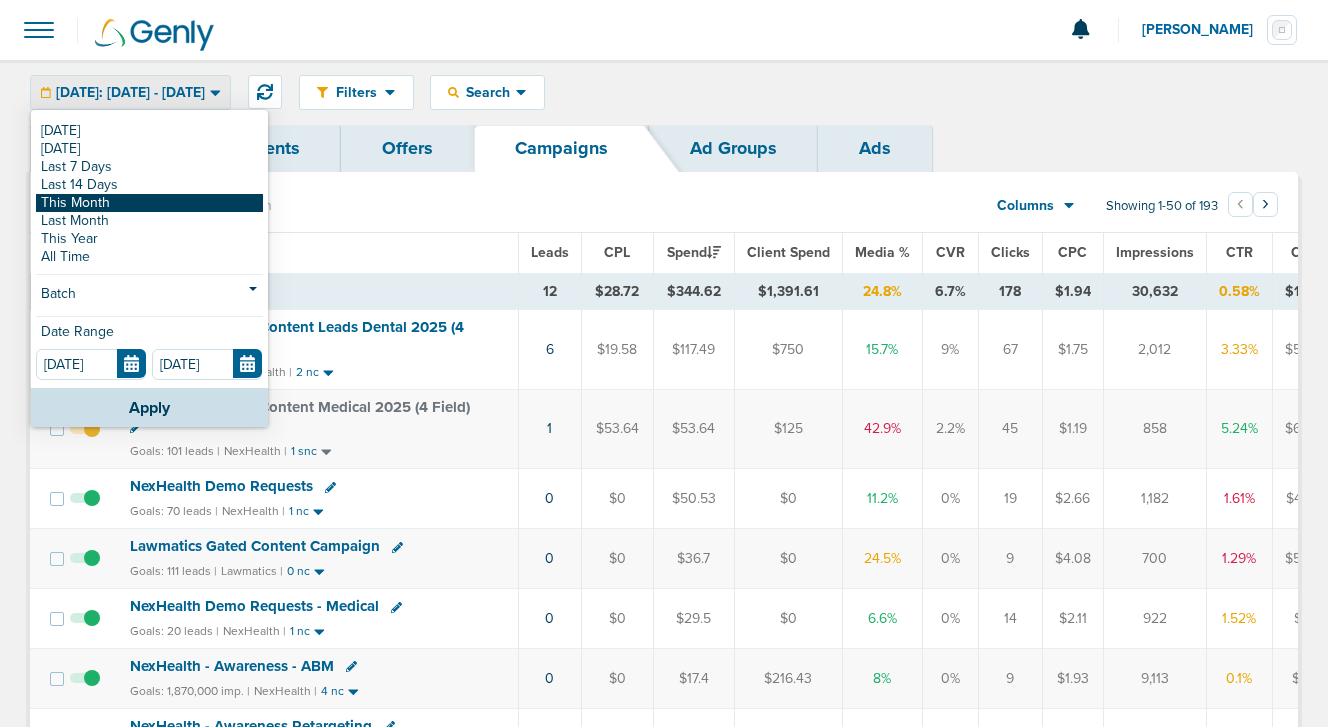 click on "This Month" at bounding box center [149, 203] 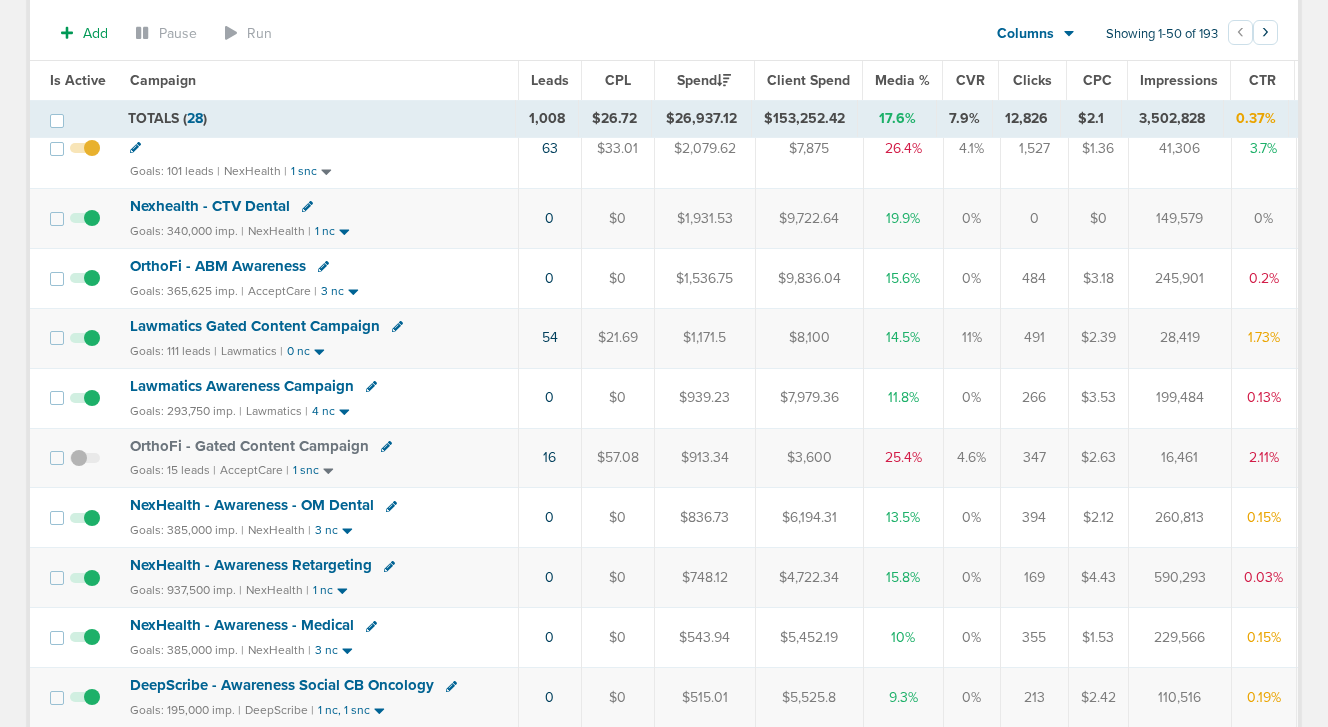 scroll, scrollTop: 148, scrollLeft: 0, axis: vertical 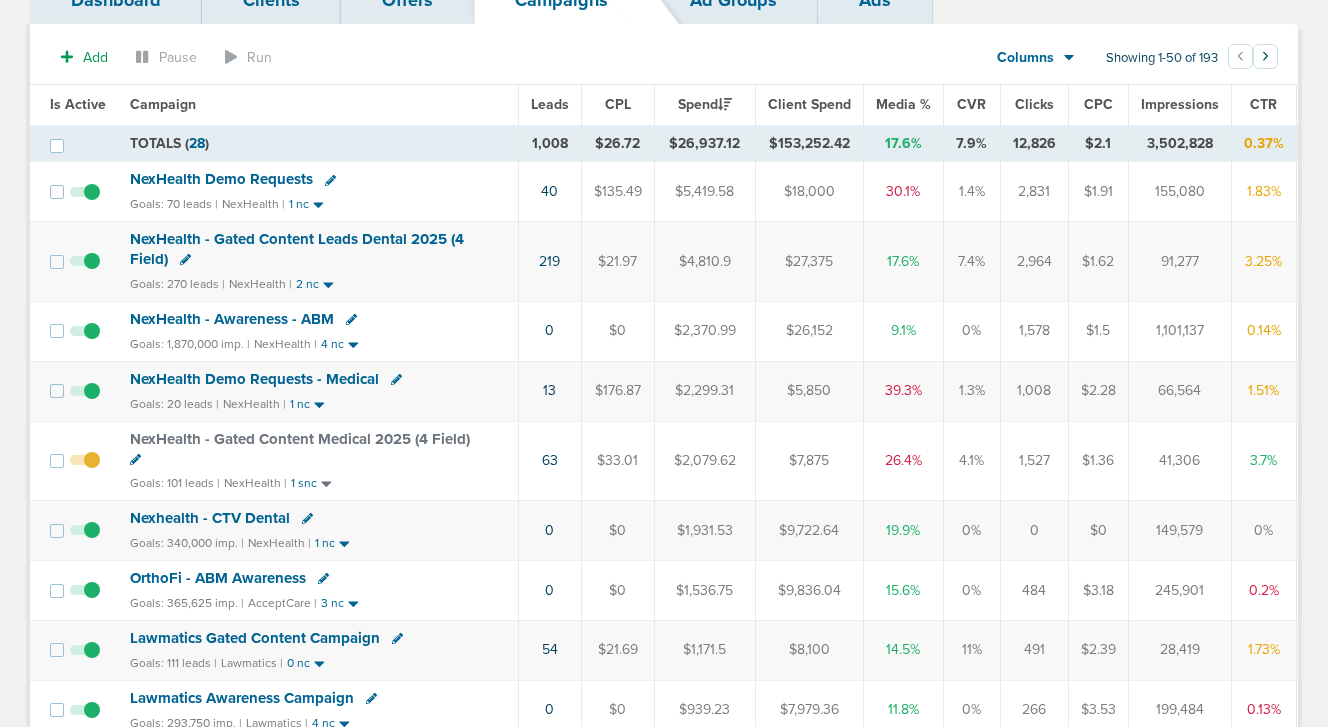 click on "NexHealth Demo Requests - Medical" at bounding box center (254, 379) 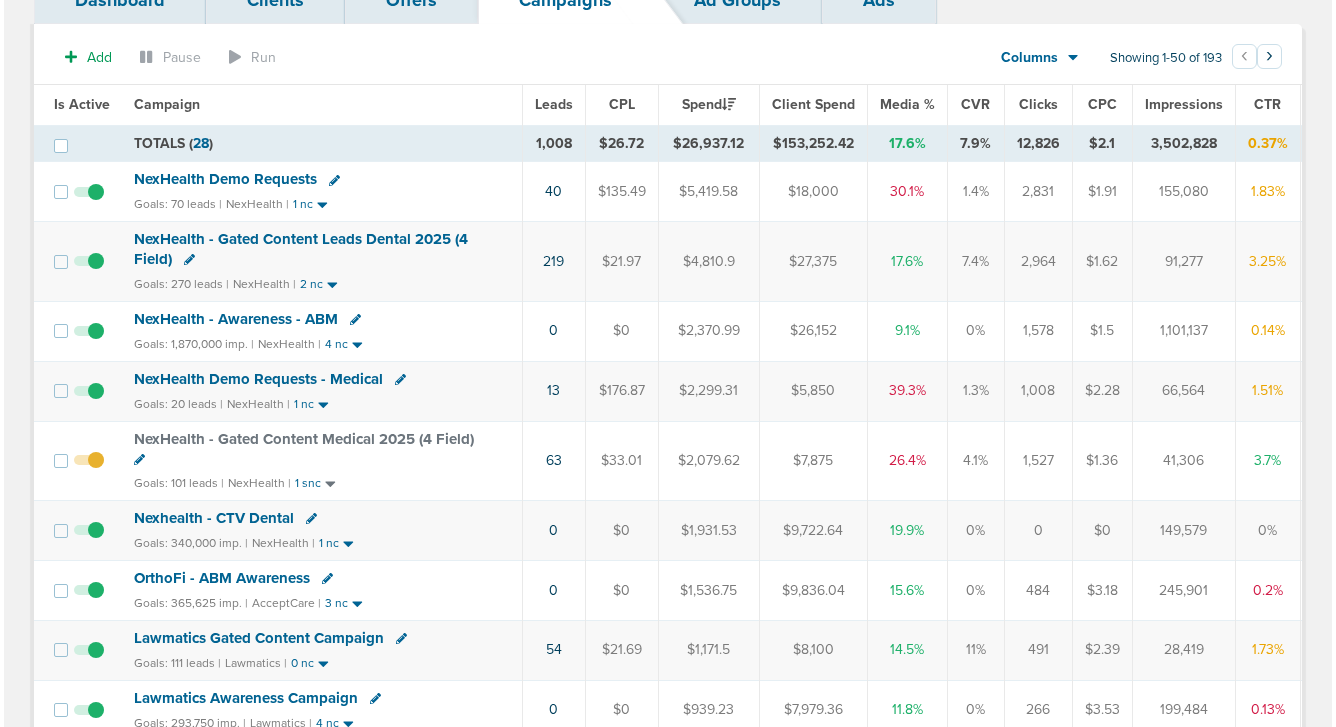 scroll, scrollTop: 0, scrollLeft: 0, axis: both 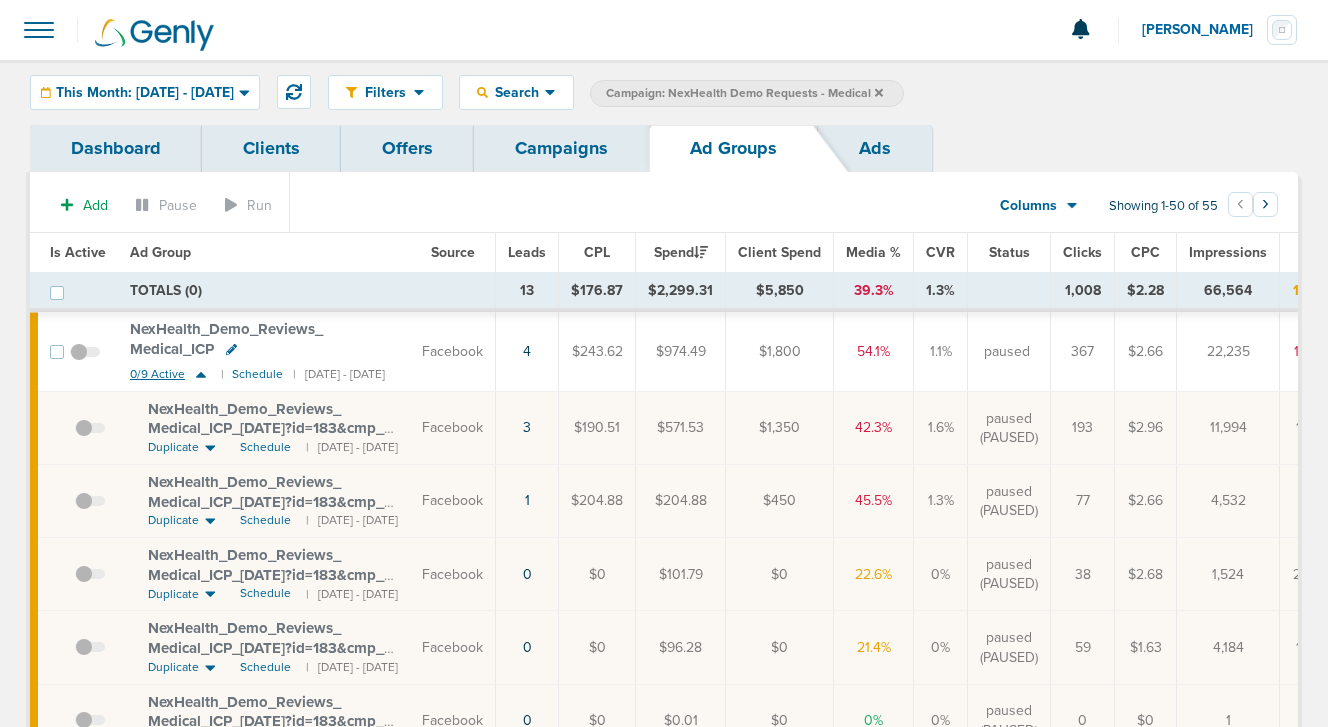 click 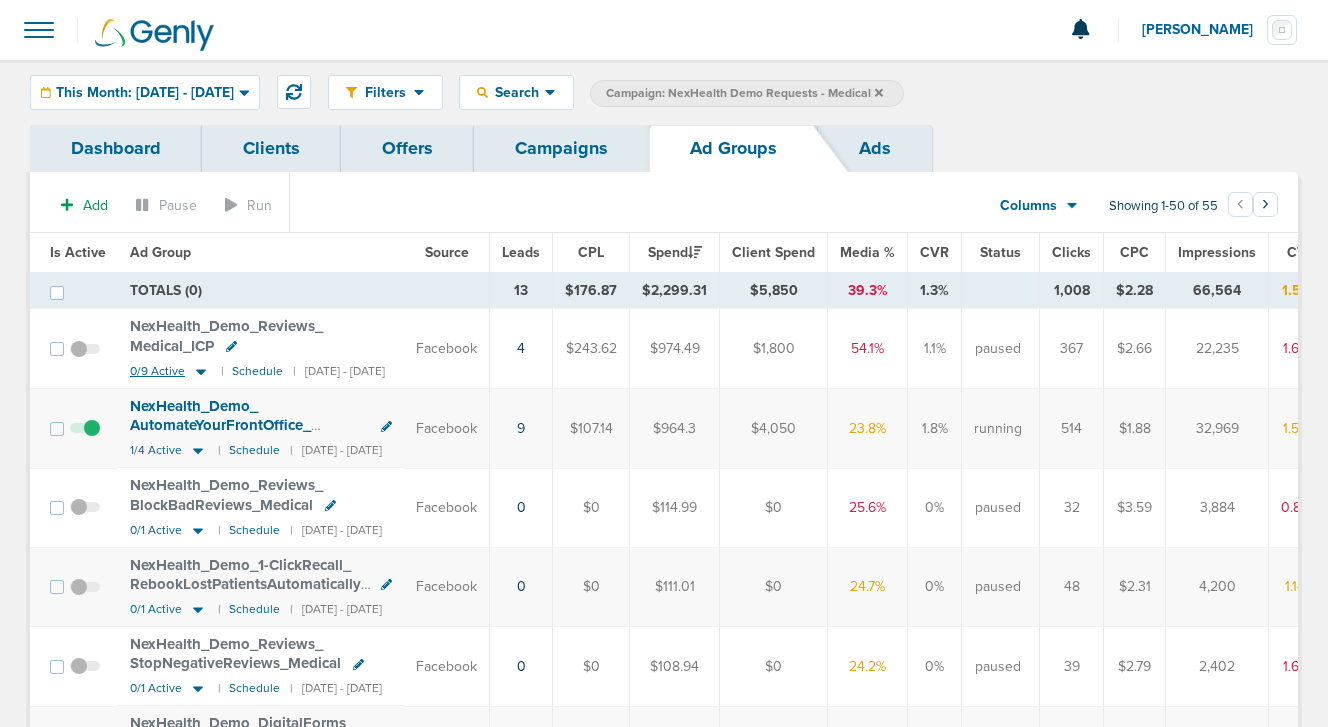 click 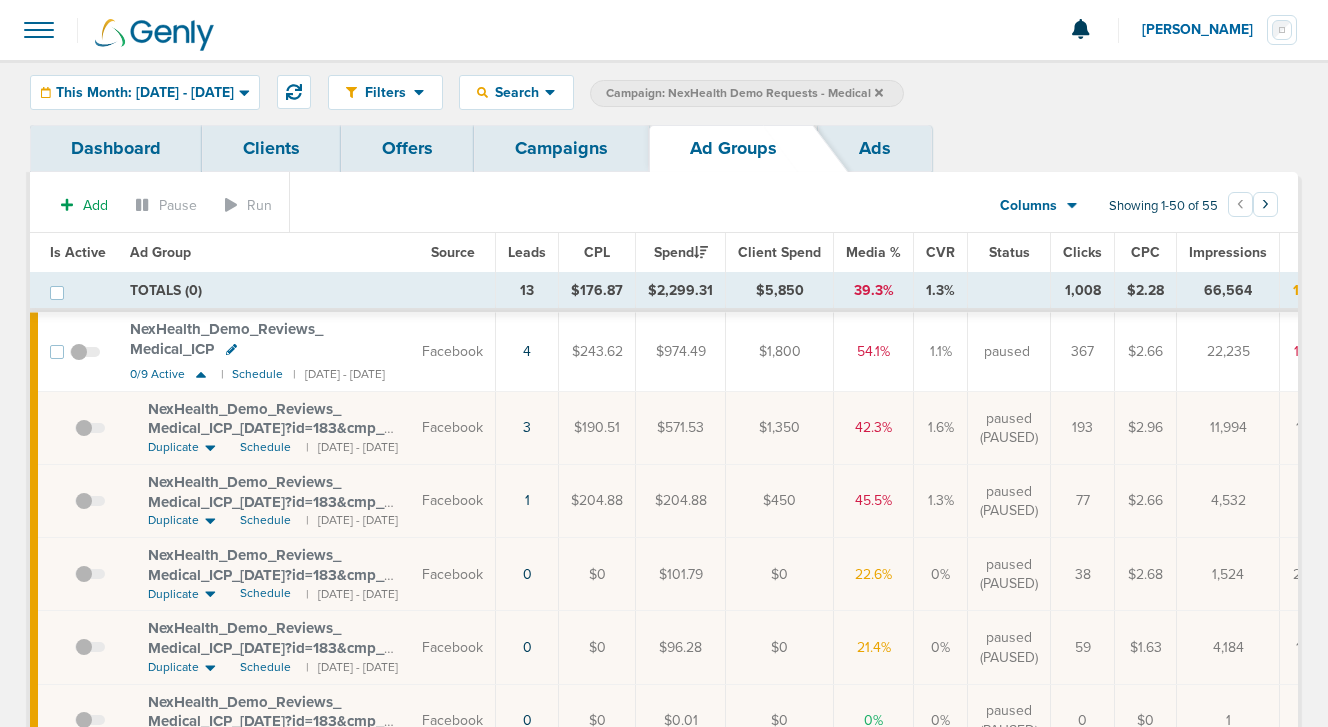 click on "NexHealth_ Demo_ Reviews_ Medical_ ICP_ [DATE]?id=183&cmp_ id=9658047" at bounding box center (266, 428) 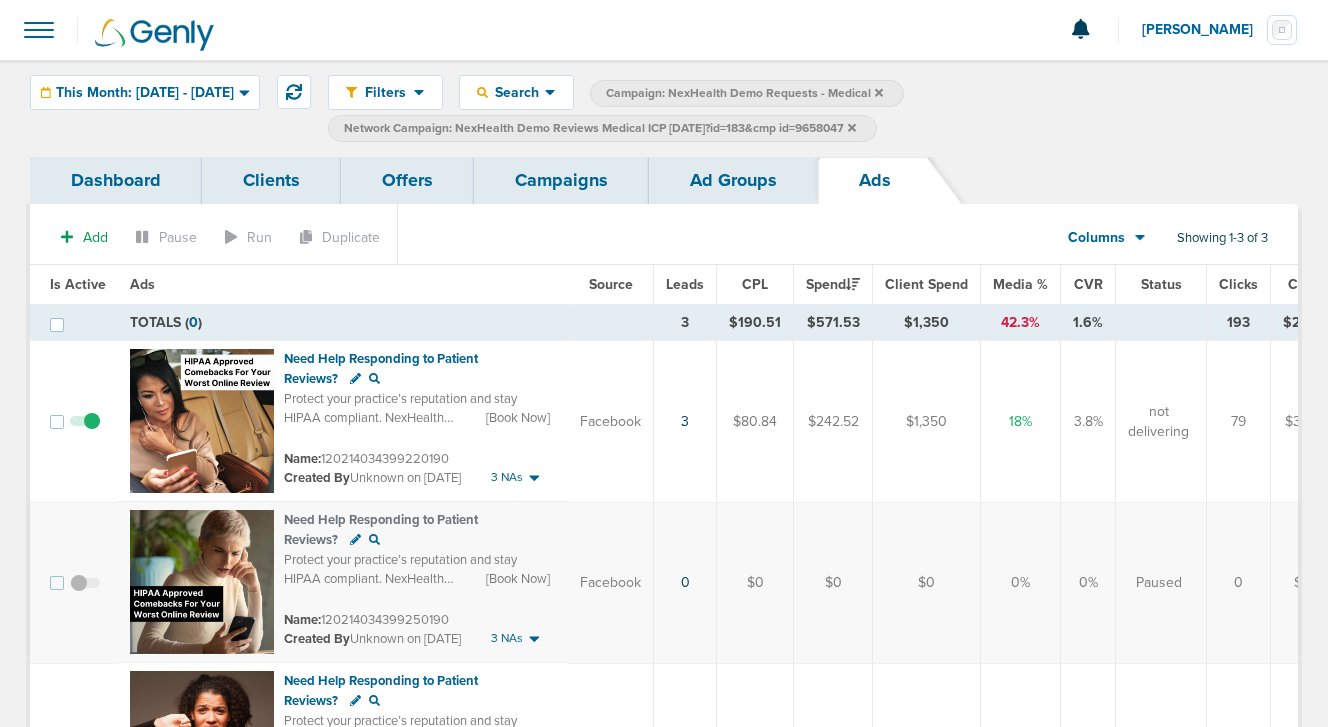 click on "Protect your practice’s reputation and stay HIPAA compliant. NexHealth automates the patient review process, so you can focus on care while we handle the rest. Effortless, secure, and reliable – book a demo [DATE]!" at bounding box center [410, 448] 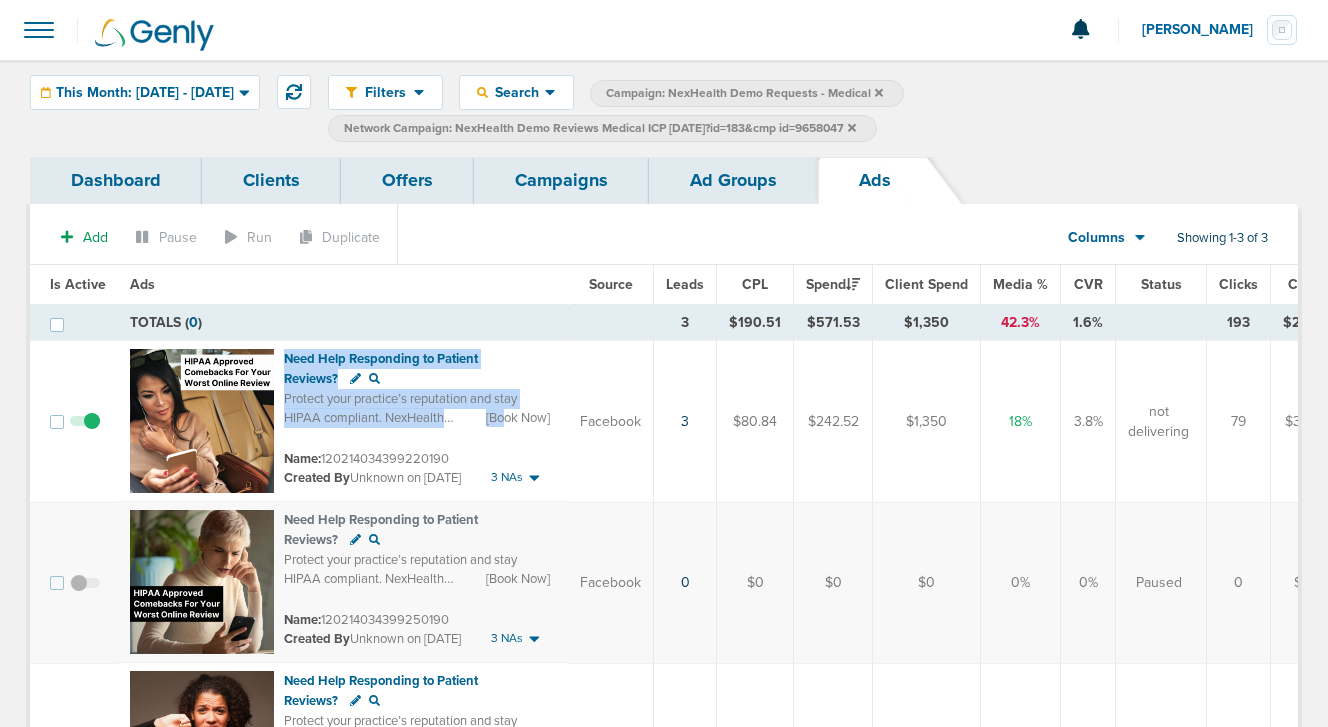 drag, startPoint x: 286, startPoint y: 353, endPoint x: 493, endPoint y: 420, distance: 217.57298 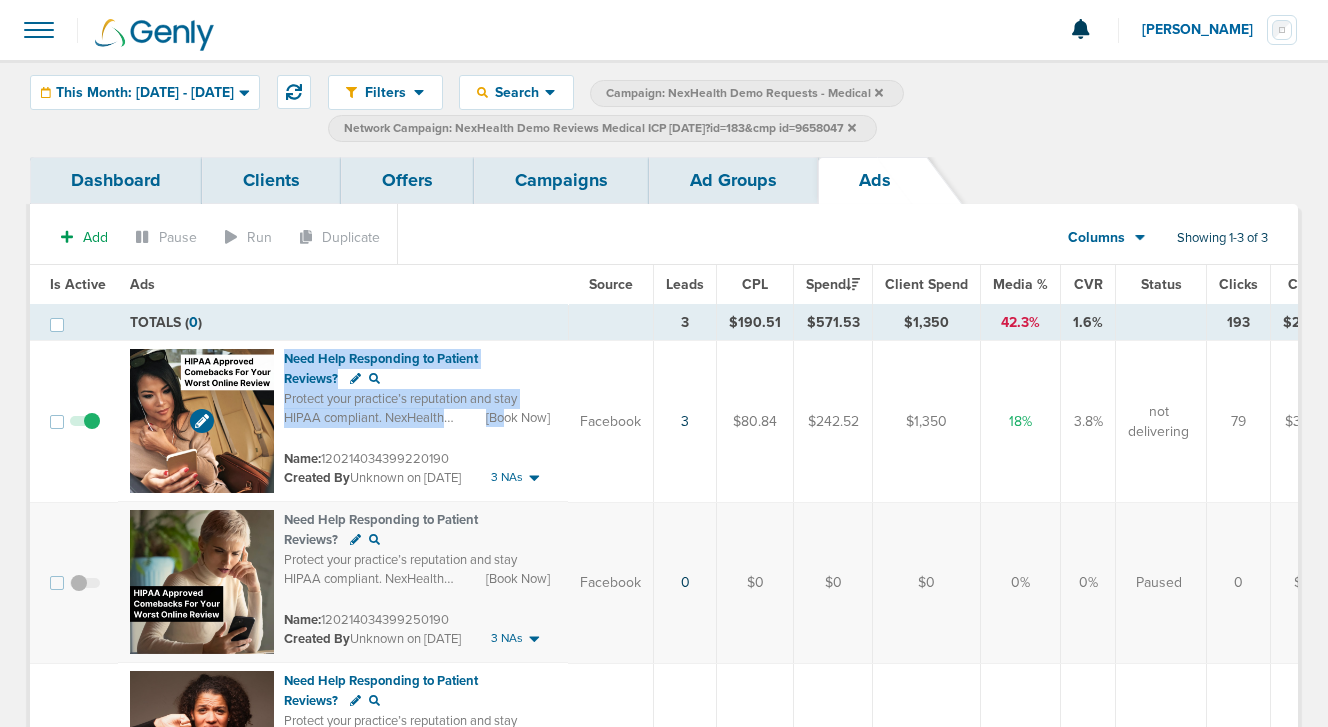click at bounding box center [202, 421] 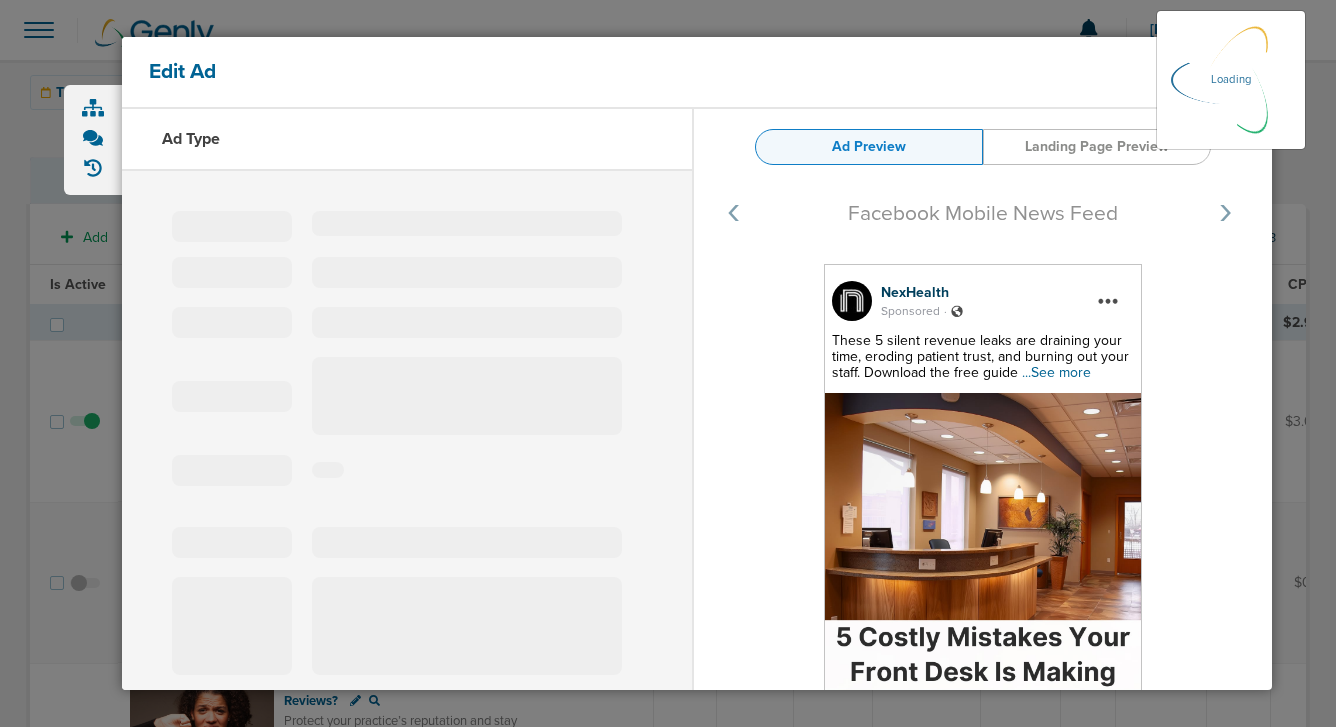 select on "learn_more" 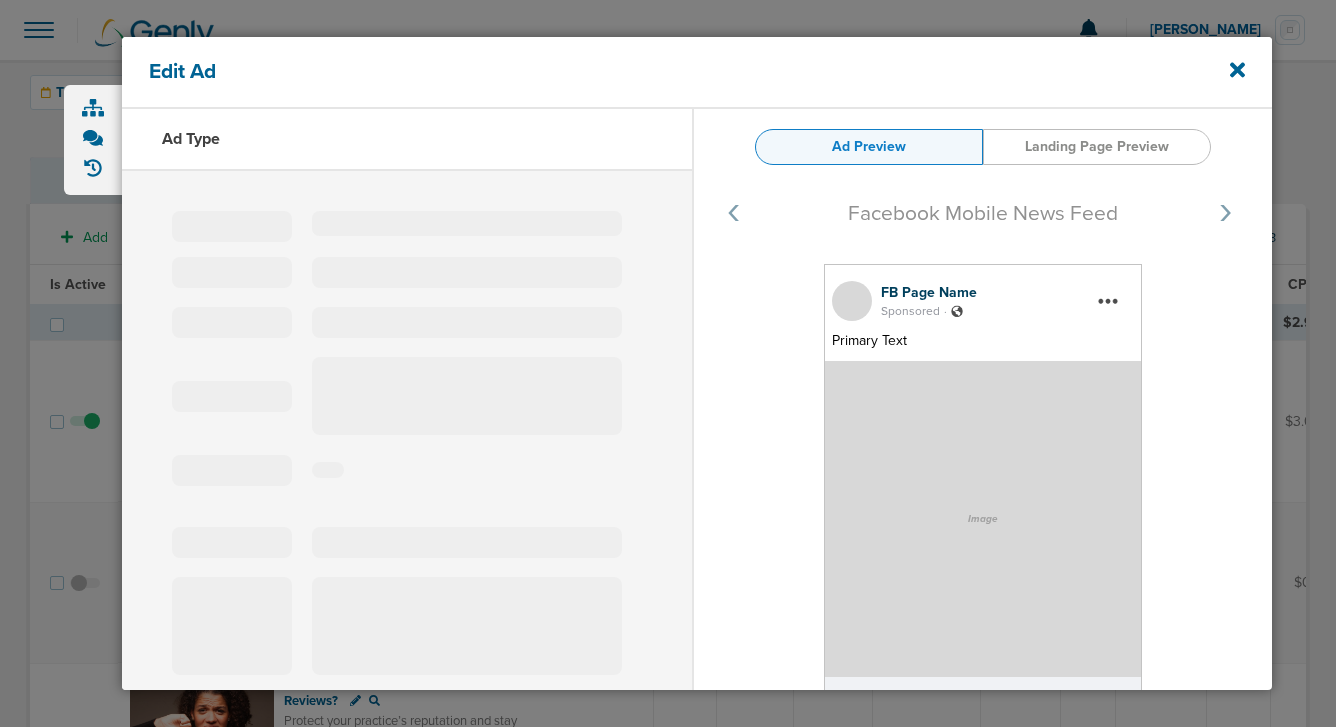 type on "120214034399220190" 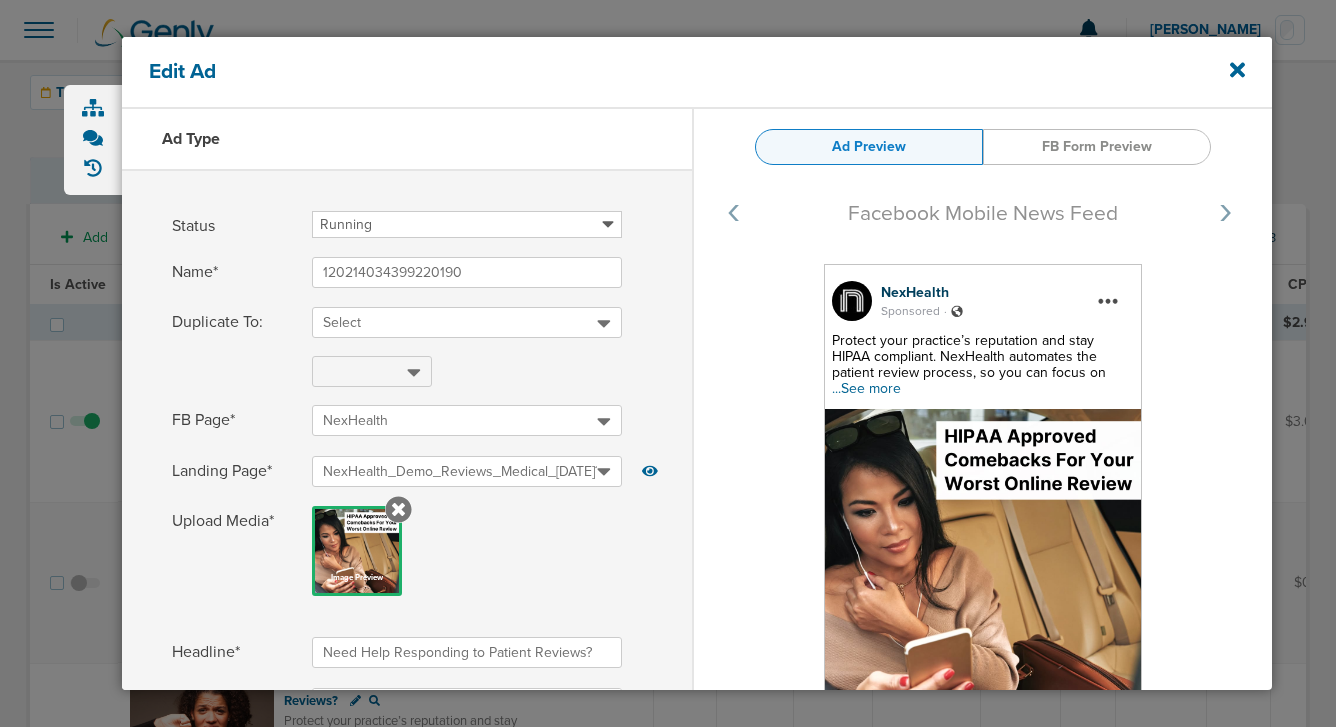select on "book_travel" 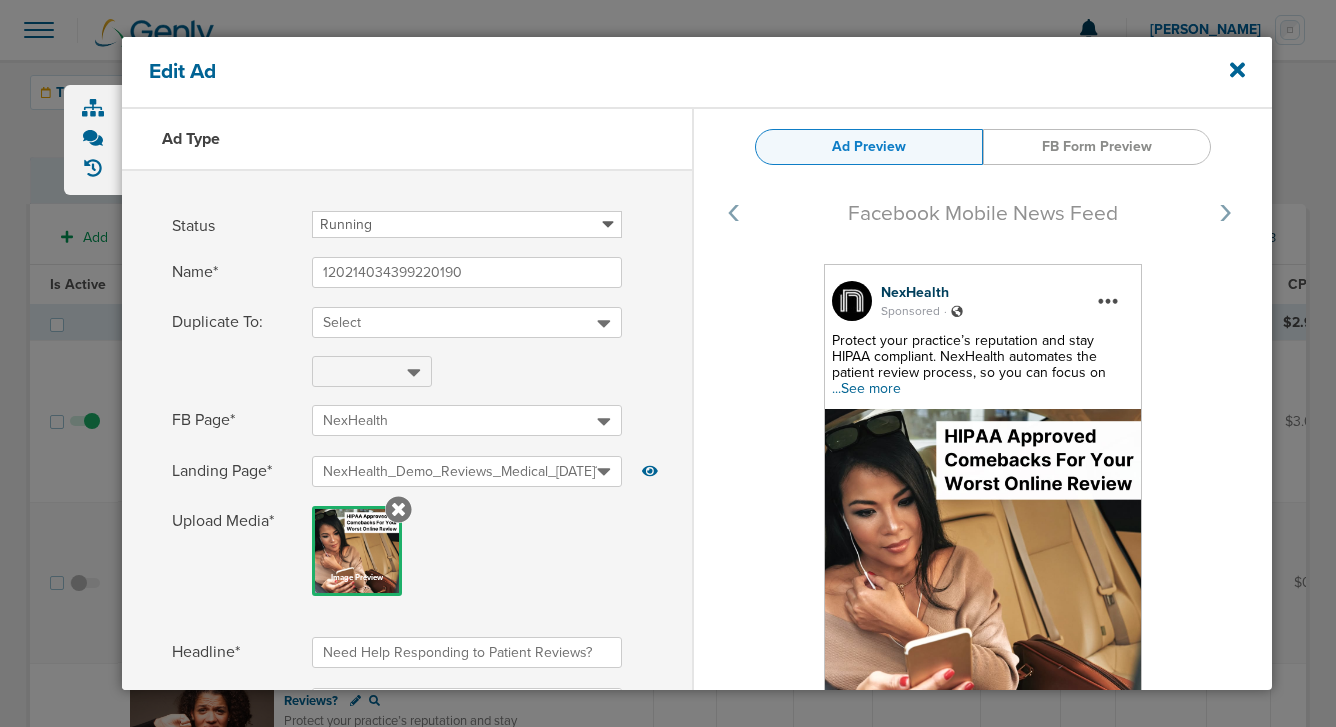 scroll, scrollTop: 0, scrollLeft: 0, axis: both 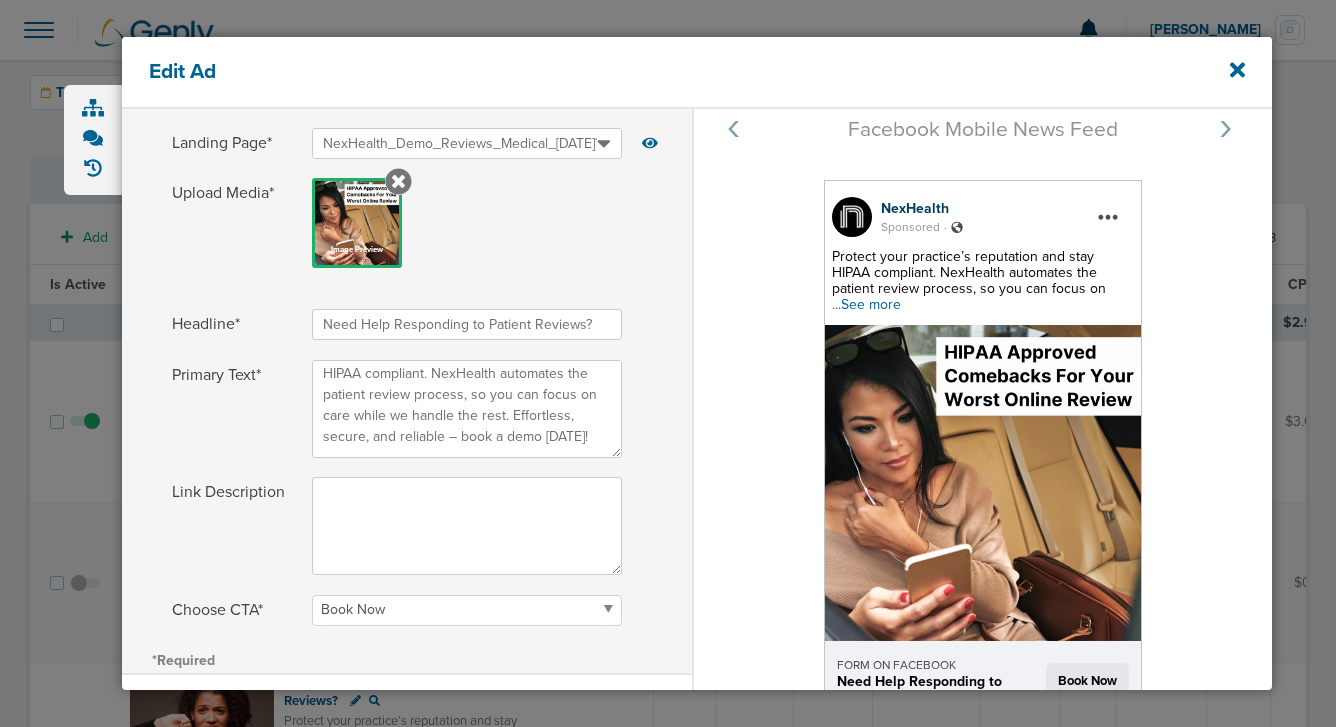 click on "Need Help Responding to Patient Reviews?" at bounding box center [467, 324] 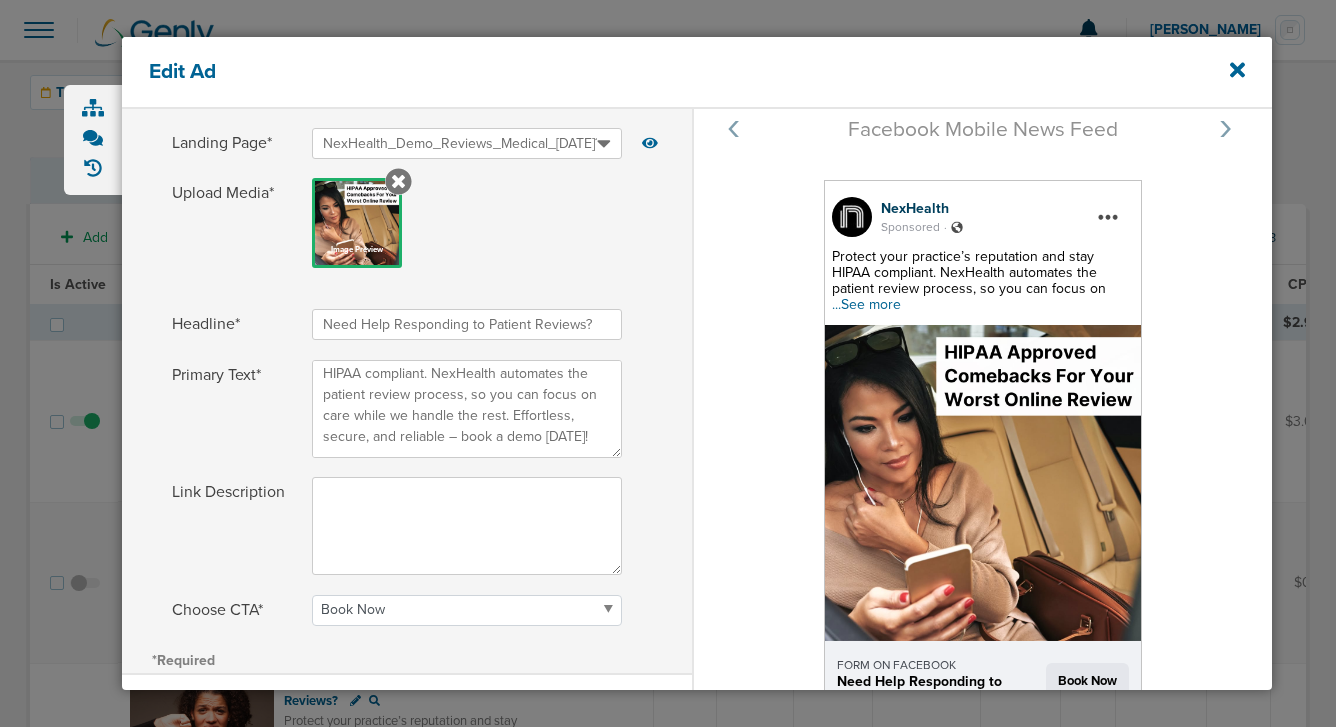 drag, startPoint x: 601, startPoint y: 326, endPoint x: 248, endPoint y: 316, distance: 353.1416 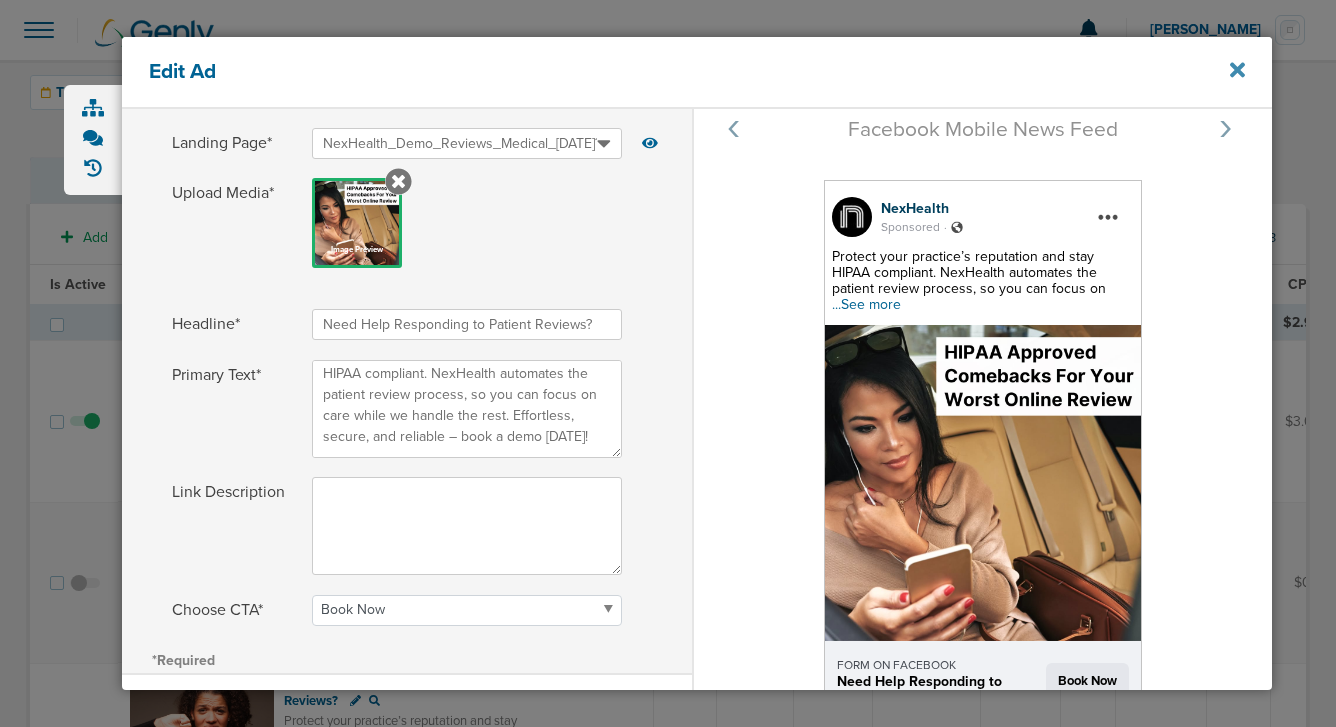 click 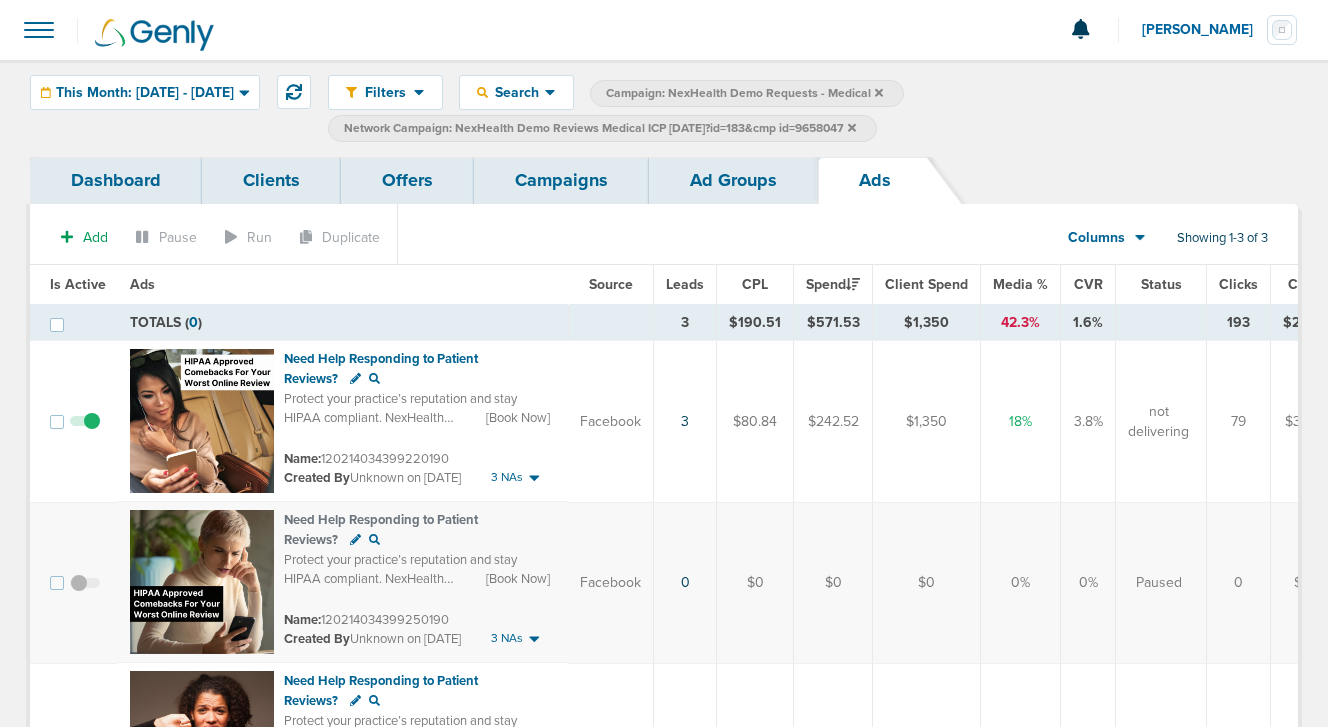scroll, scrollTop: 199, scrollLeft: 0, axis: vertical 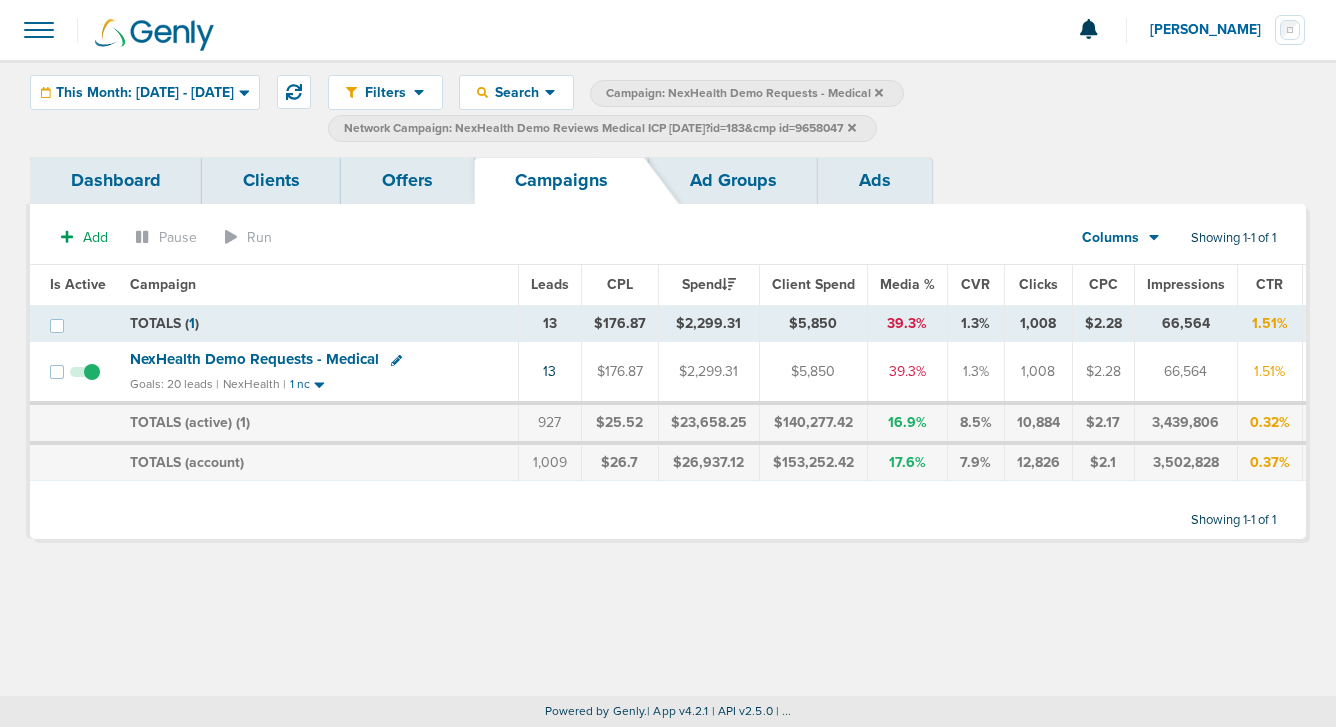 click on "Ad Groups" at bounding box center [733, 180] 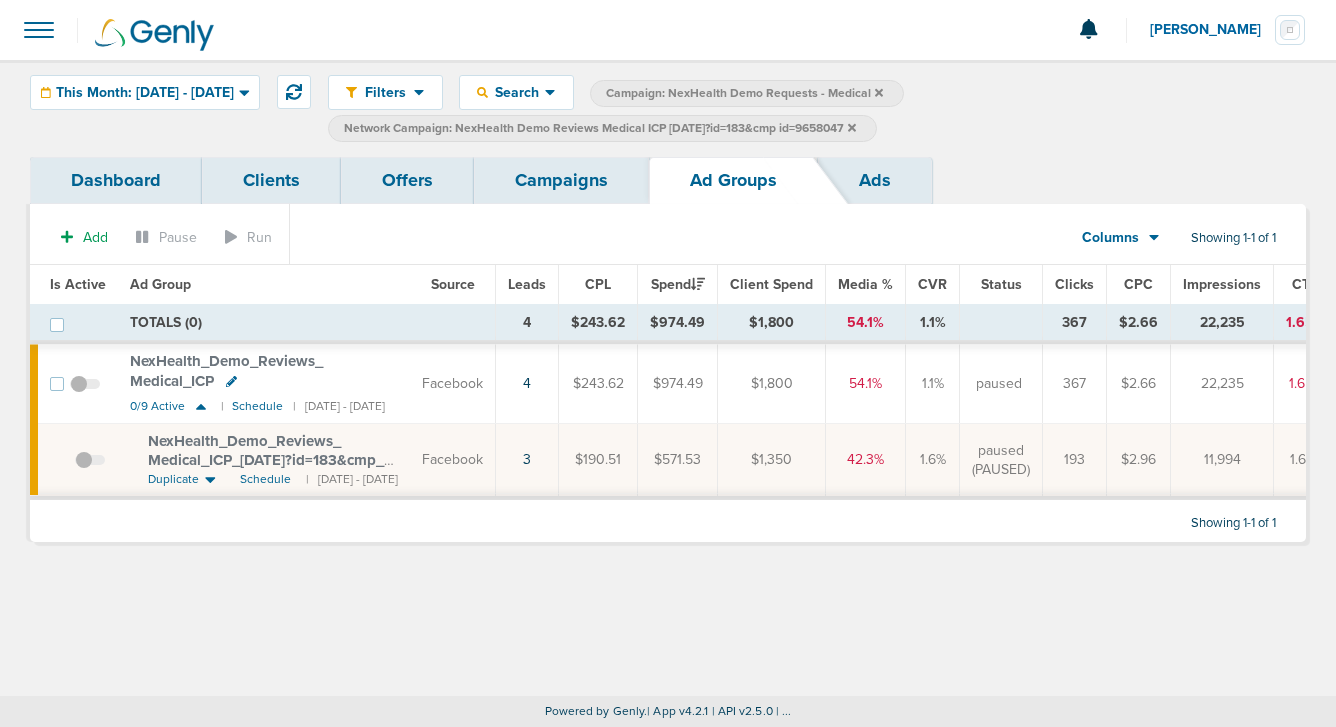 click 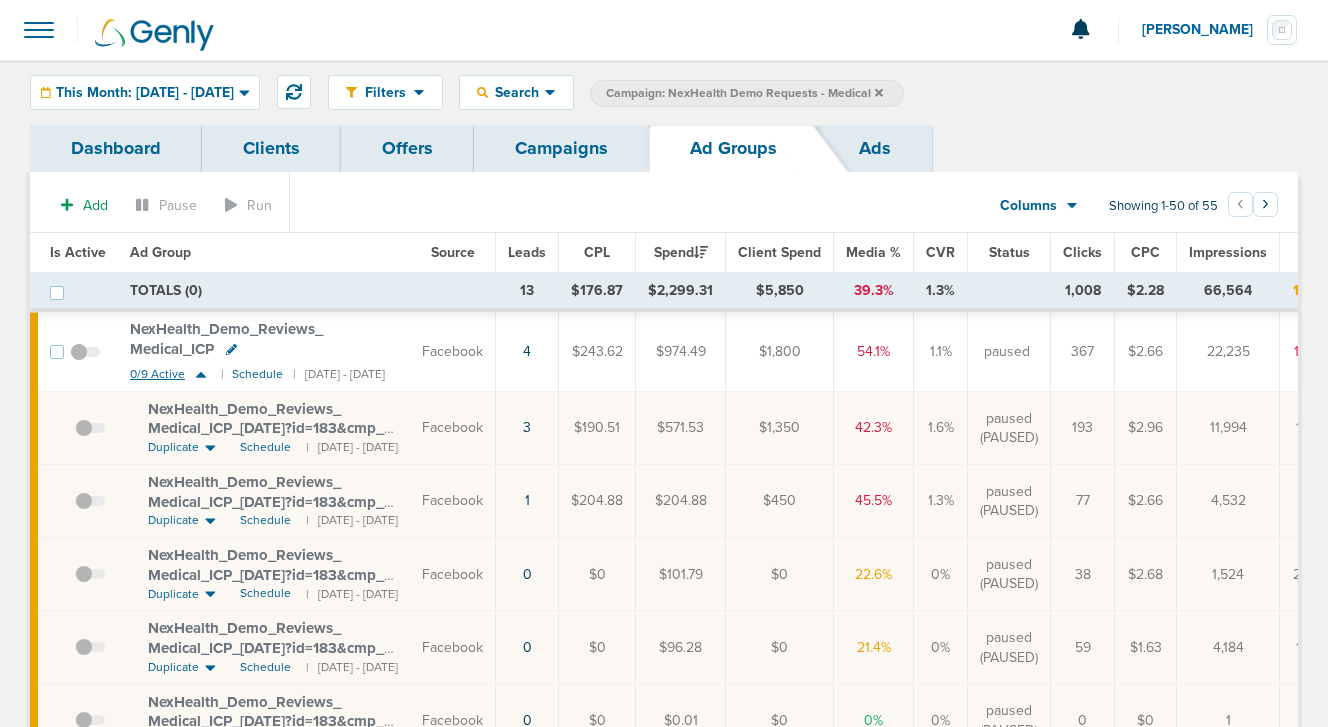 click 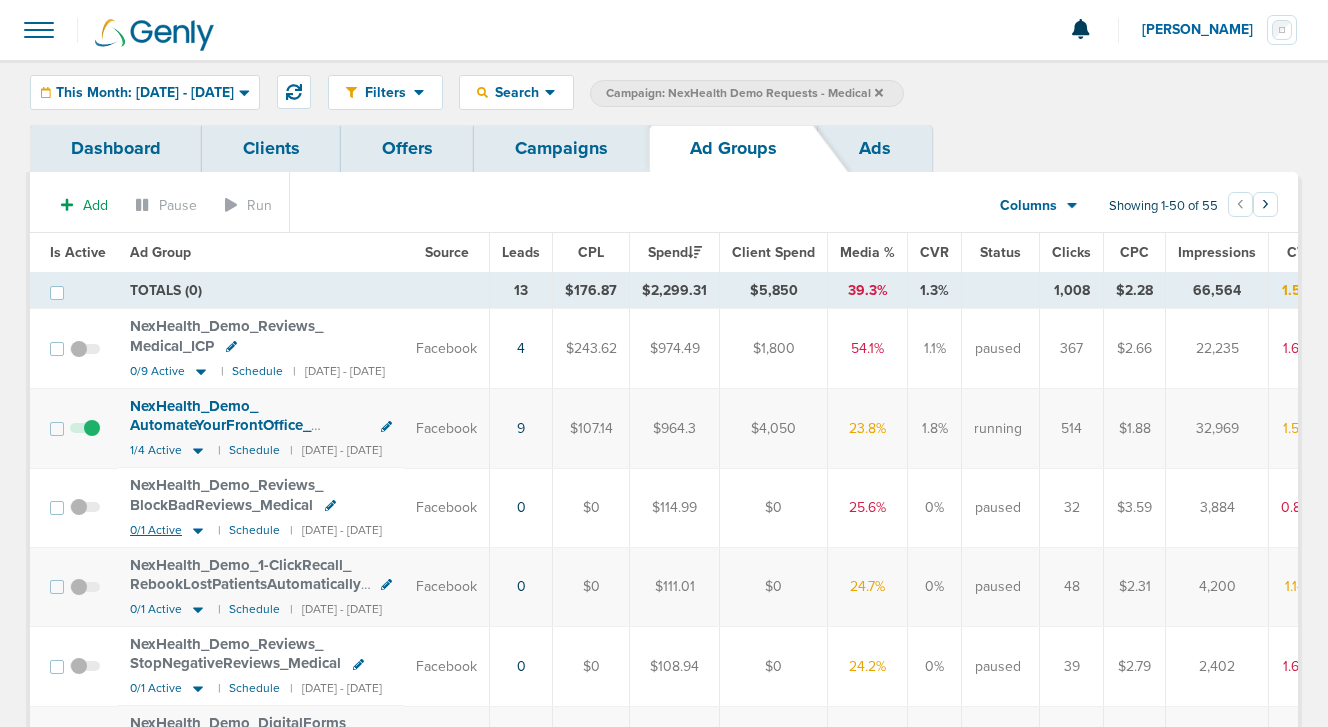 scroll, scrollTop: 134, scrollLeft: 0, axis: vertical 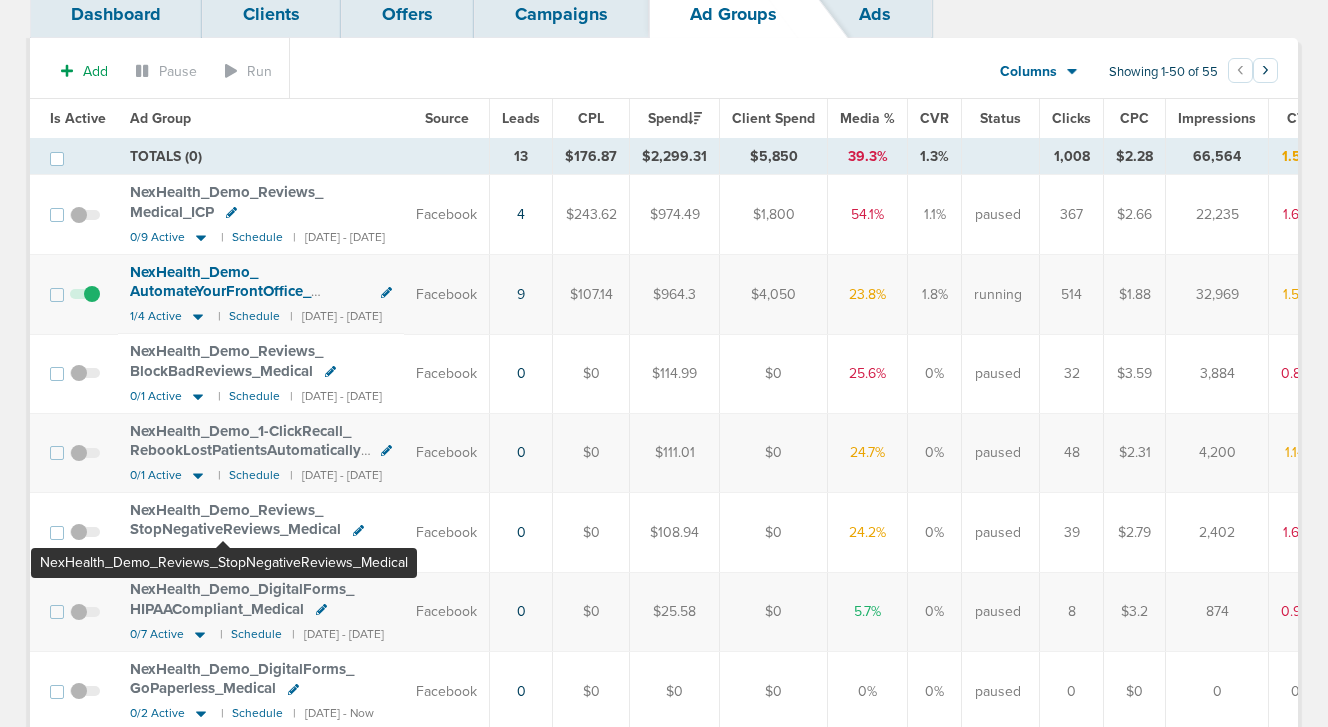 click on "NexHealth_ Demo_ Reviews_ StopNegativeReviews_ Medical" at bounding box center (235, 520) 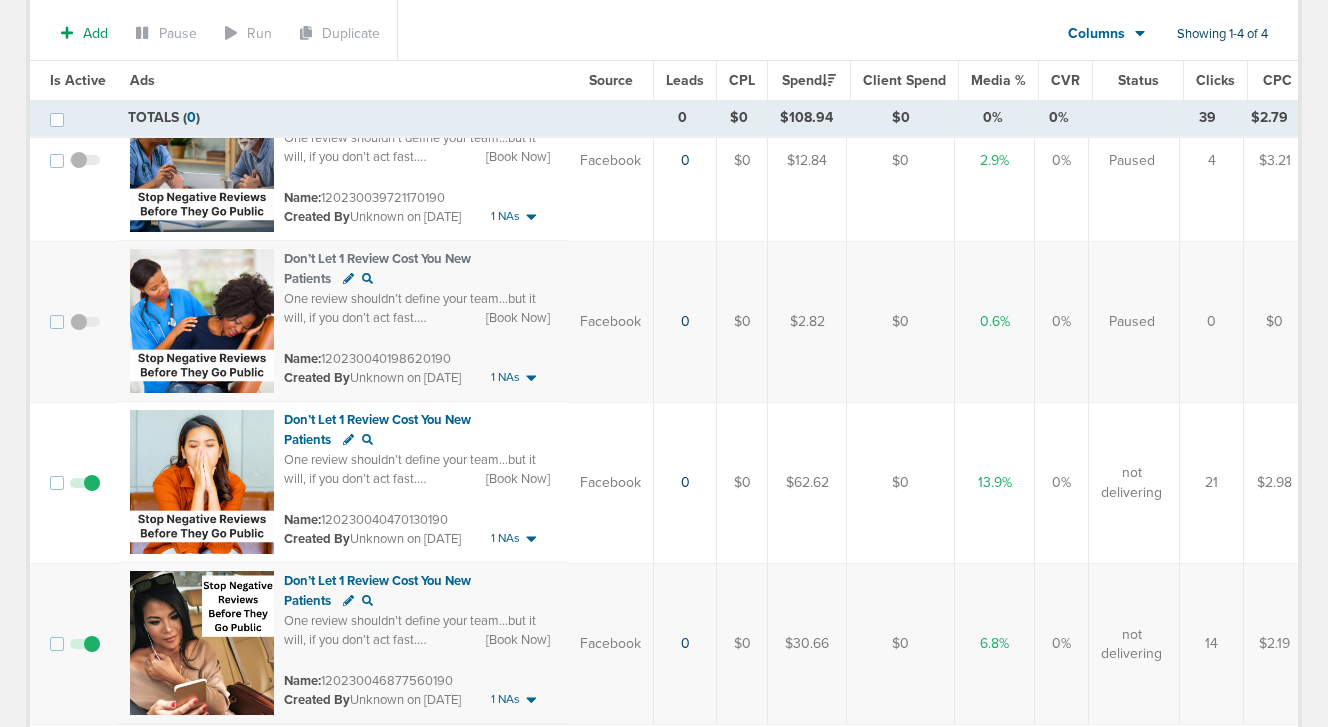 scroll, scrollTop: 365, scrollLeft: 0, axis: vertical 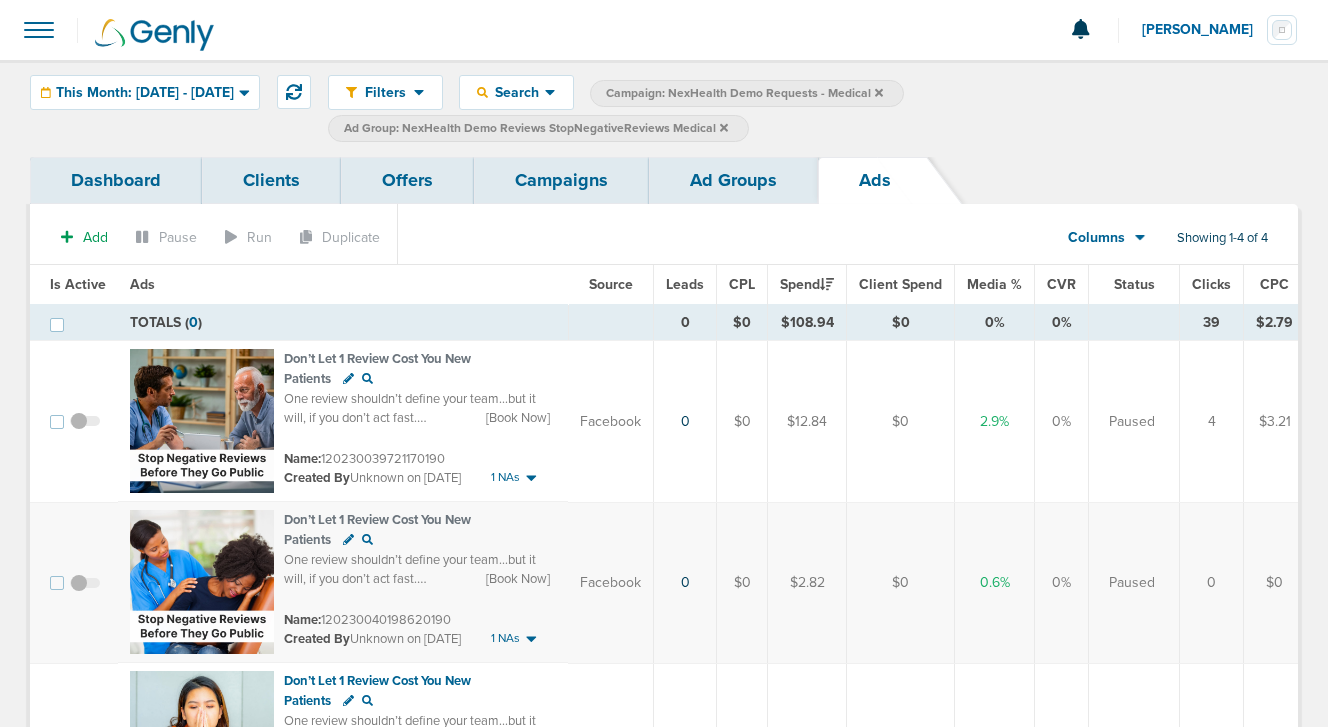 click on "Ad Groups" at bounding box center (733, 180) 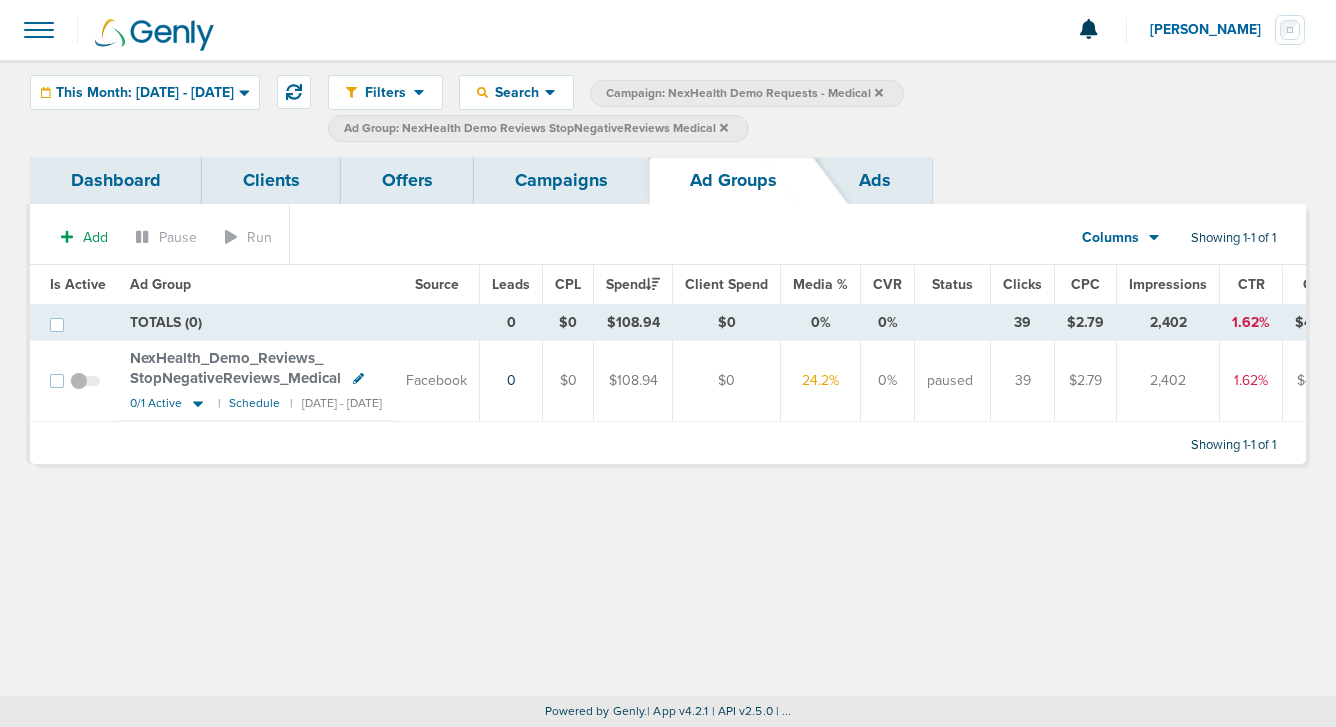 click on "Ad Group: NexHealth Demo Reviews StopNegativeReviews Medical" at bounding box center (538, 128) 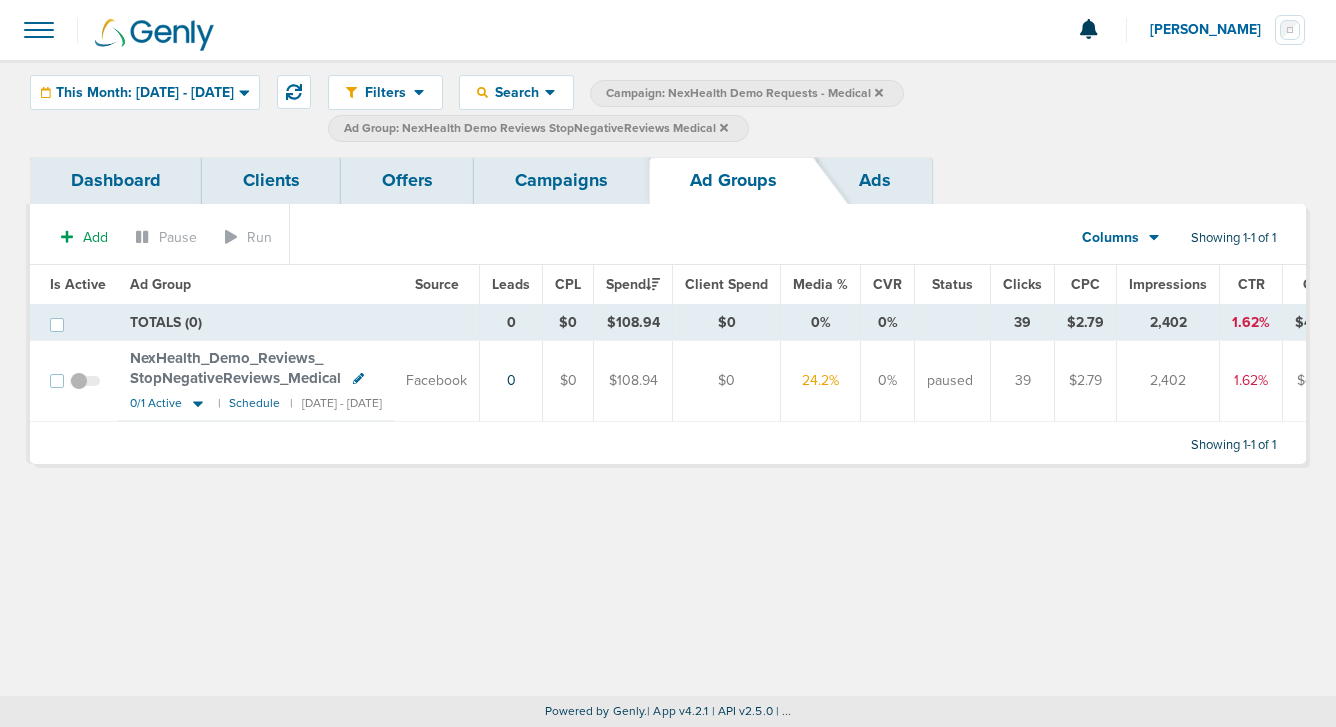 click 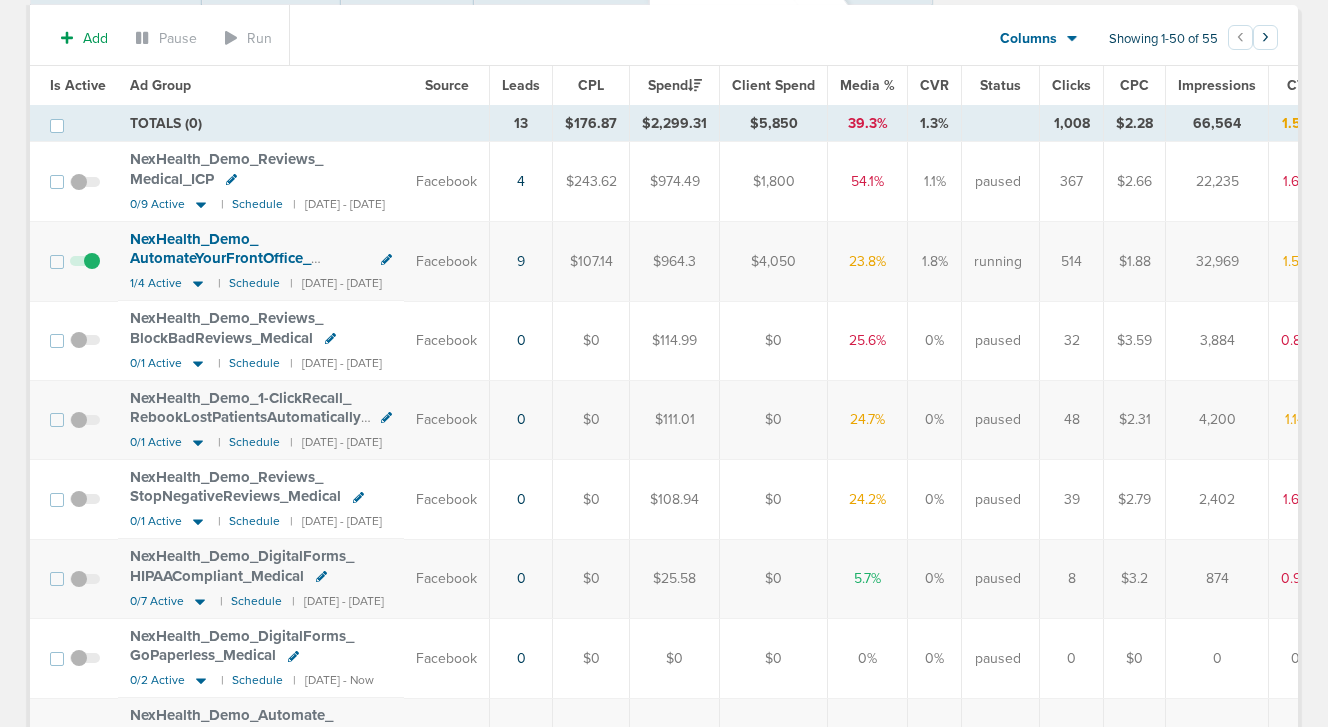 scroll, scrollTop: 172, scrollLeft: 0, axis: vertical 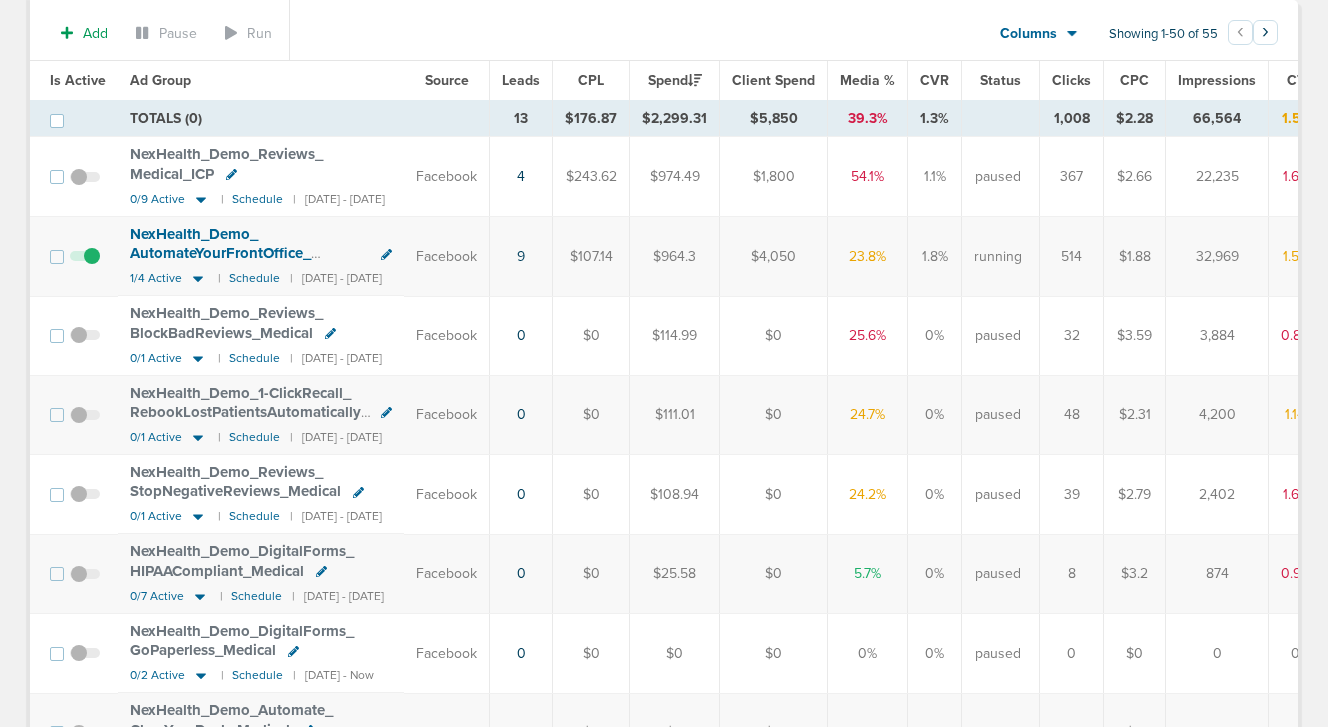 click on "NexHealth_ Demo_ Reviews_ BlockBadReviews_ Medical" at bounding box center [261, 323] 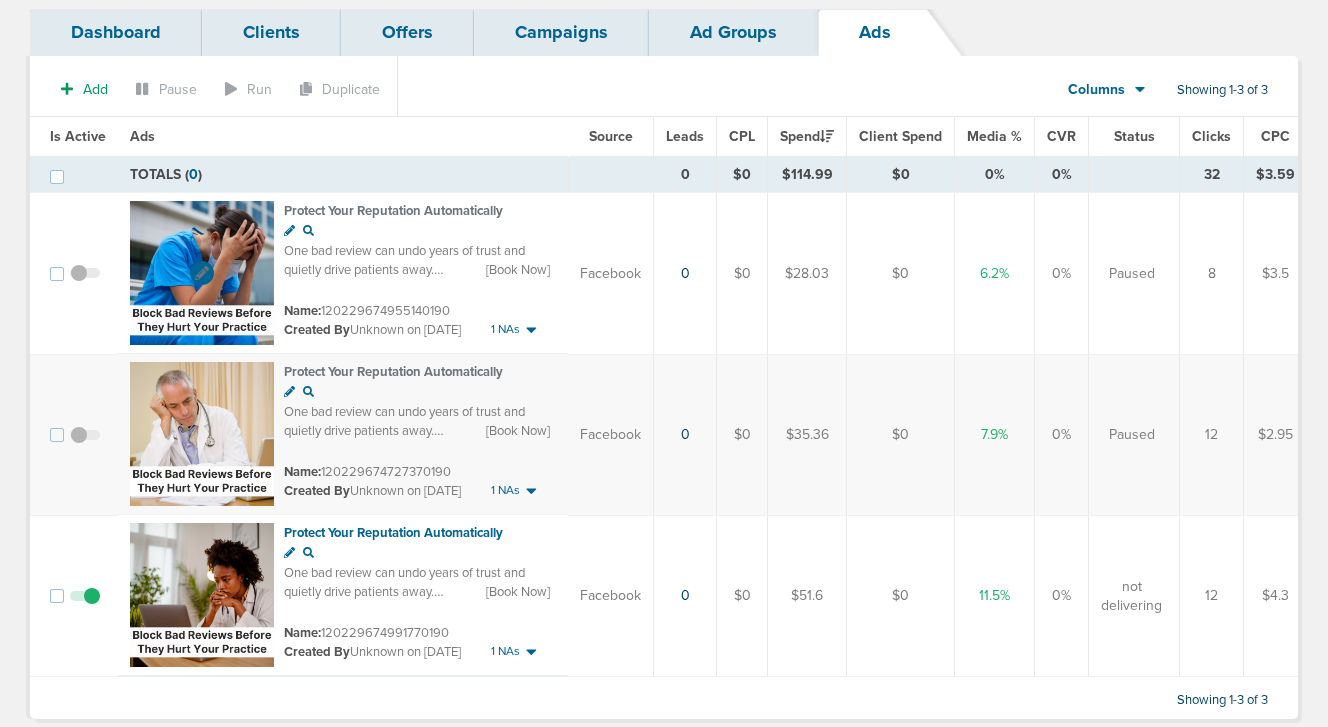 scroll, scrollTop: 149, scrollLeft: 0, axis: vertical 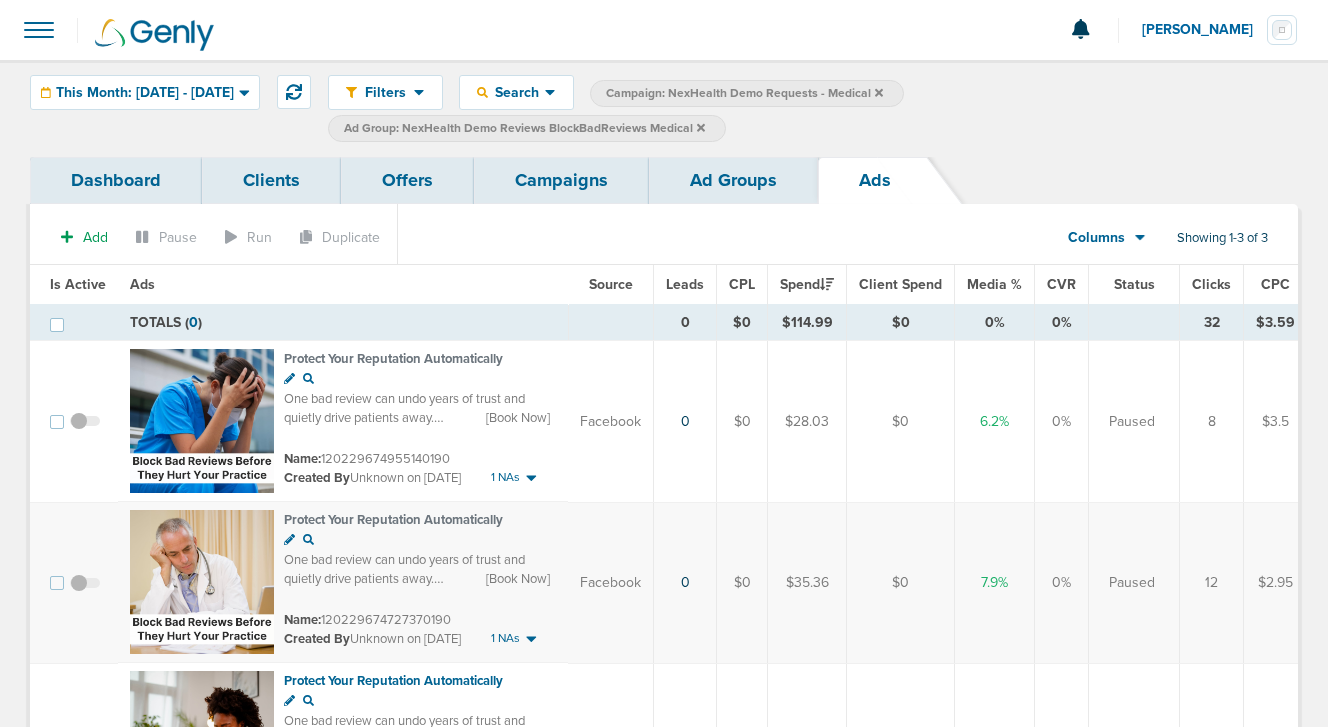 click on "Ad Groups" at bounding box center (733, 180) 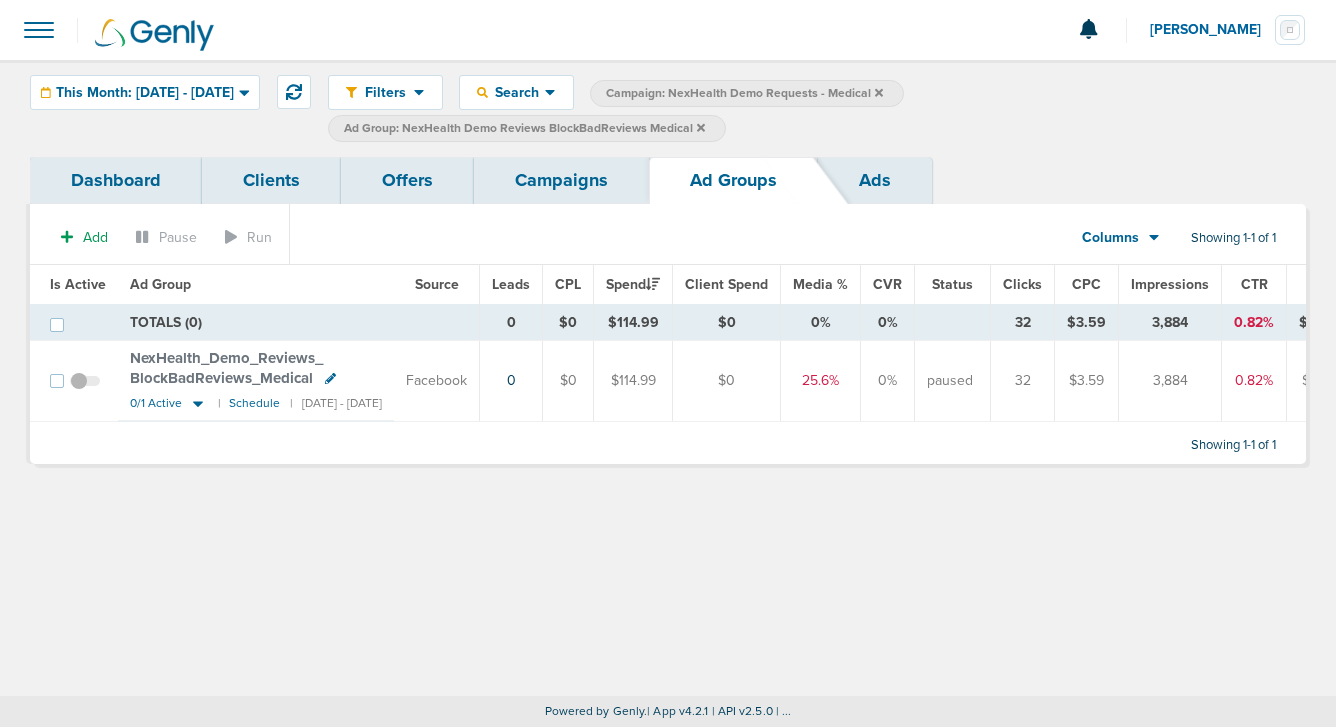 click 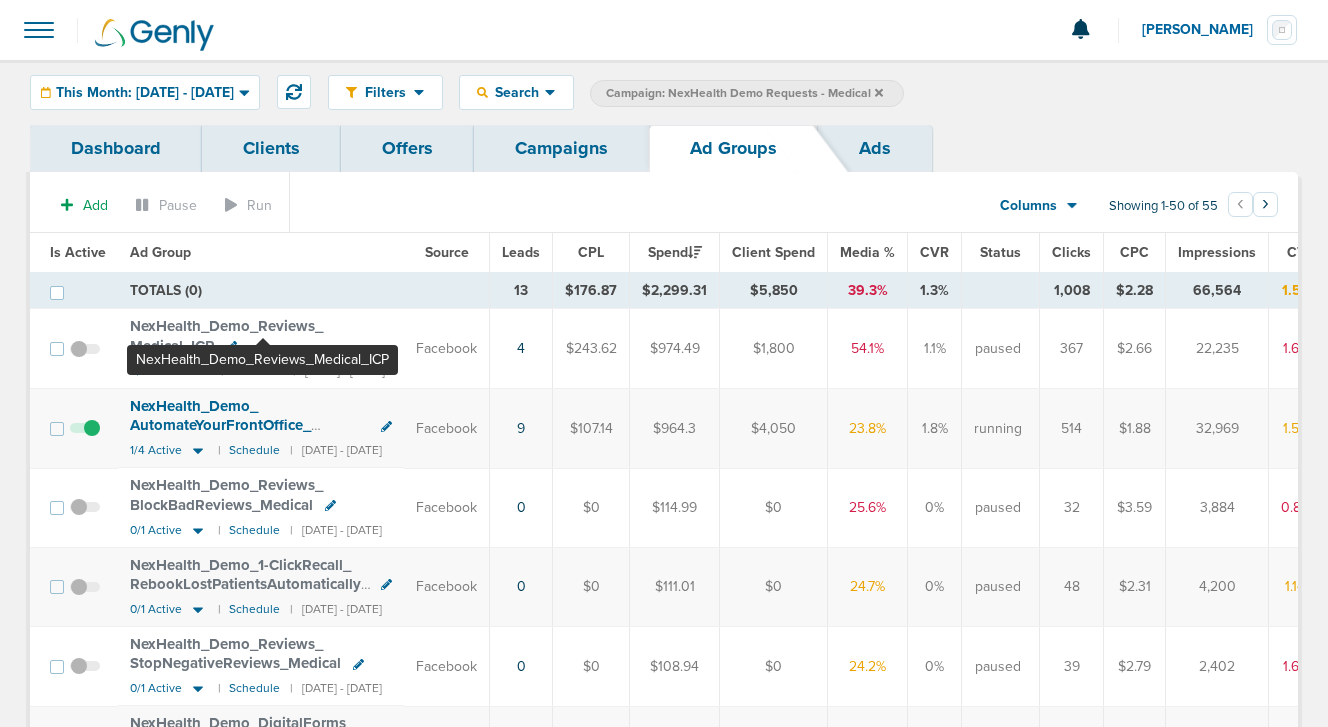 click on "NexHealth_ Demo_ Reviews_ Medical_ ICP" at bounding box center [226, 336] 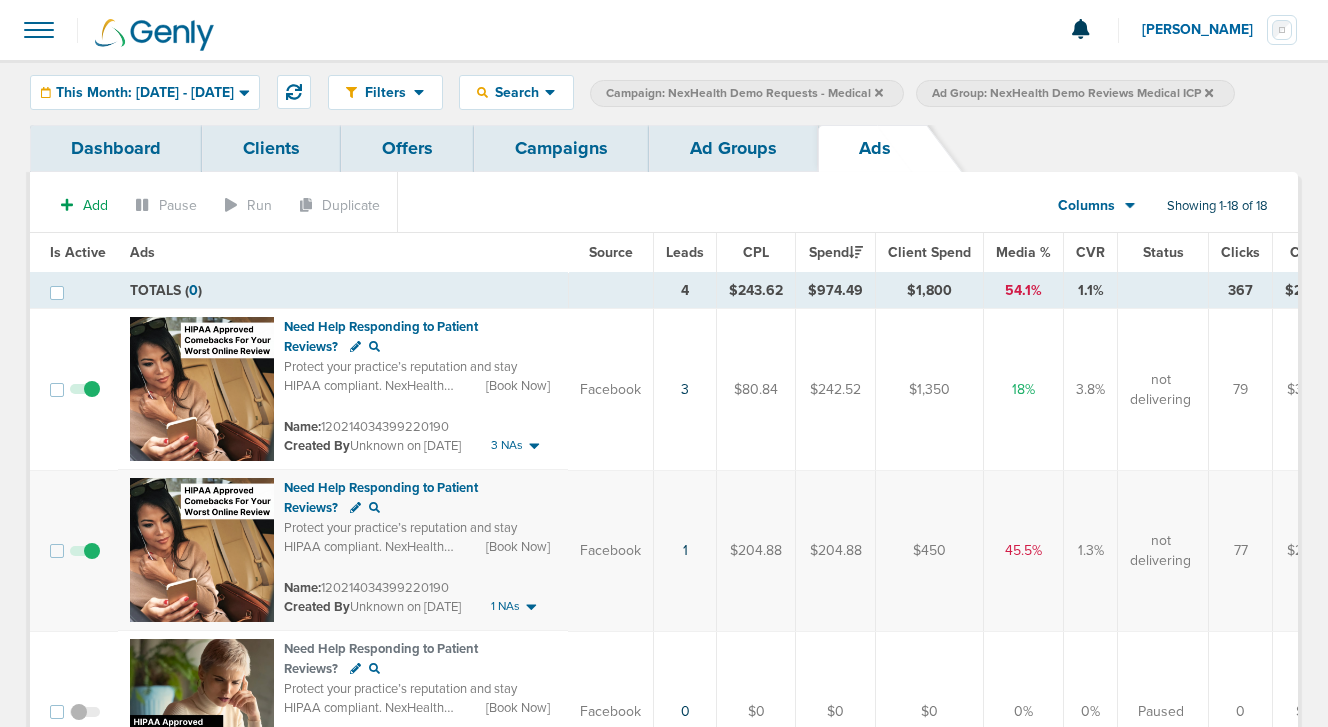 click on "Ad Groups" at bounding box center [733, 148] 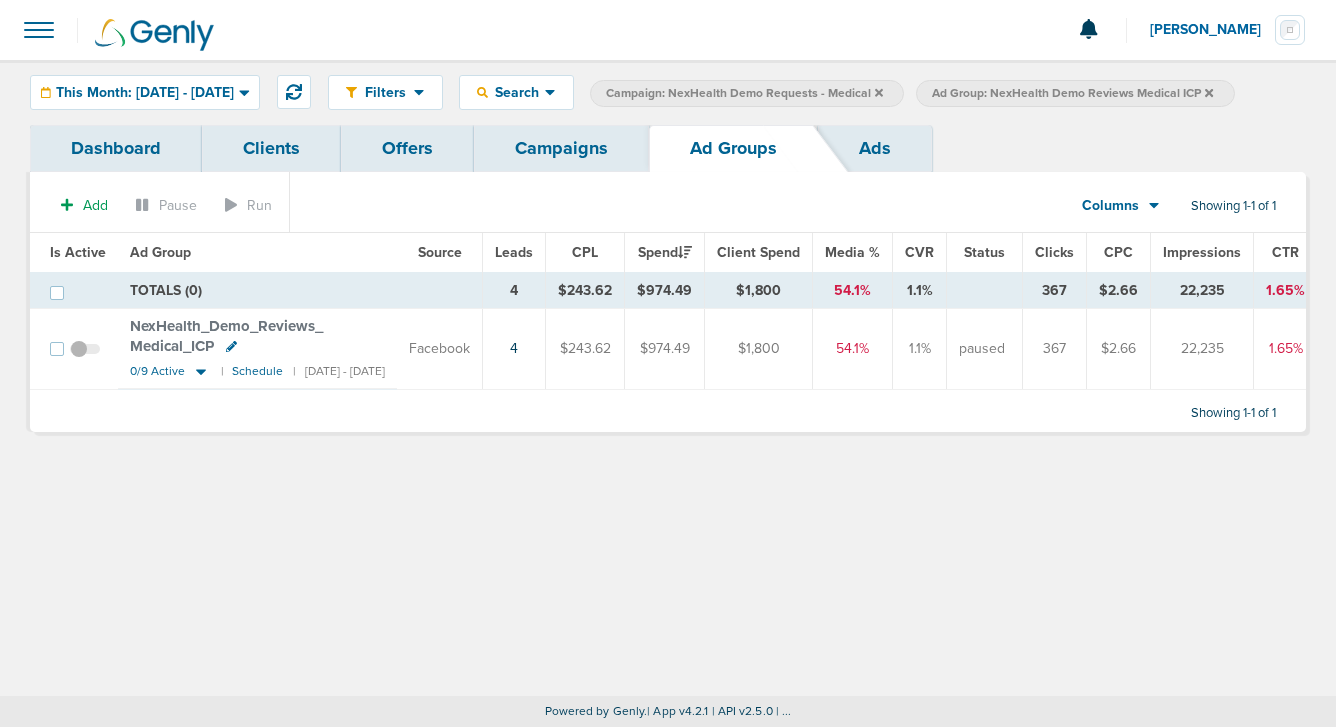 click on "Campaigns" at bounding box center (561, 148) 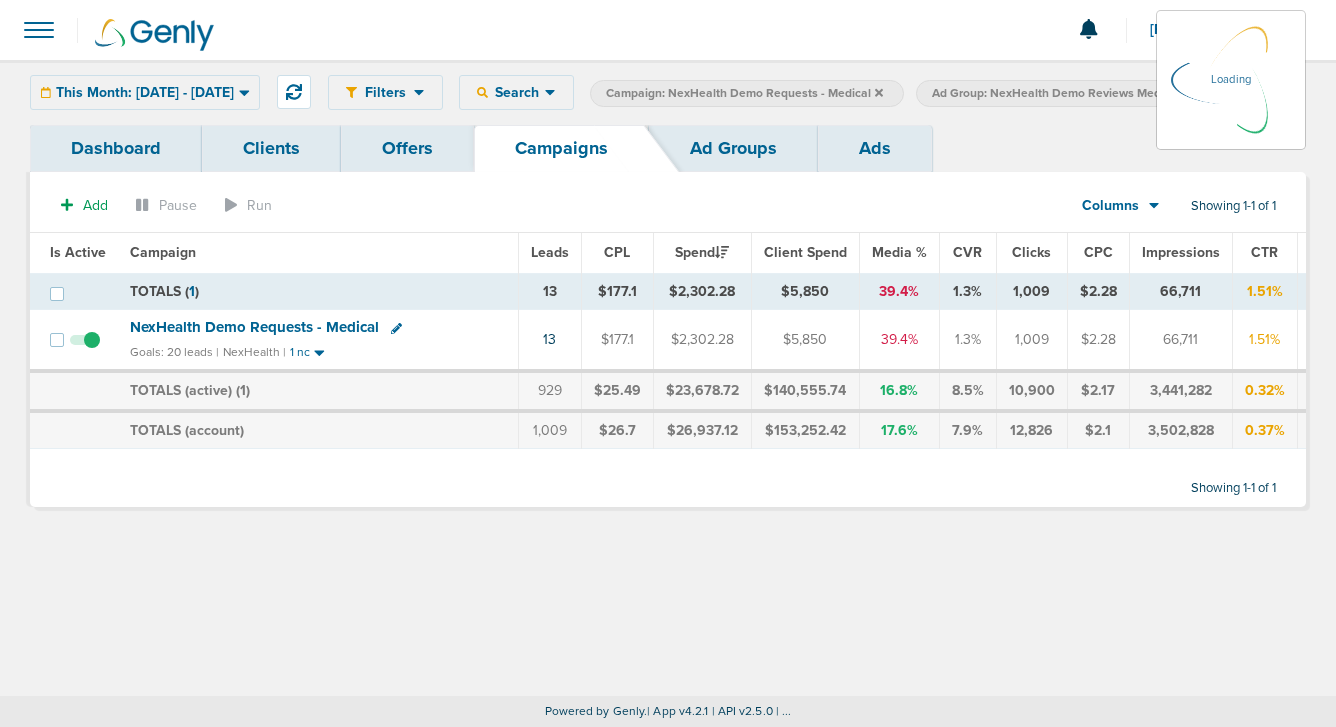 click on "Campaign: NexHealth Demo Requests - Medical" at bounding box center [744, 93] 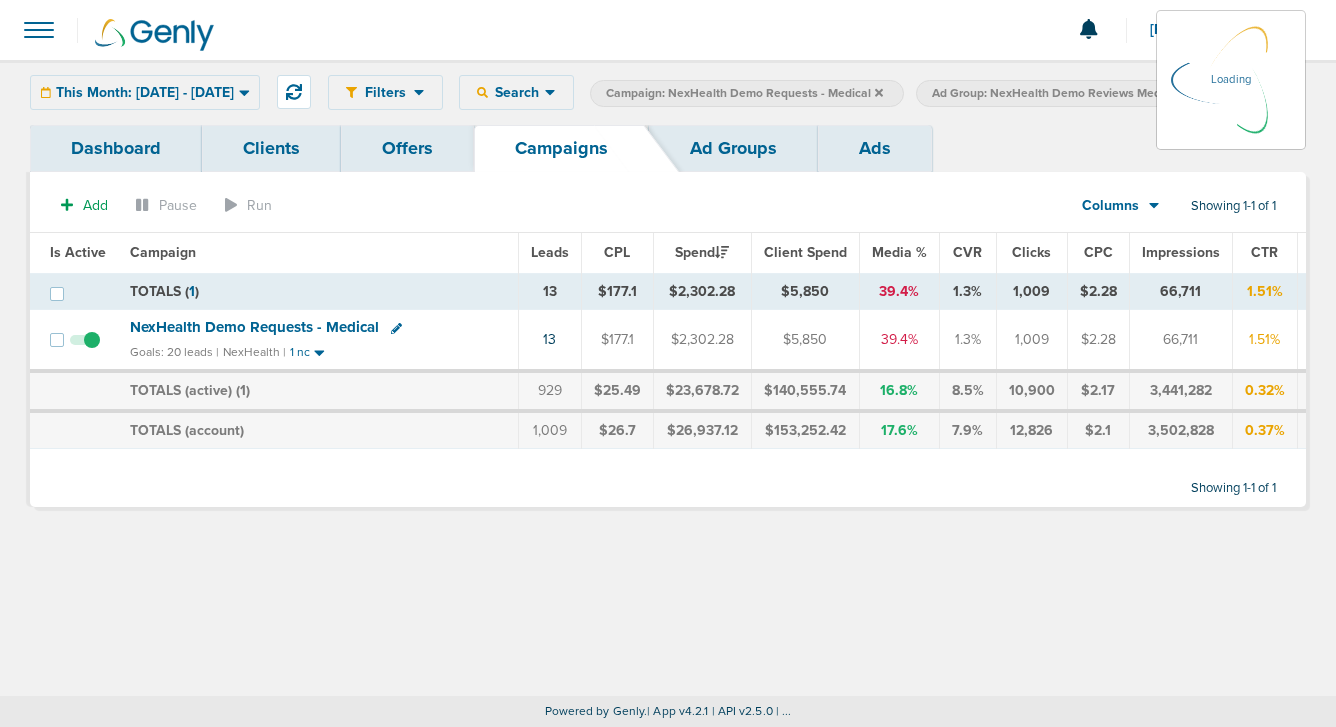 click 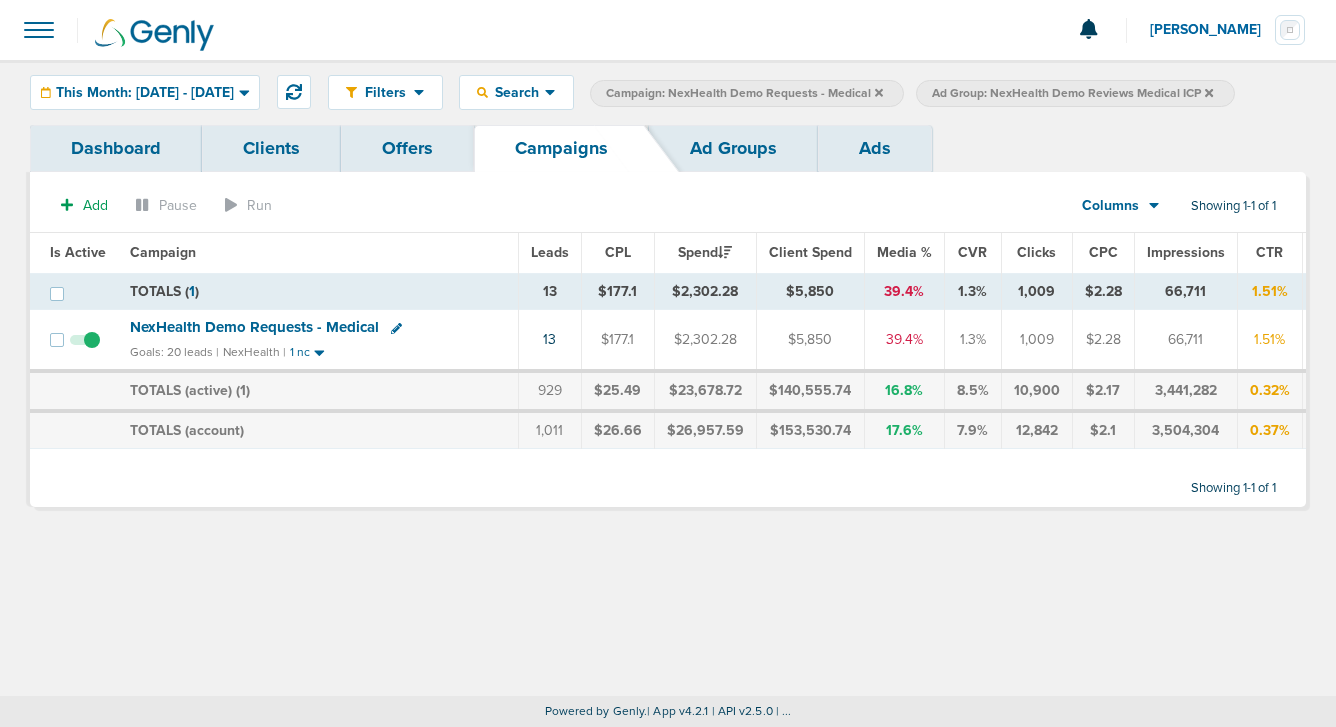 click 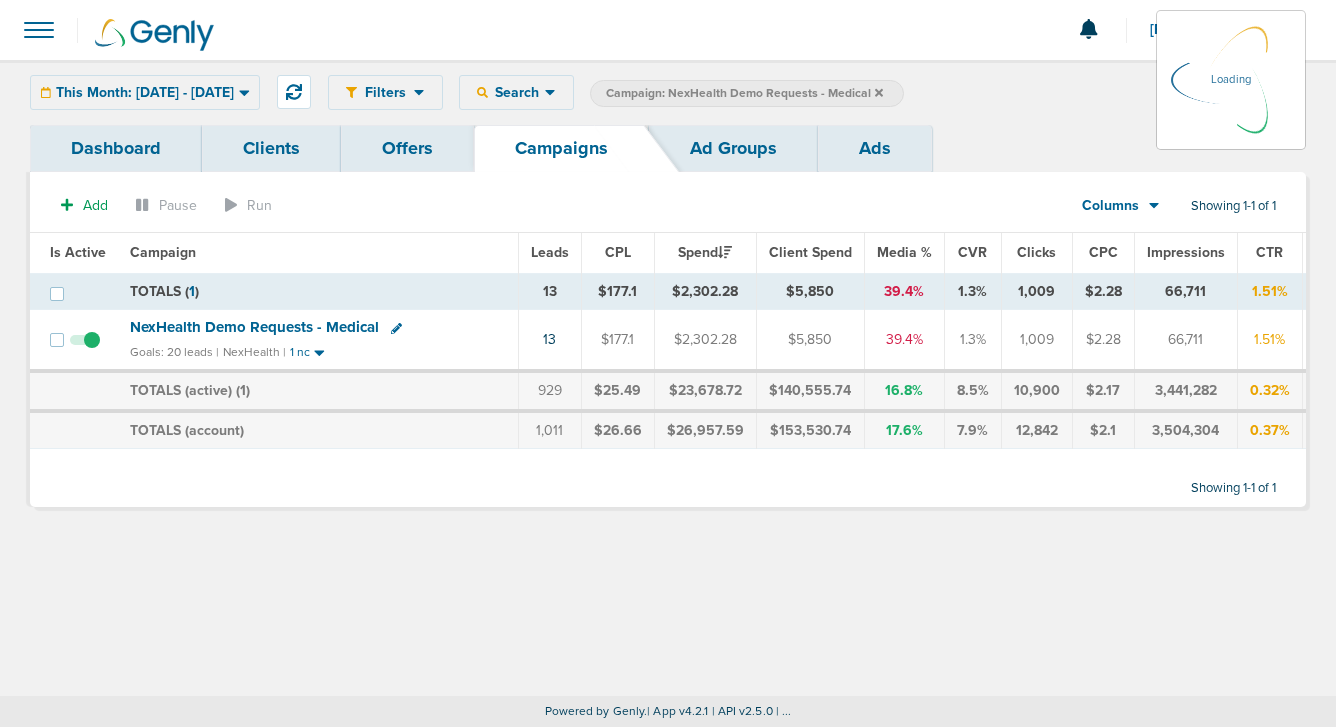 click 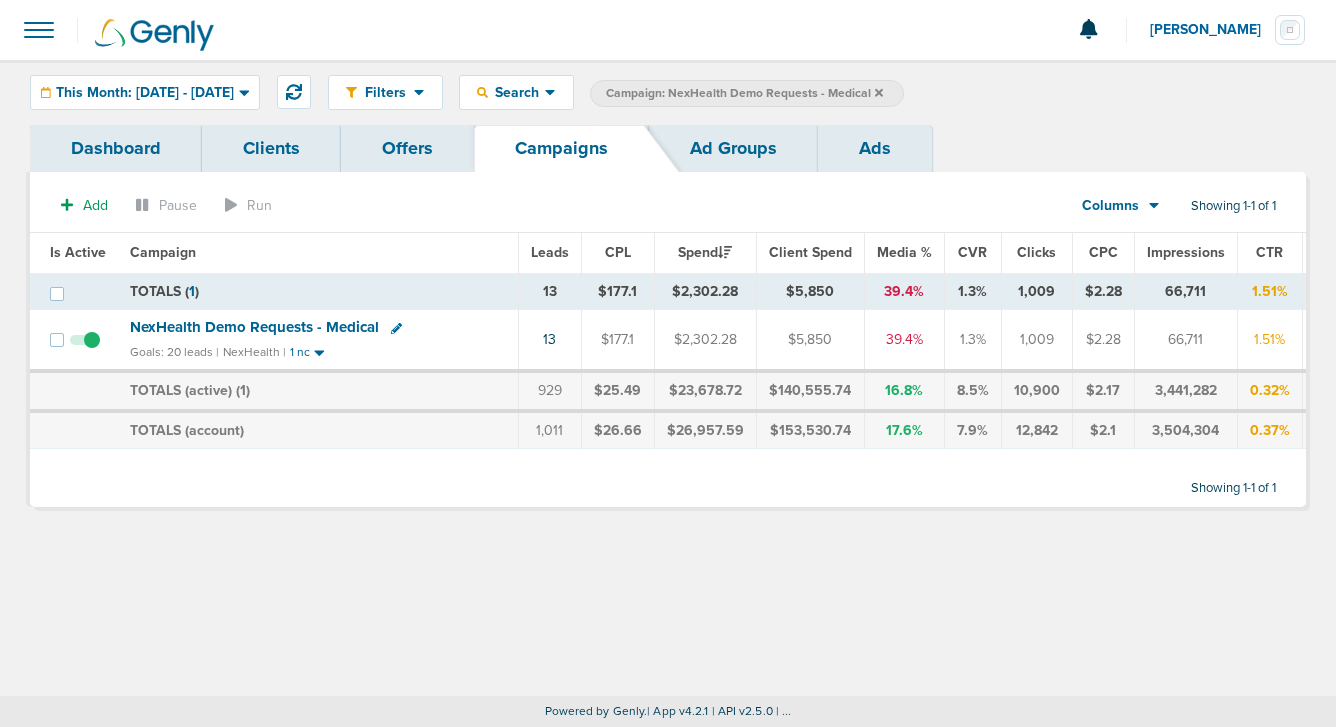 click 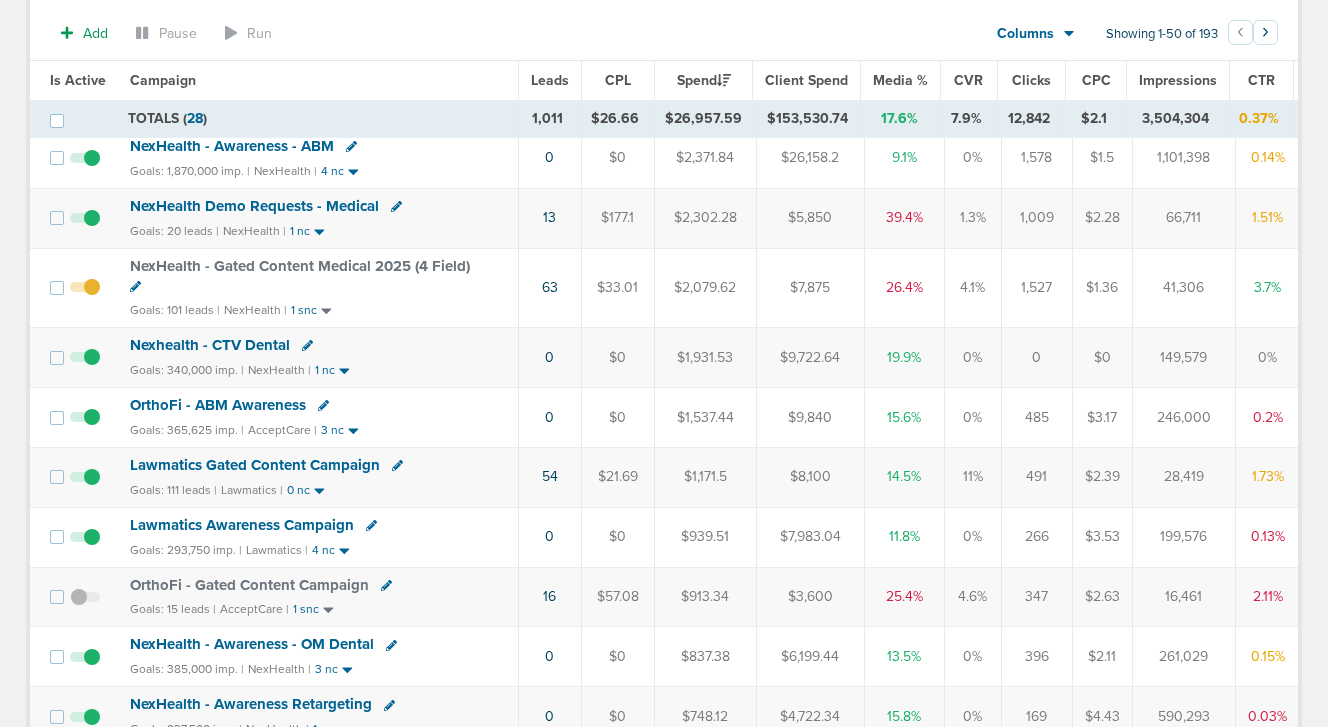scroll, scrollTop: 322, scrollLeft: 0, axis: vertical 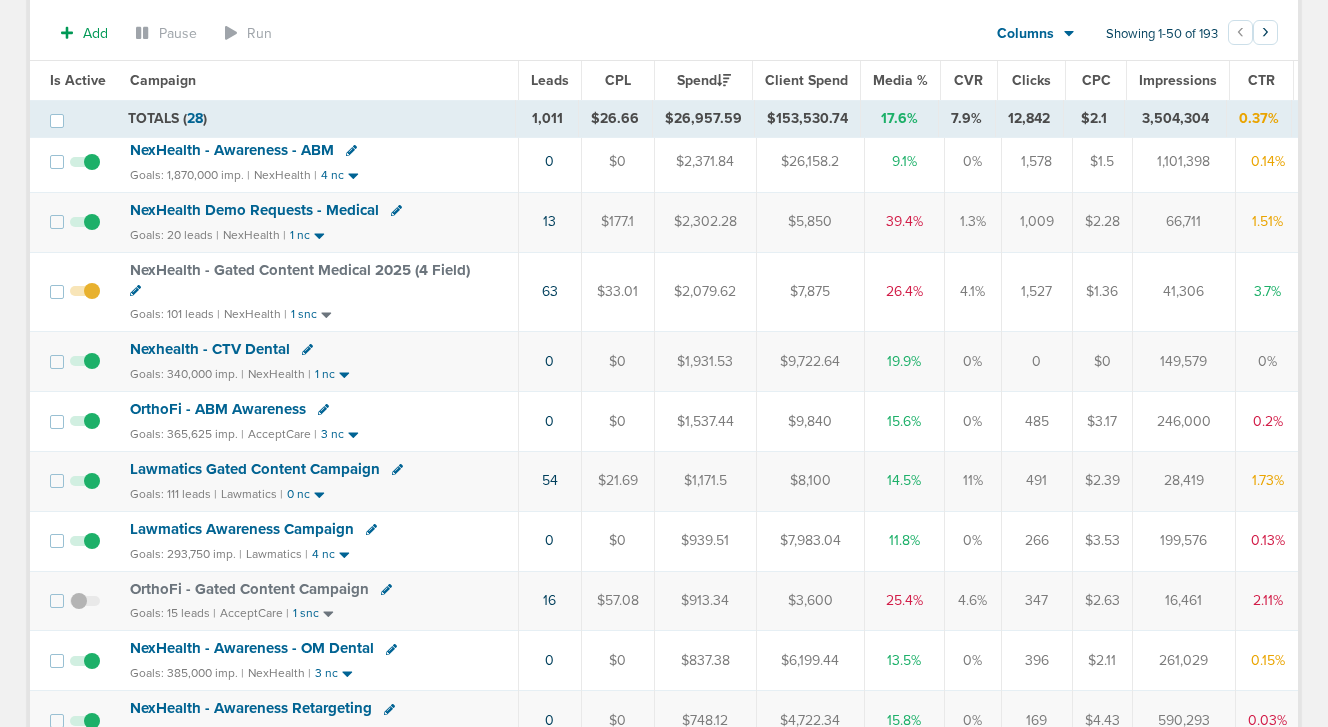 click on "NexHealth - Gated Content Medical 2025 (4 Field)" at bounding box center (300, 270) 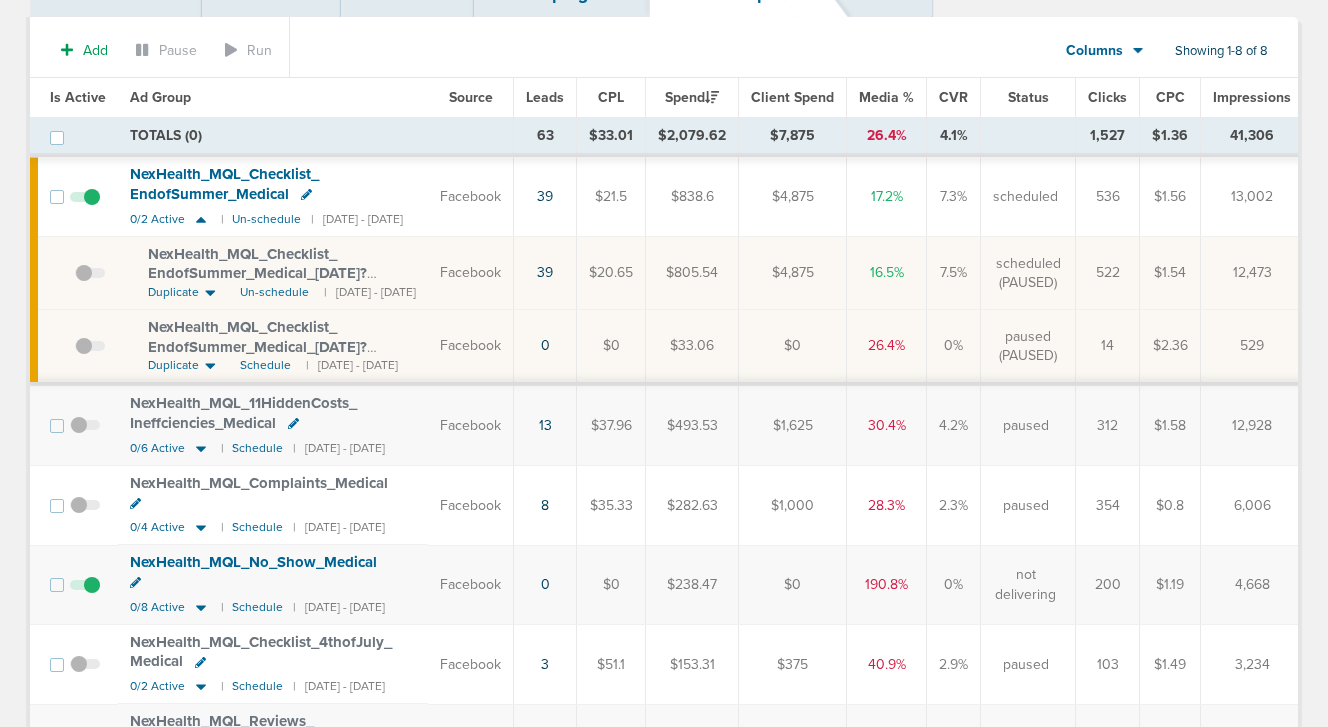 scroll, scrollTop: 153, scrollLeft: 0, axis: vertical 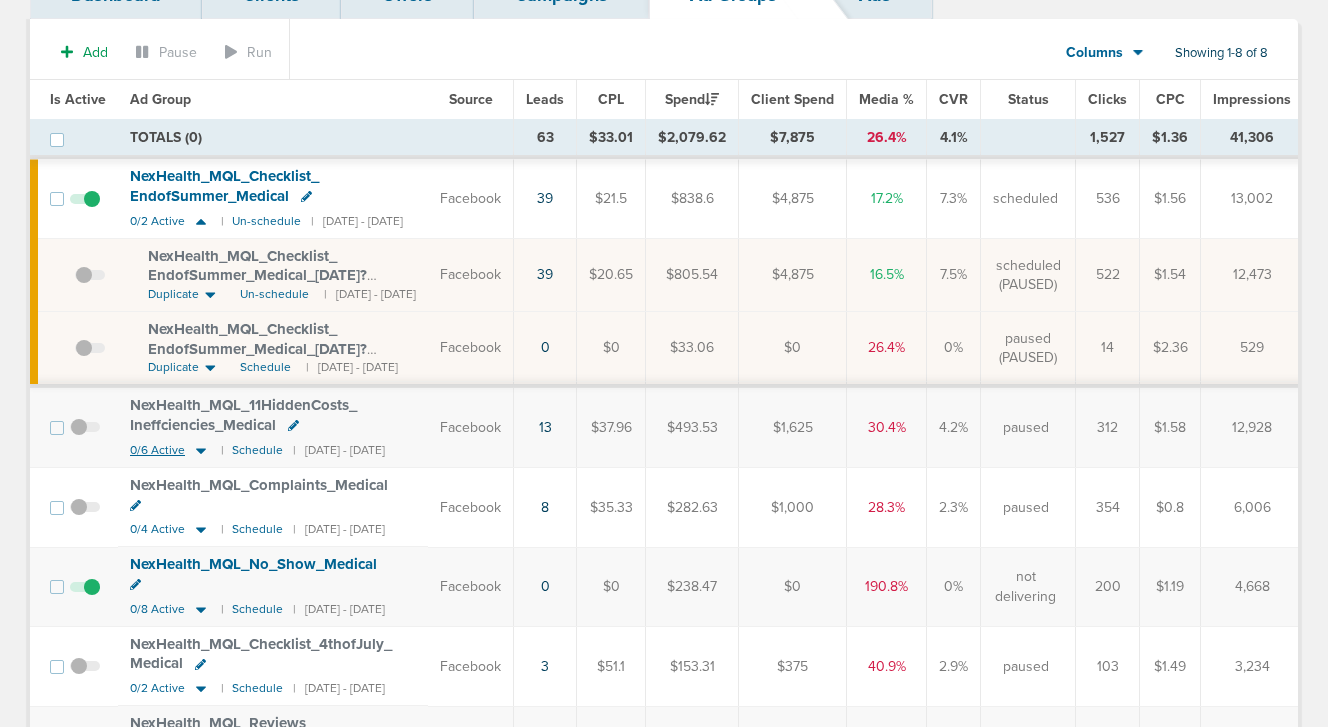 click 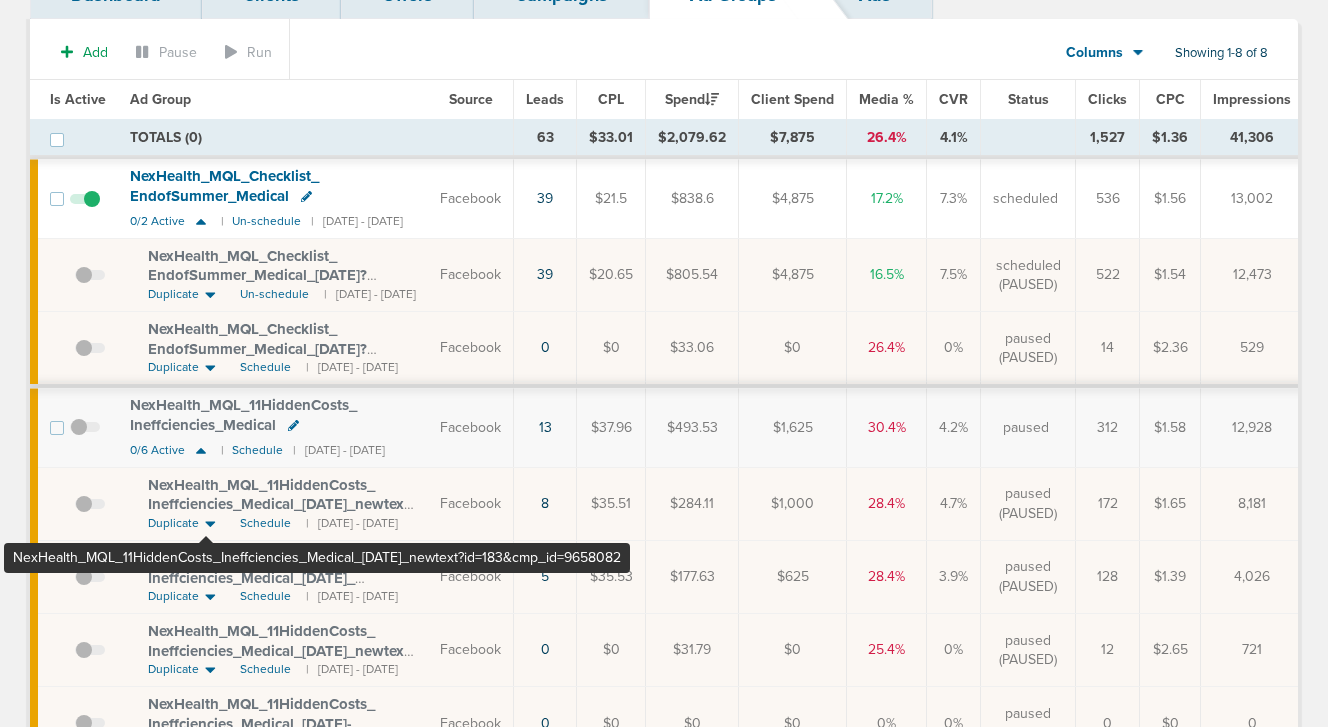 click on "NexHealth_ MQL_ 11HiddenCosts_ Ineffciencies_ Medical_ 07.02.25_ newtext?id=183&cmp_ id=9658082" at bounding box center (282, 504) 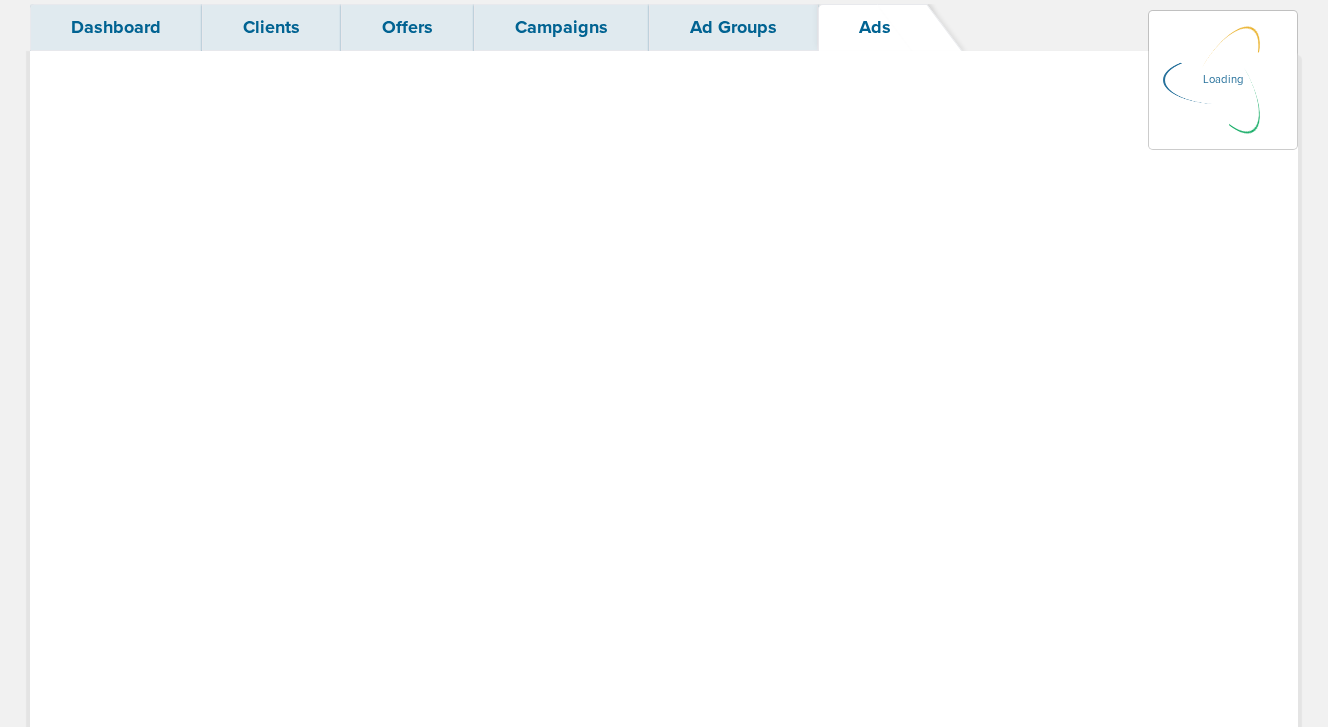 scroll, scrollTop: 0, scrollLeft: 0, axis: both 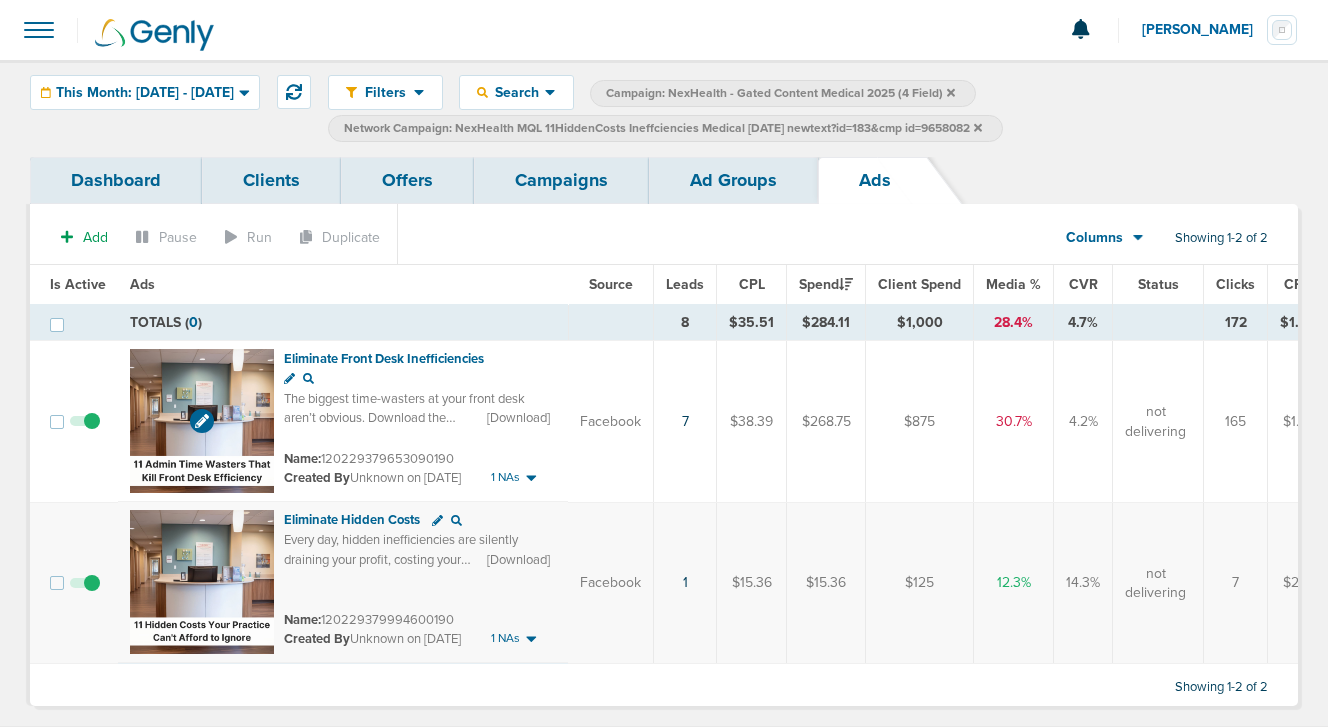 click at bounding box center (202, 421) 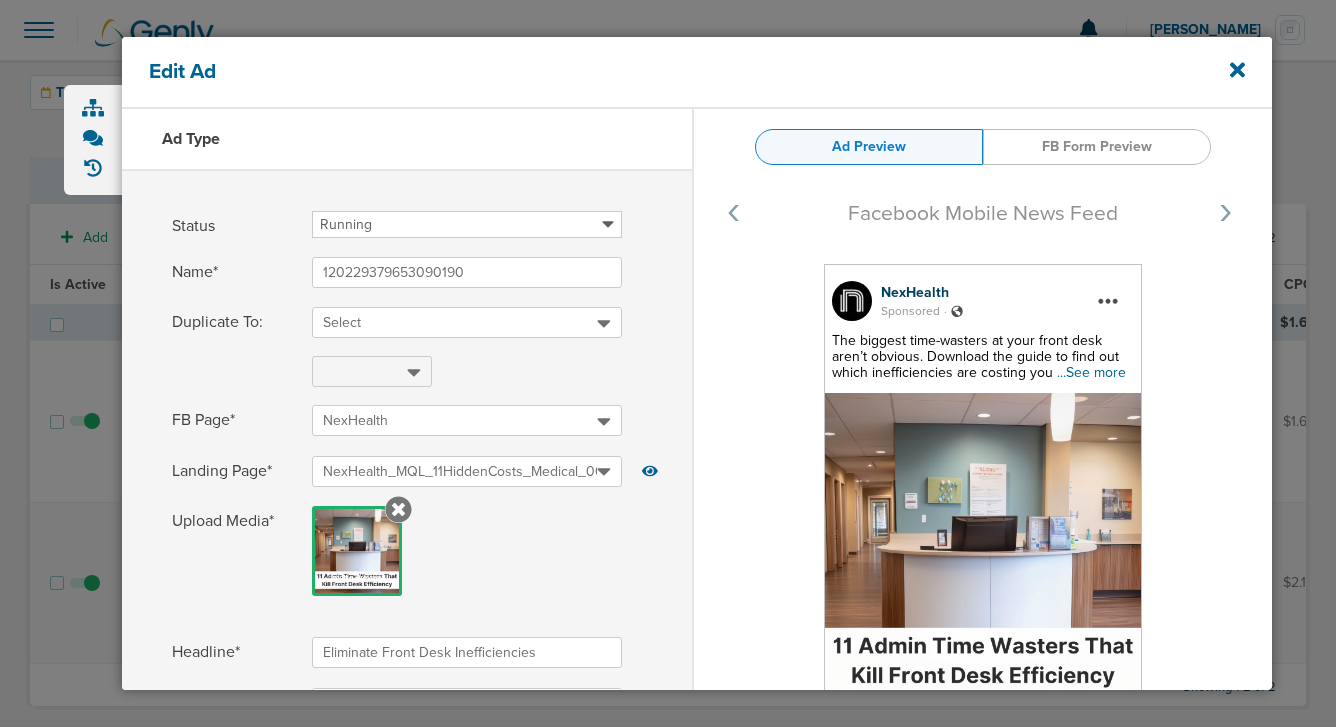 scroll, scrollTop: 427, scrollLeft: 0, axis: vertical 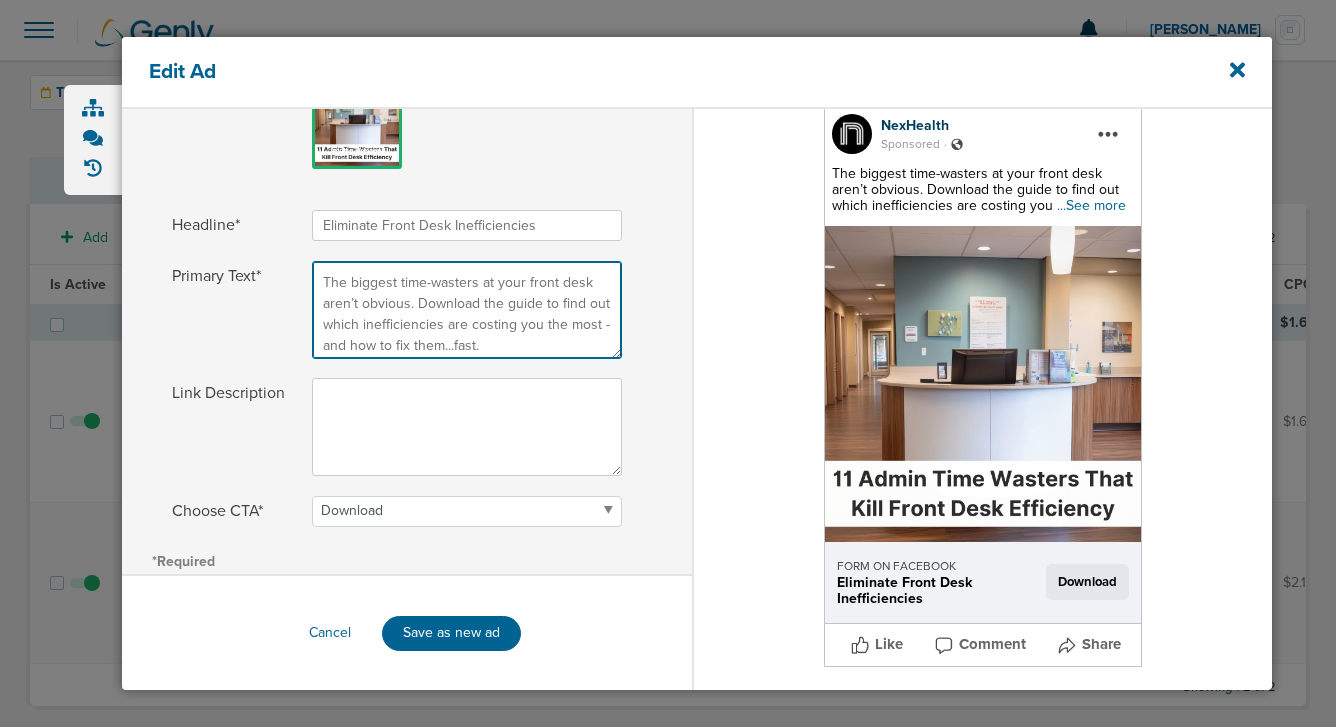 click on "The biggest time-wasters at your front desk aren’t obvious. Download the guide to find out which inefficiencies are costing you the most - and how to fix them...fast." at bounding box center (467, 310) 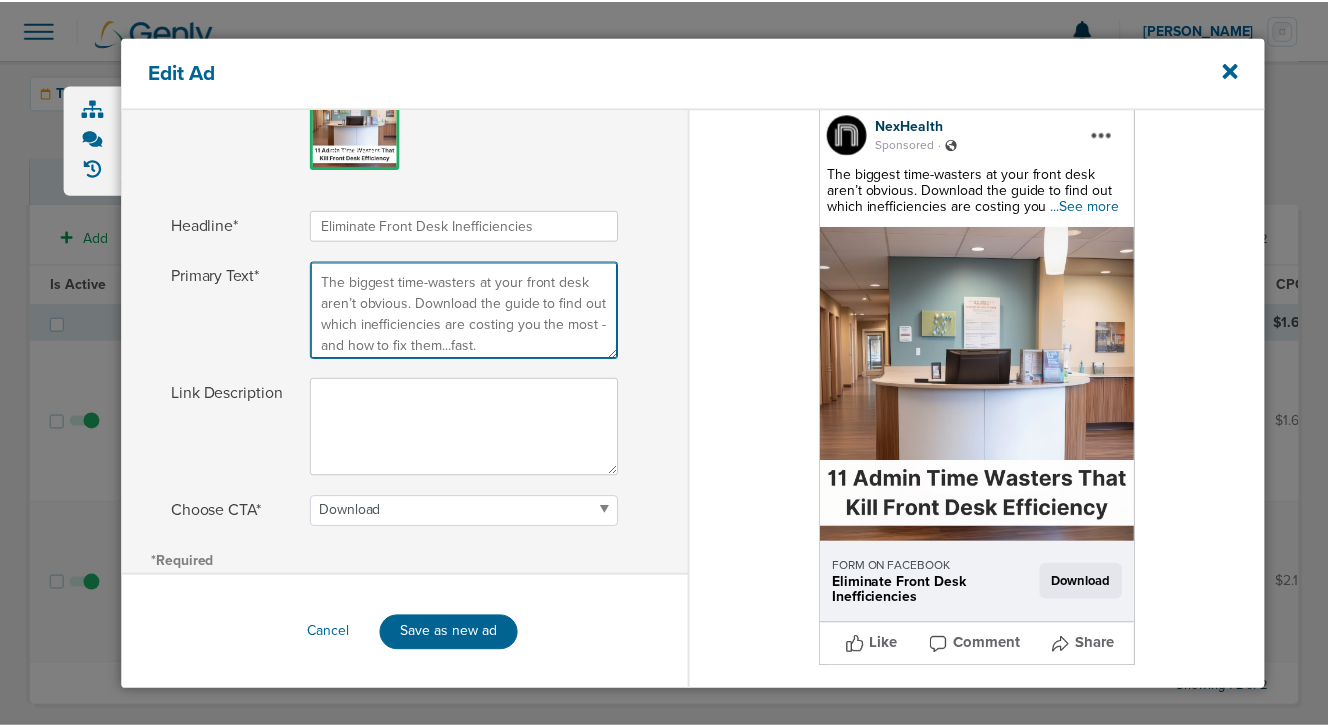 scroll, scrollTop: 8, scrollLeft: 0, axis: vertical 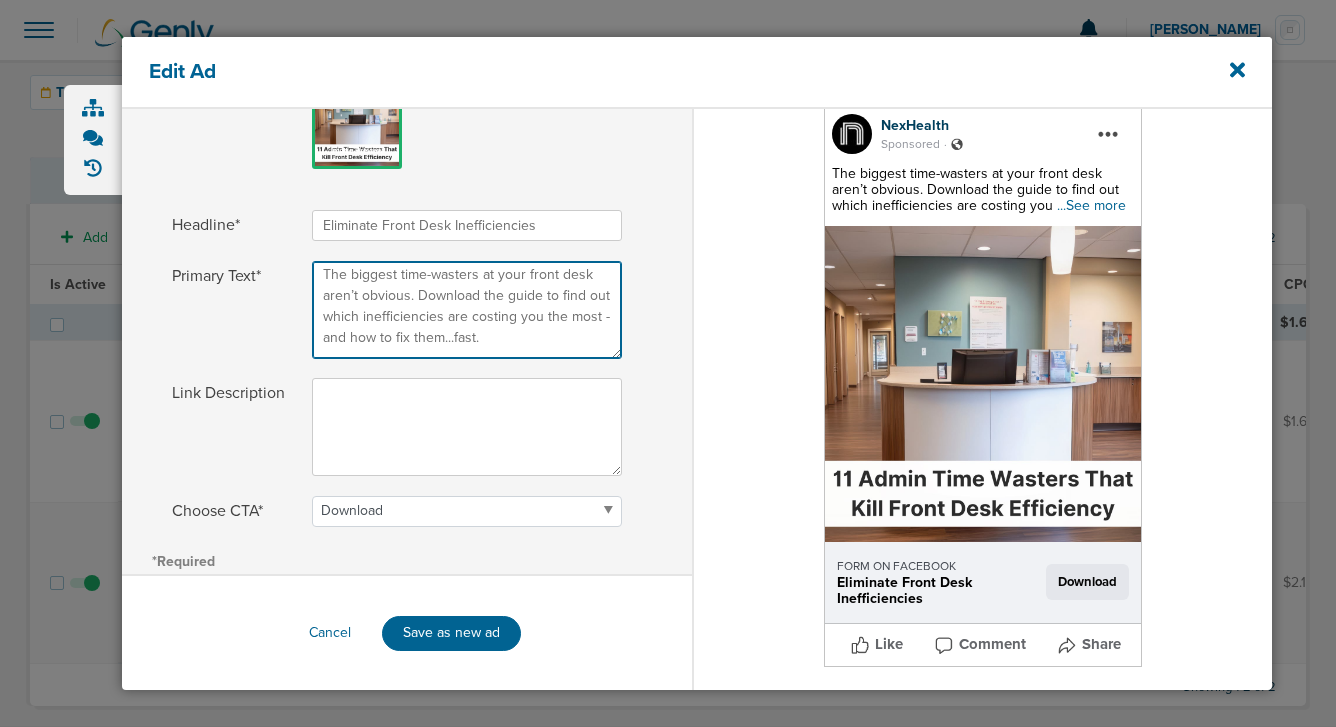 drag, startPoint x: 419, startPoint y: 289, endPoint x: 559, endPoint y: 372, distance: 162.75441 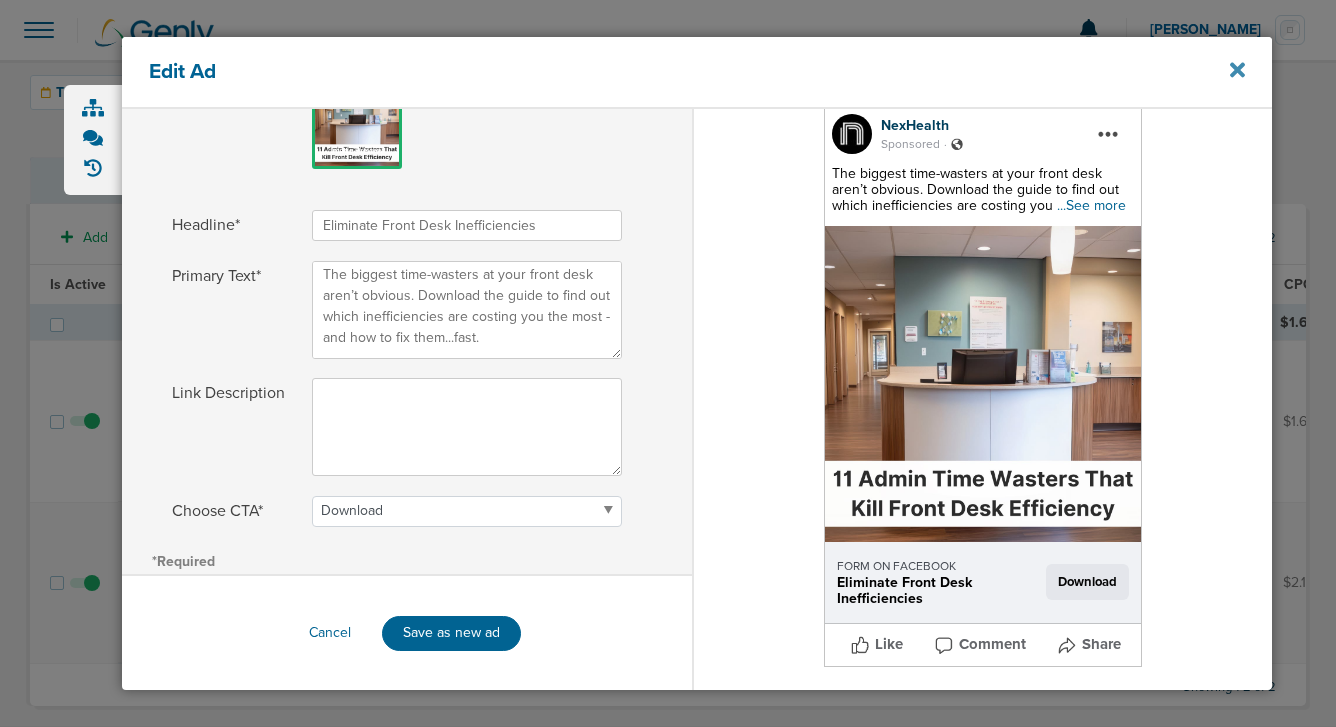 click 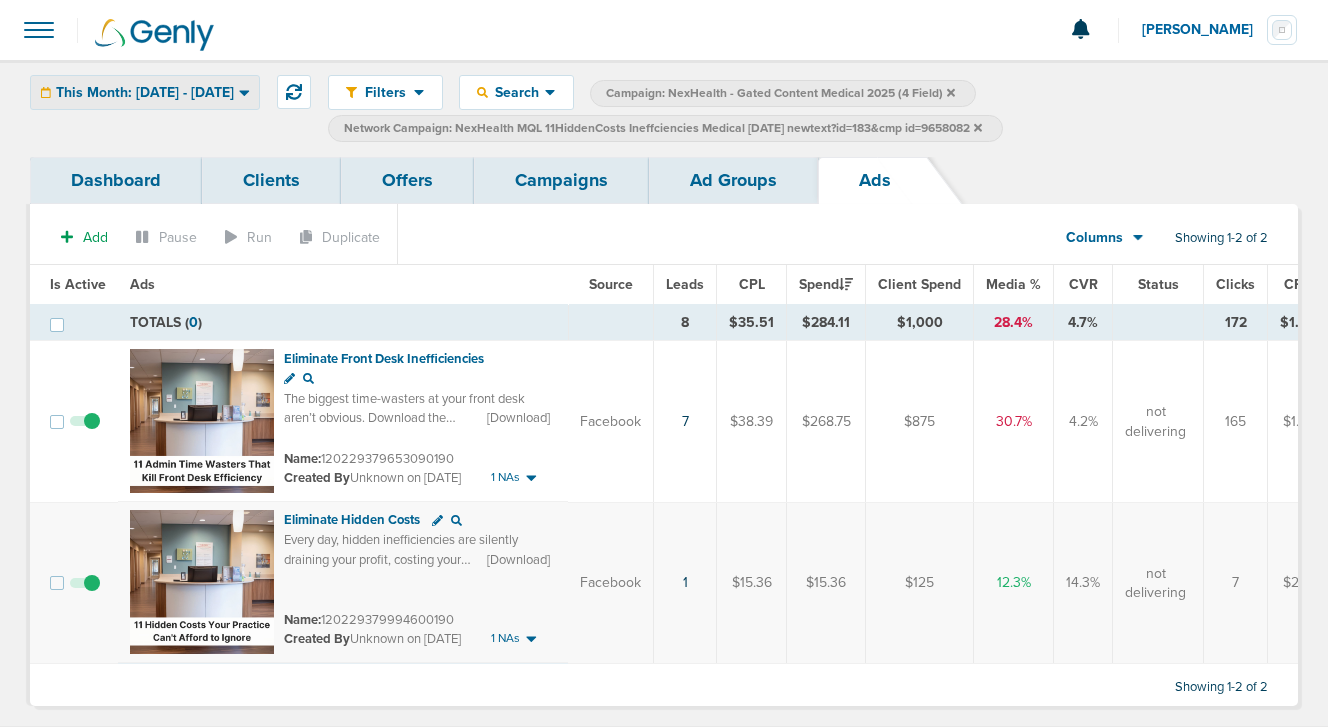 click on "This Month: [DATE] - [DATE]" at bounding box center [145, 93] 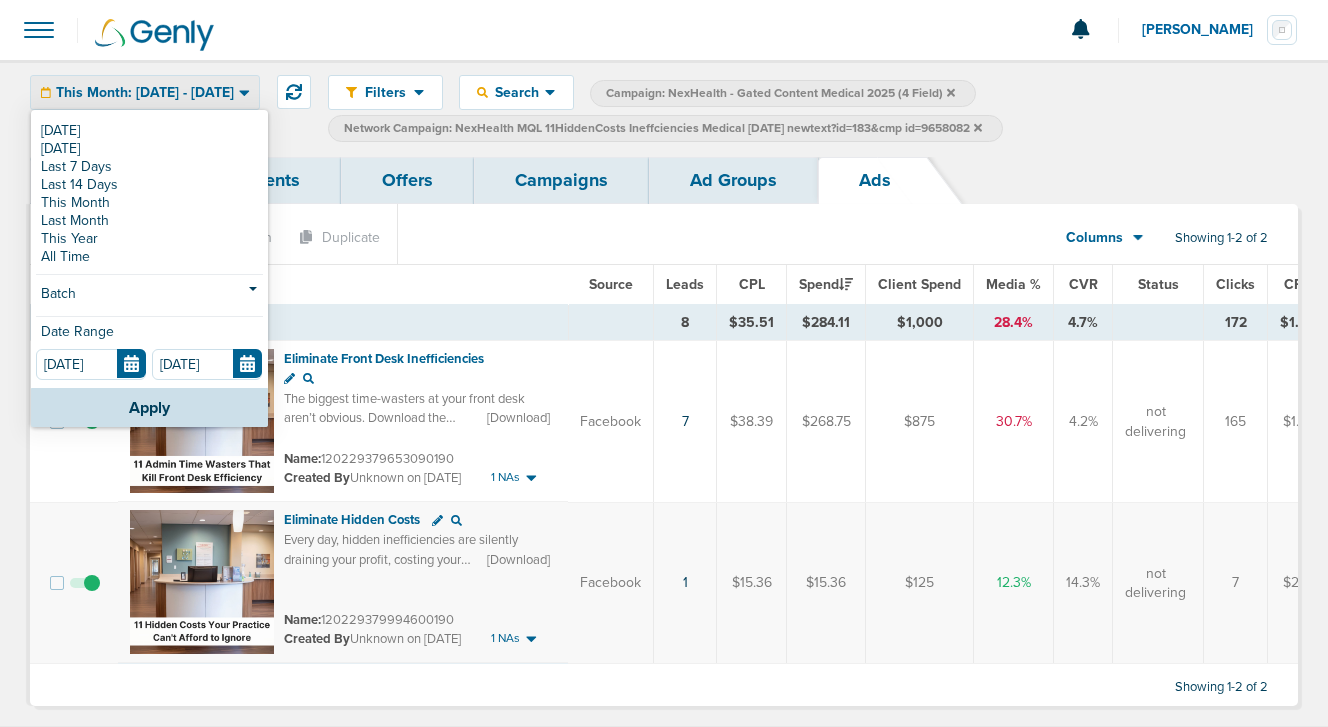 click on "This Month: [DATE] - [DATE]" at bounding box center [145, 93] 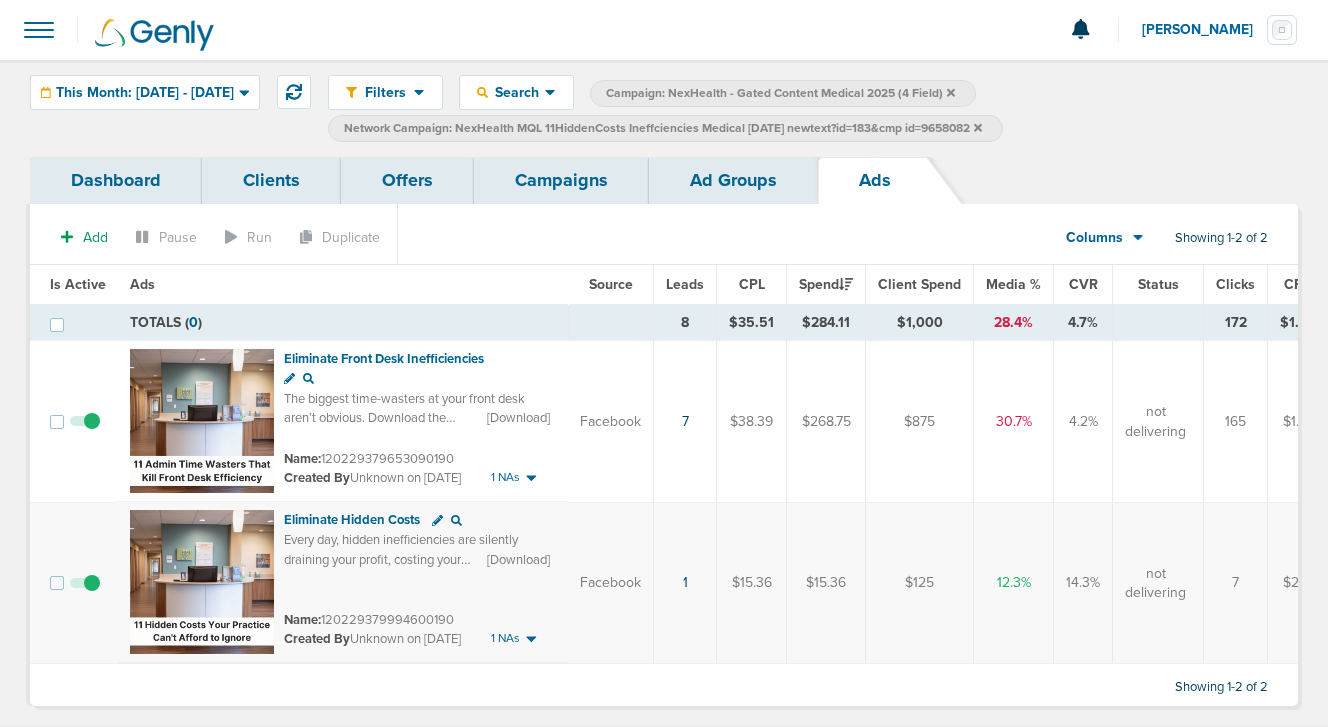 click on "Campaigns" at bounding box center (561, 180) 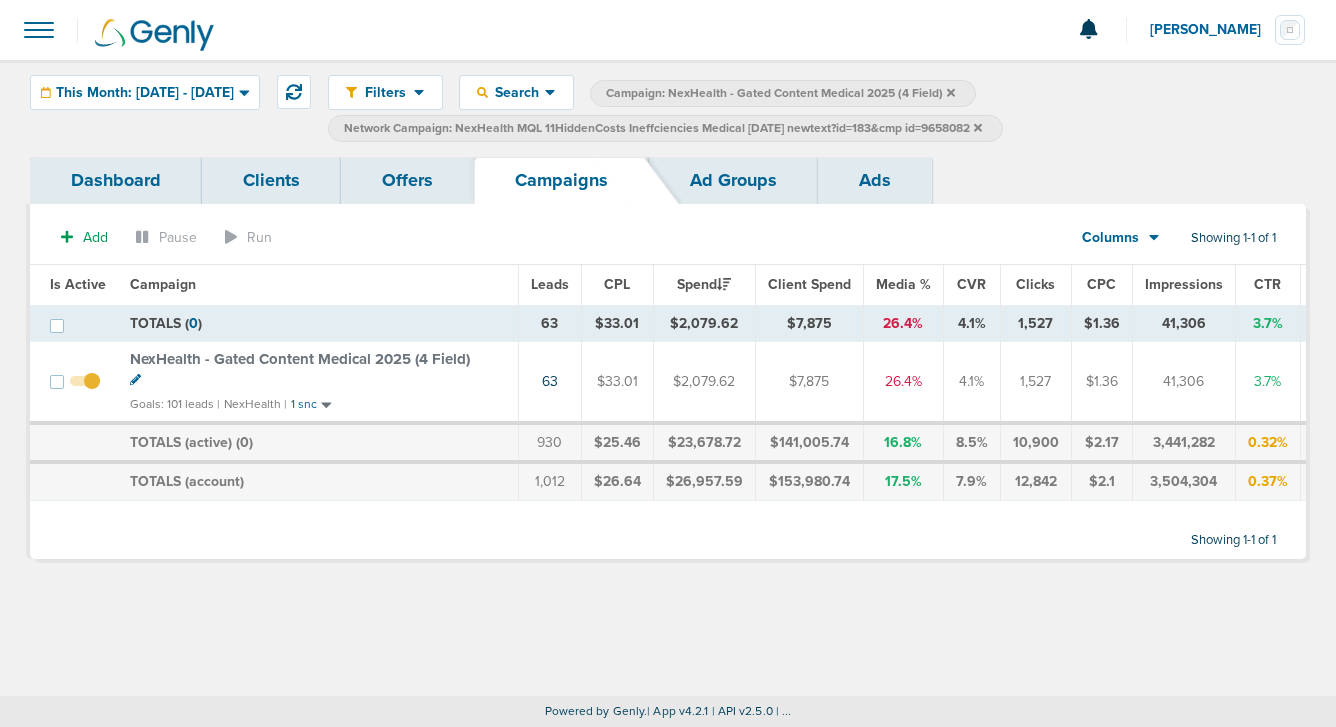click 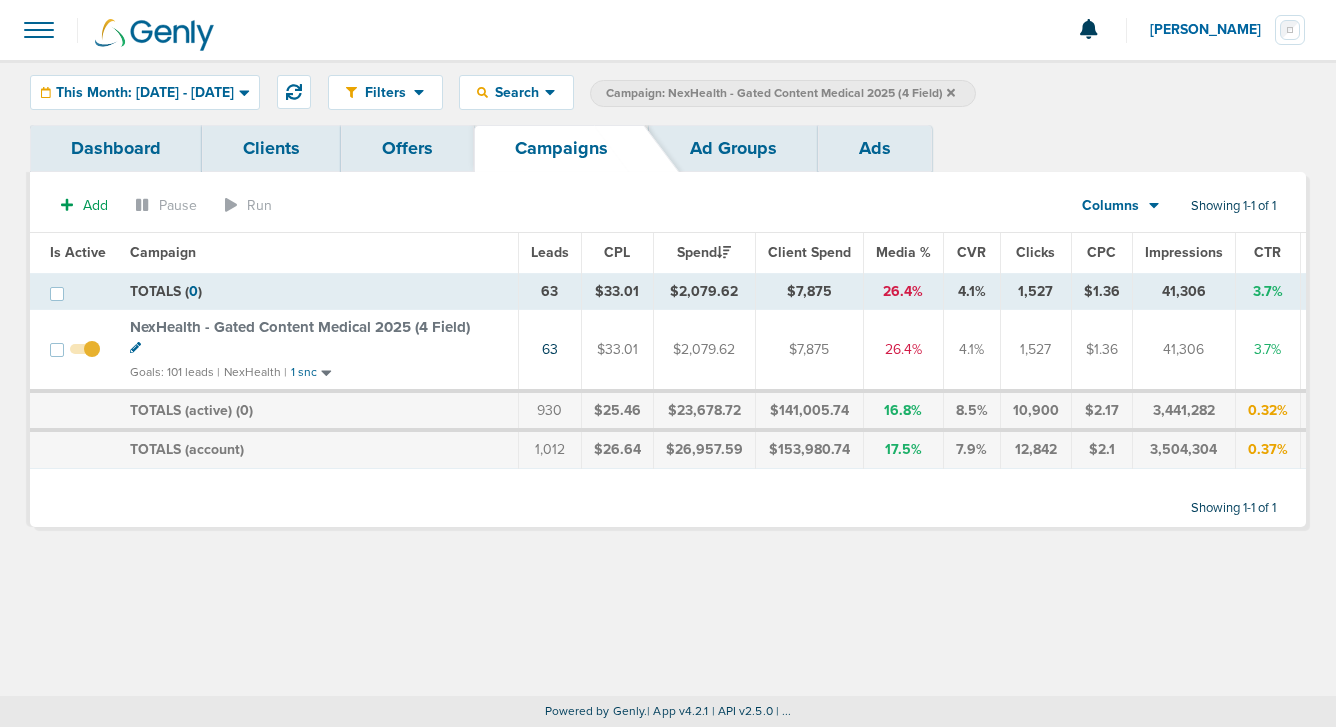 click 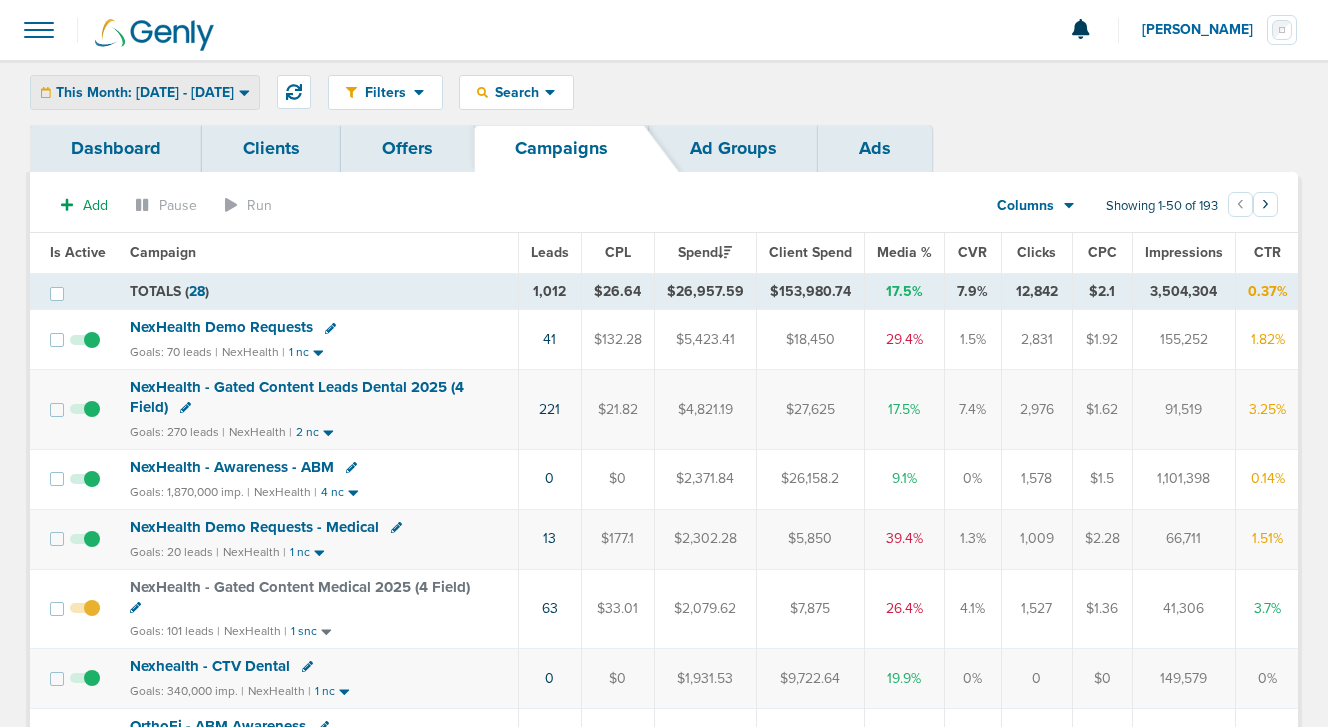 click on "This Month: [DATE] - [DATE]" at bounding box center (145, 93) 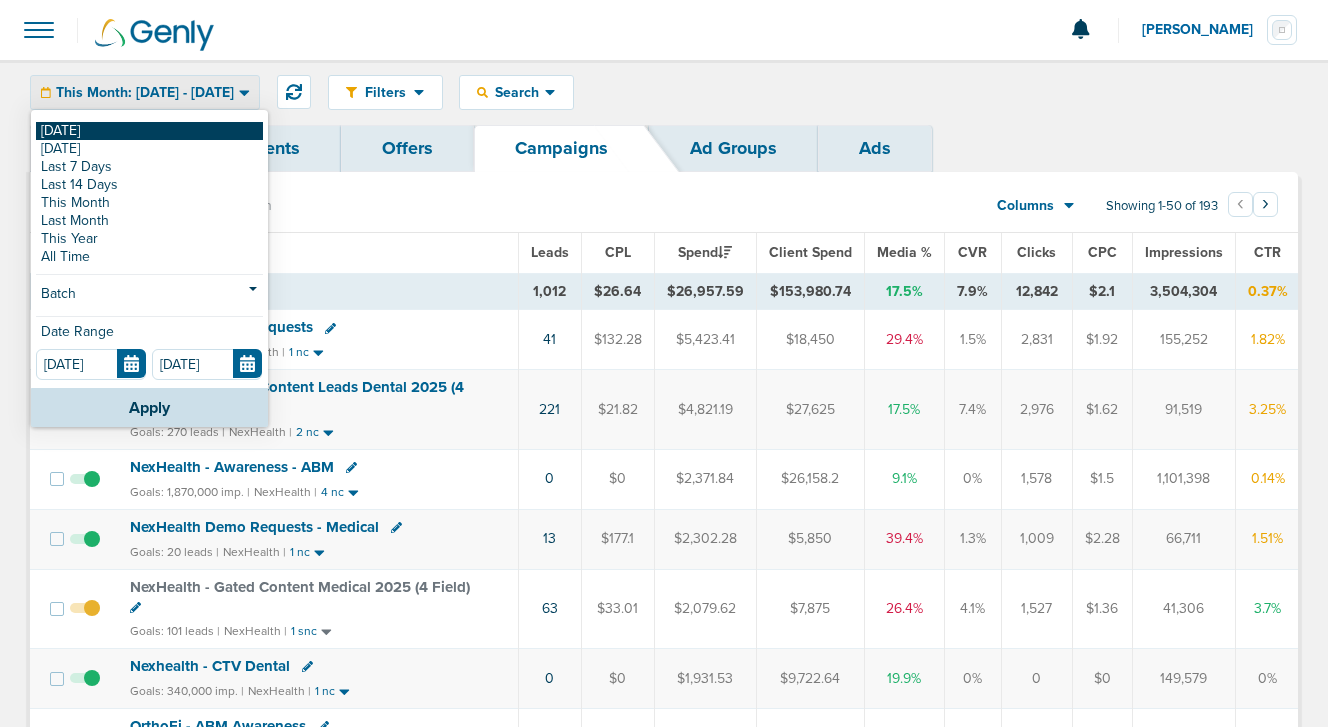 click on "[DATE]" at bounding box center (149, 131) 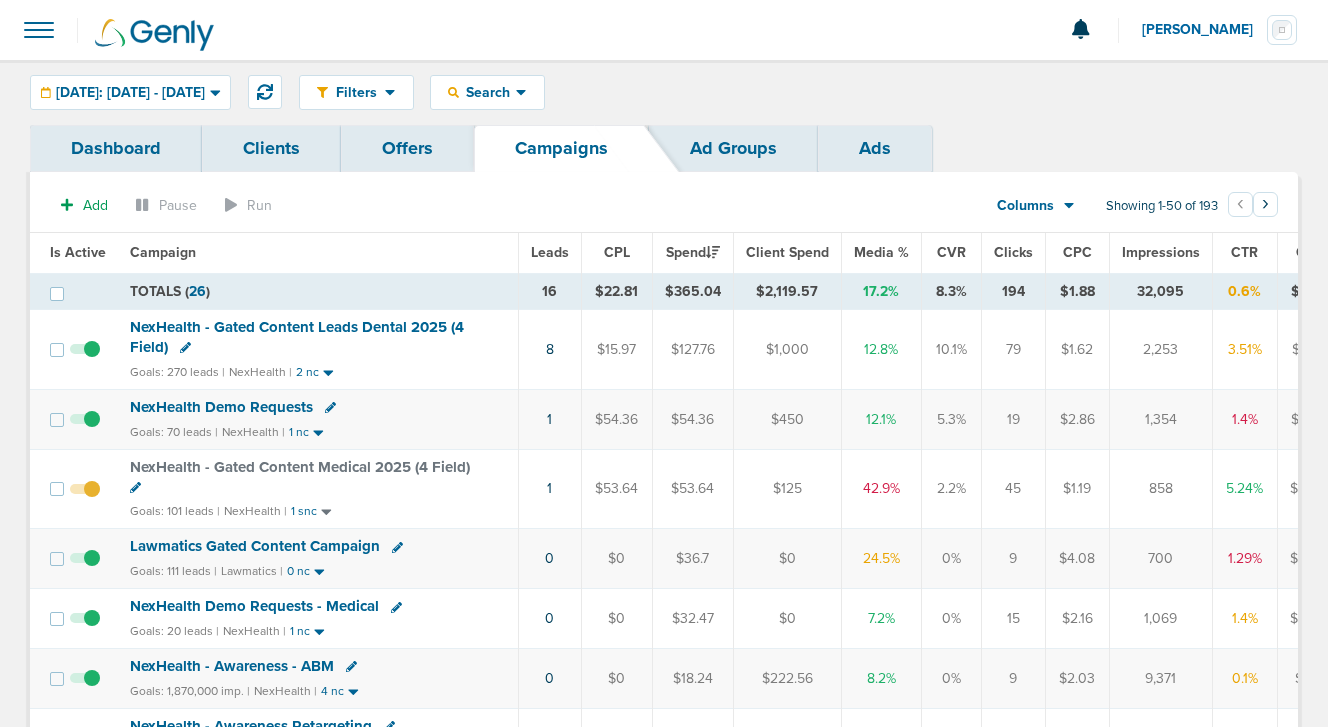 scroll, scrollTop: 18, scrollLeft: 0, axis: vertical 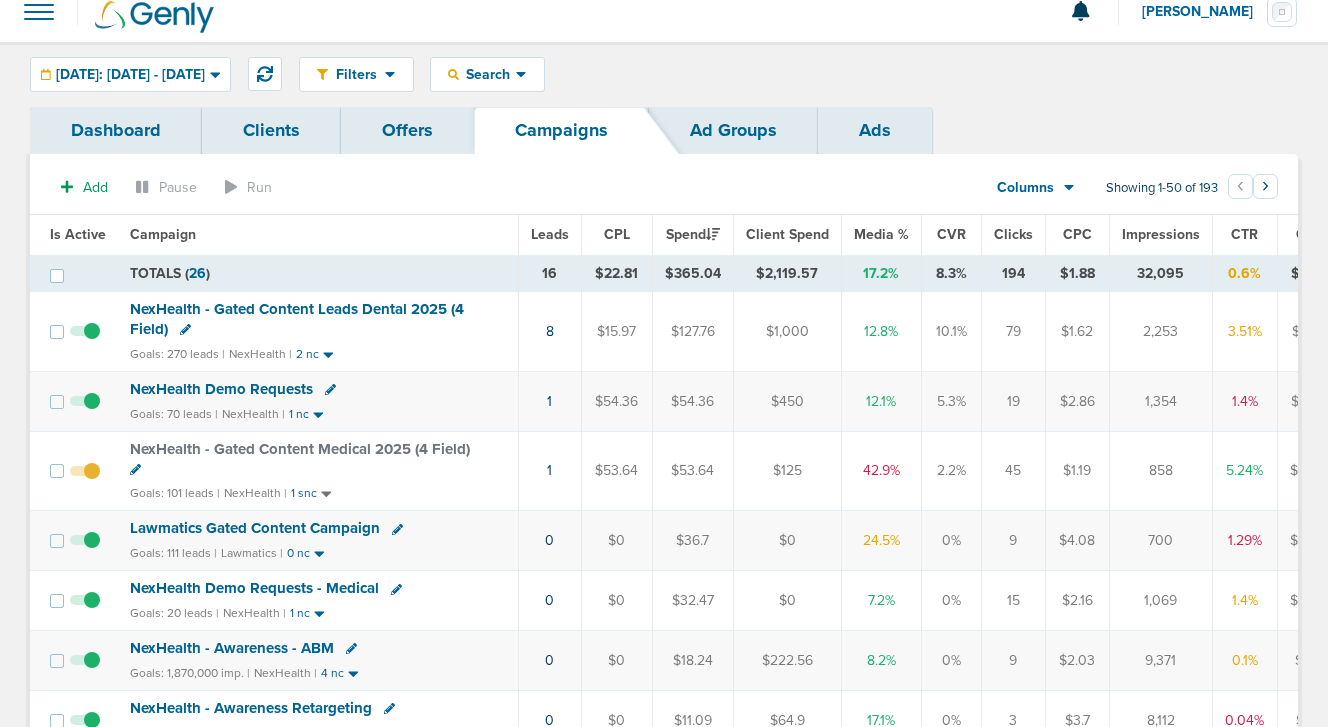 click on "NexHealth Demo Requests" at bounding box center (221, 389) 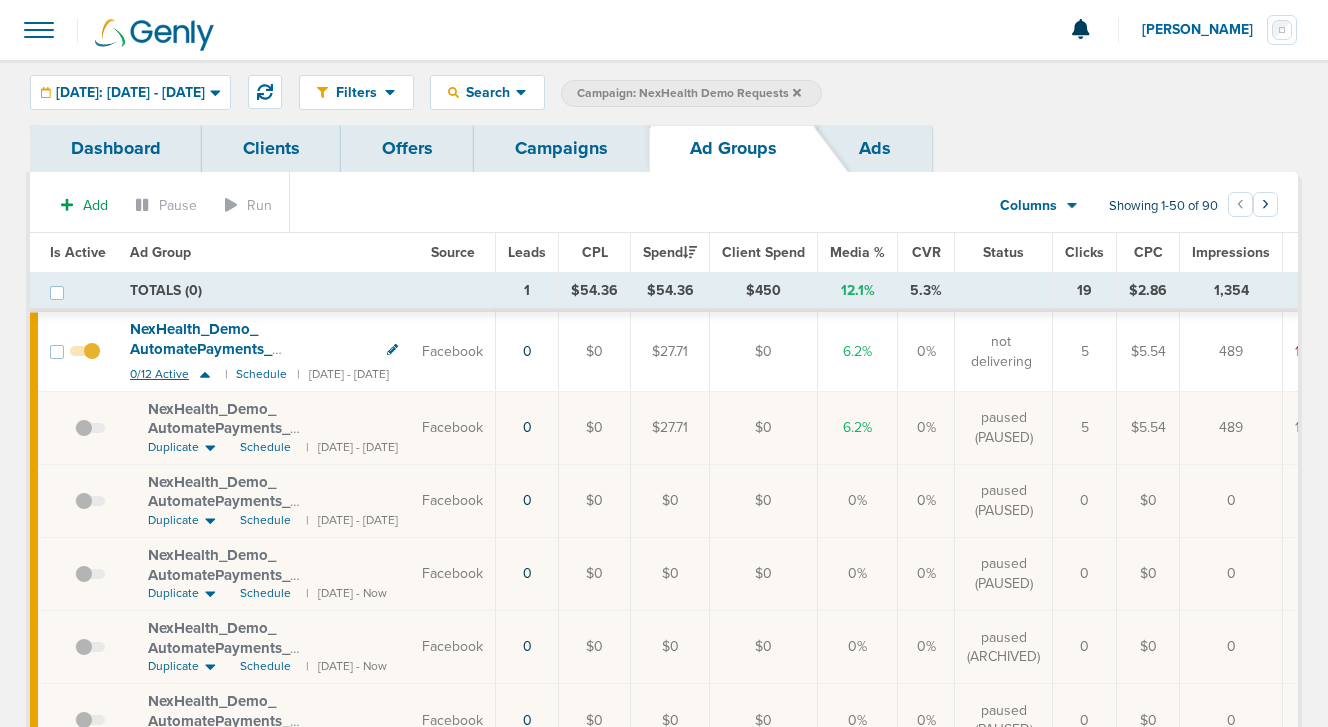 click 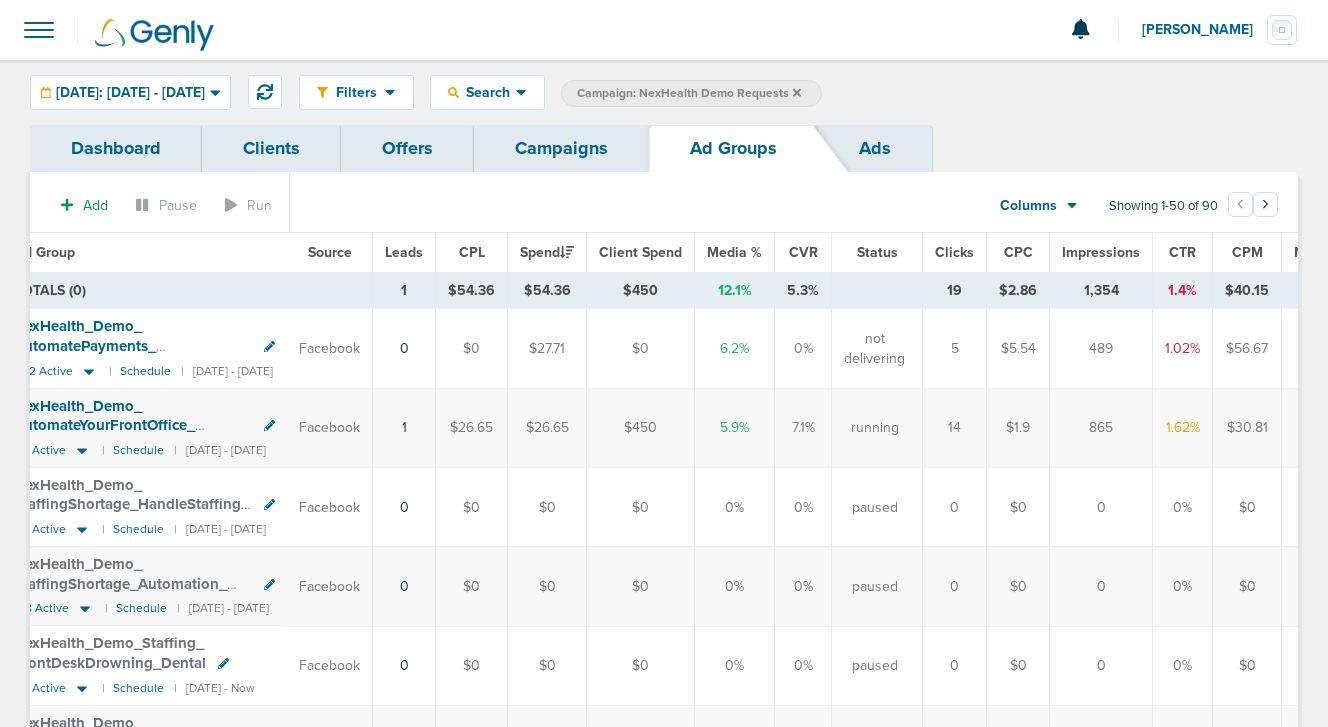 scroll, scrollTop: 0, scrollLeft: 0, axis: both 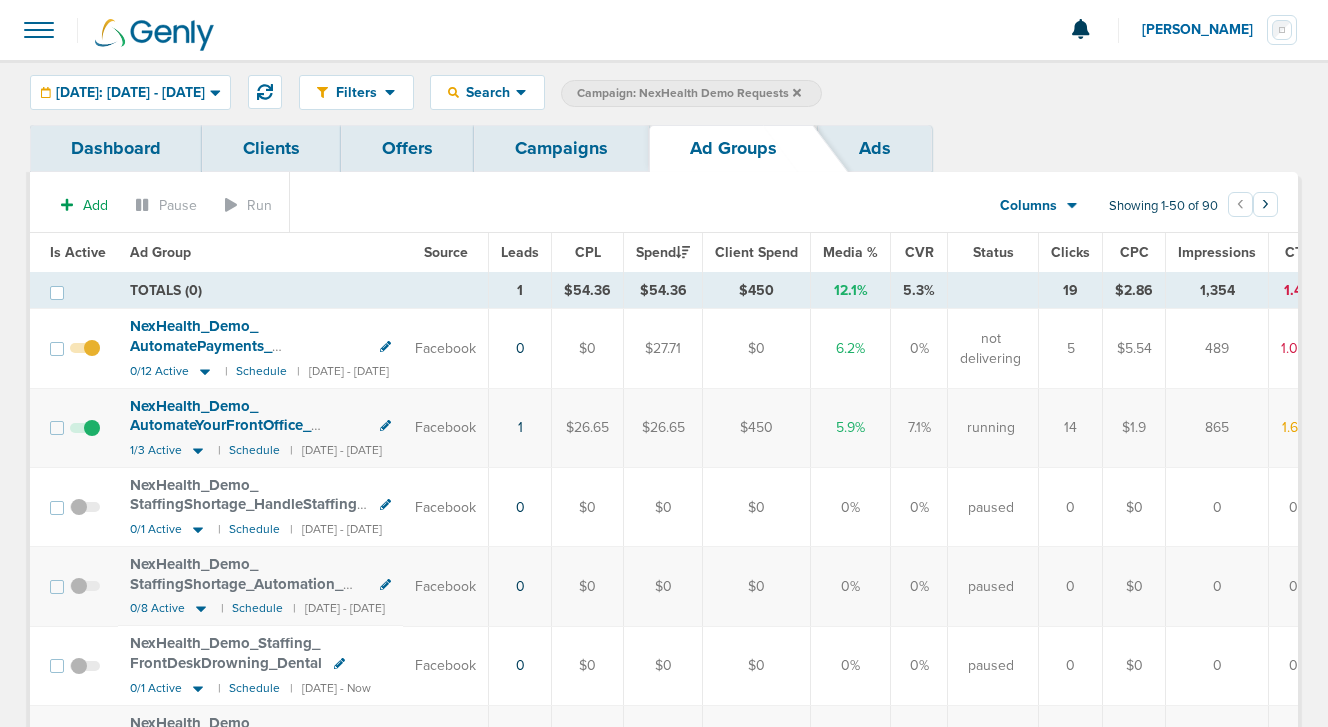 click on "Campaigns" at bounding box center [561, 148] 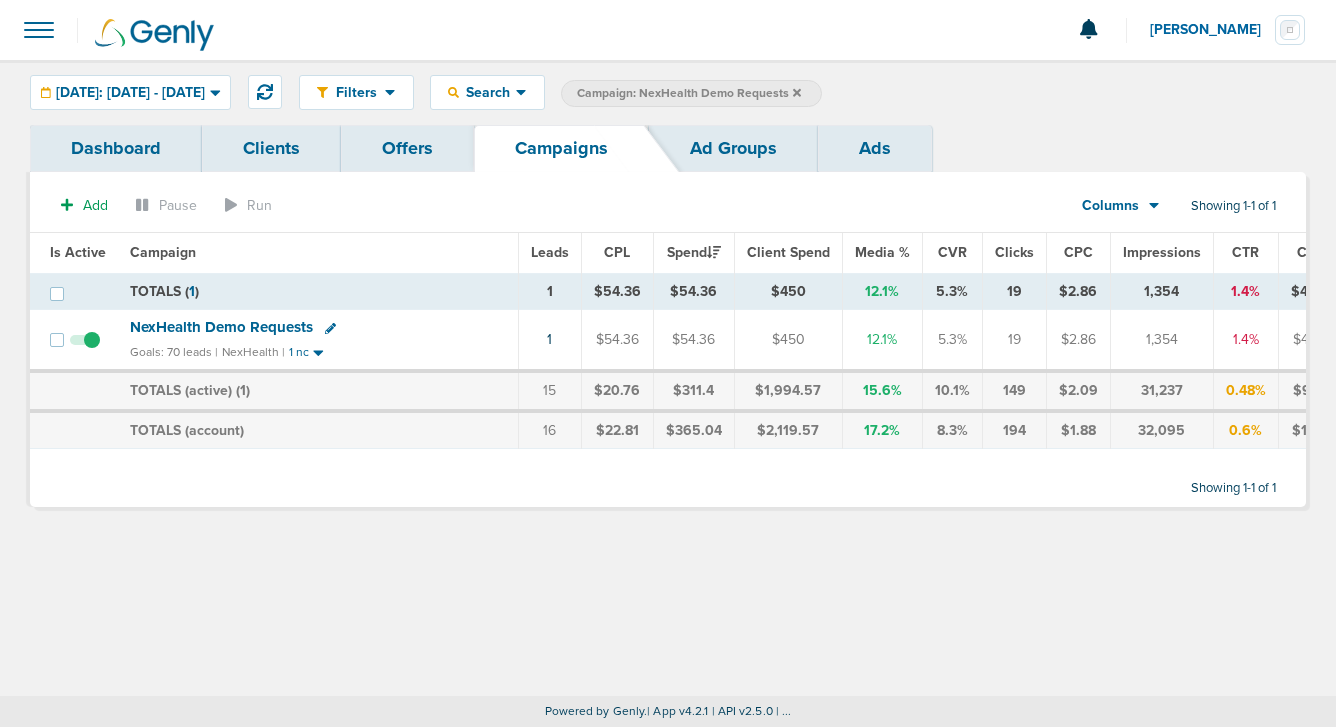 click on "Campaign: NexHealth Demo Requests" at bounding box center (691, 93) 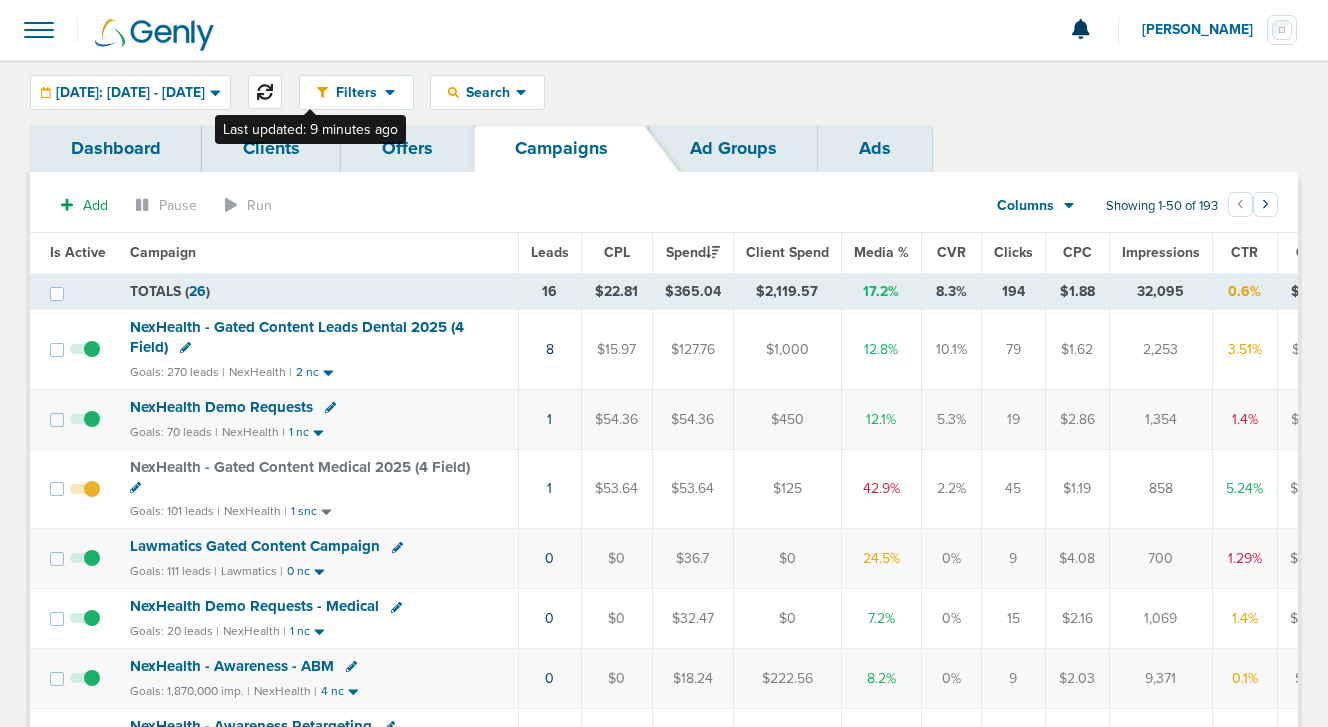 click 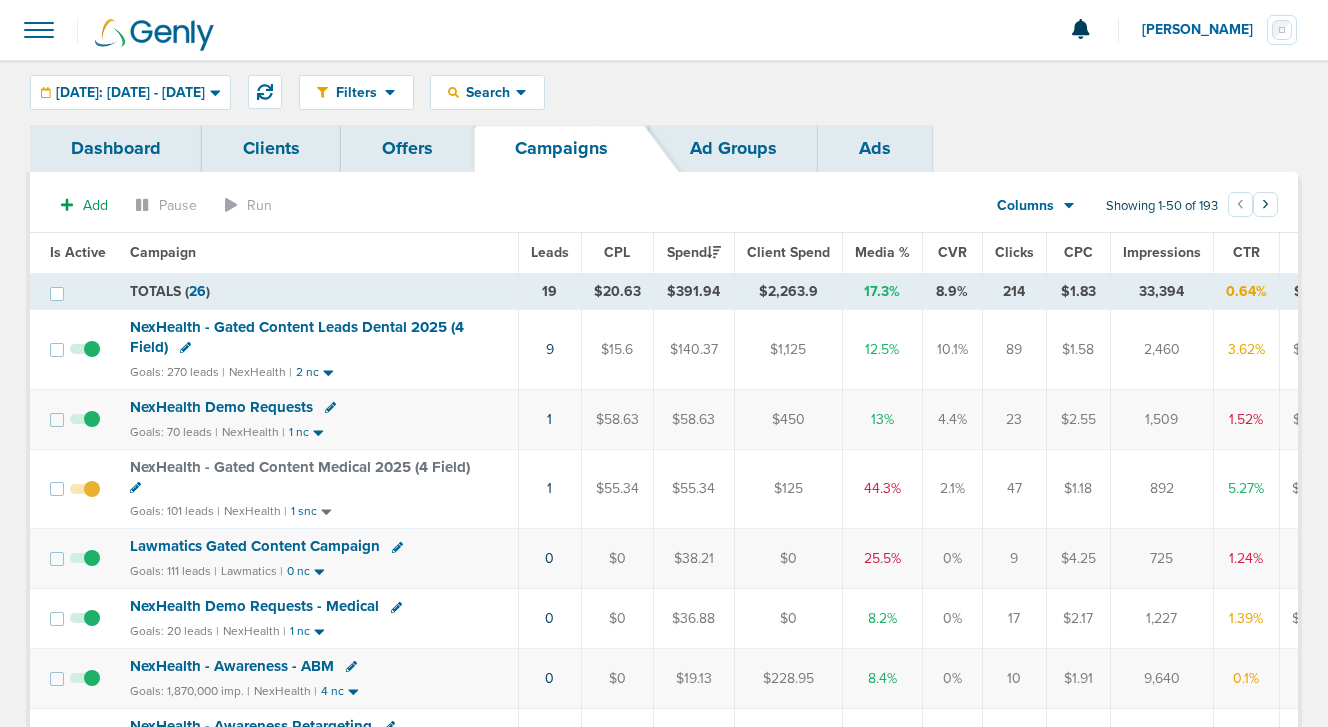 click on "Filters     Active Only   Settings   Status   Active   Inactive   Objectives   MQL SQL Traffic Awareness   Placements   Facebook Google Ads Yahoo Gemini Outbrain   Verticals   Dental Dental-B2B B2B Medical Vets Real Estate Charity B2B_Dental B2BVet Legal Veterinary Home Services IT Services Construction Engineering   Delivery Metrics   Spend Leads CPL Media % CVR % Clicks CPC Impressions CTR CPM     Search
Search By
Client Campaign Offers Landing Page Ad Group Network Campaign Ad Ad Status Network Campaign Status
By Lead Info
Fields   First Name Last Name E-mail Phone Number Client ID Source Source Campaign ID Source Ad ID Page Url Page Variant Page Name Page ID Job Title Address Company Best Time Audience ID Asset Title Company Info Company Size Contact Info Job Description Page Search Terms Preferred Contact Source Channel Source Medium Company Website Handraise IP Address State Zip Code" at bounding box center [664, 92] 